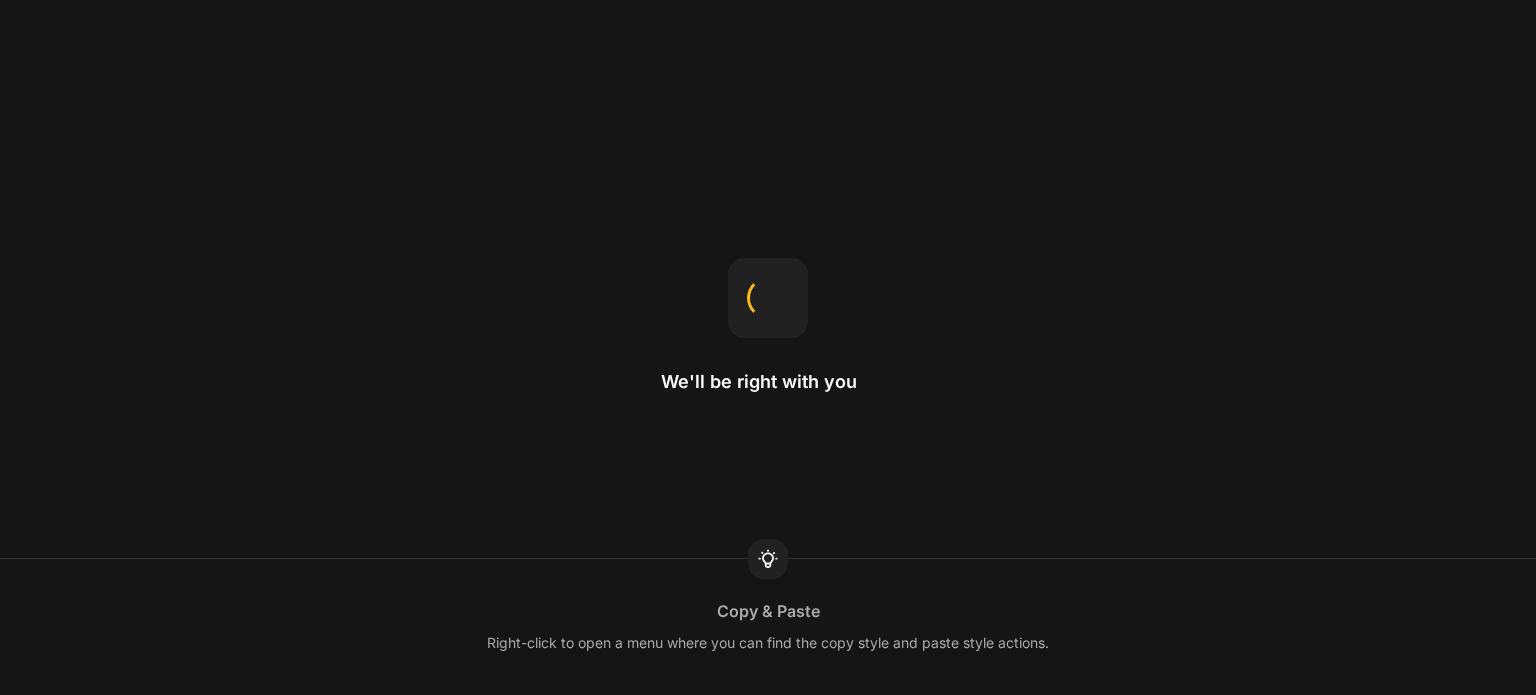 scroll, scrollTop: 0, scrollLeft: 0, axis: both 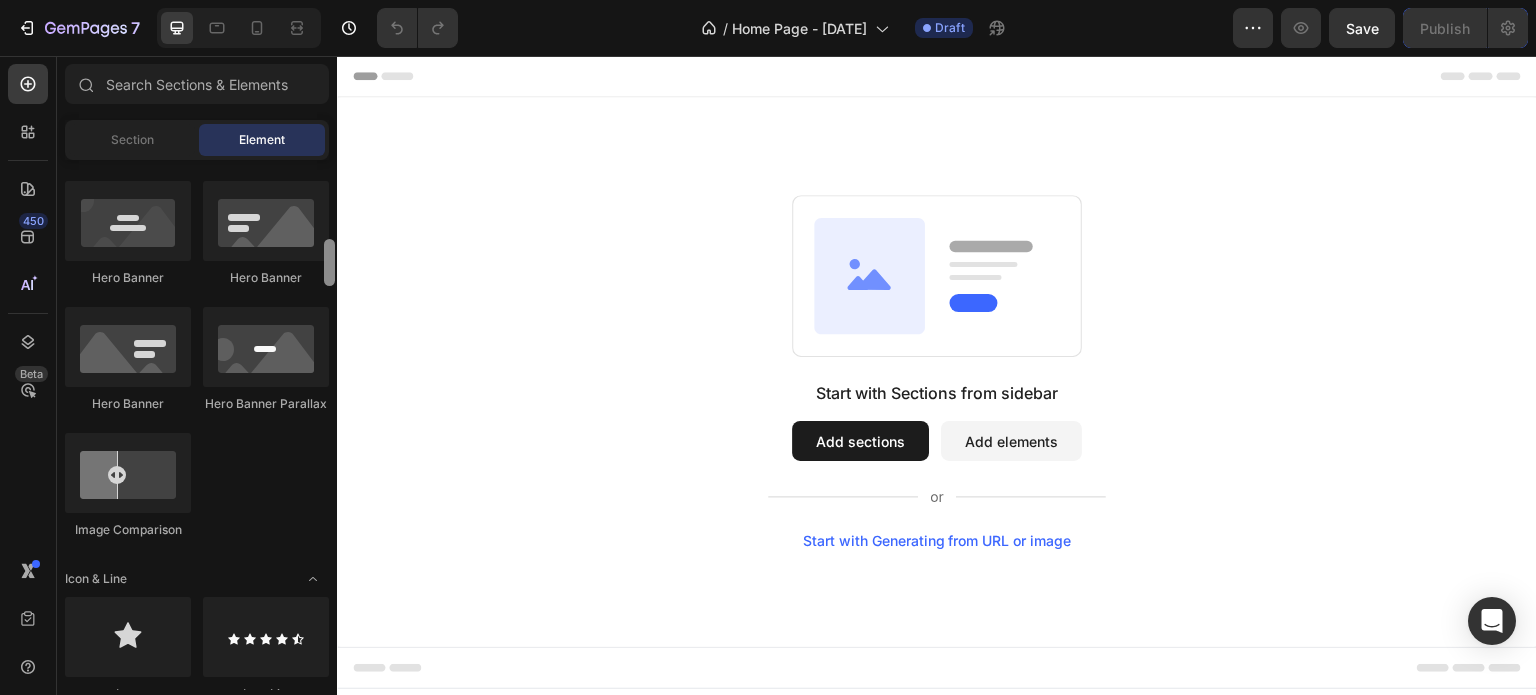drag, startPoint x: 328, startPoint y: 188, endPoint x: 322, endPoint y: 267, distance: 79.22752 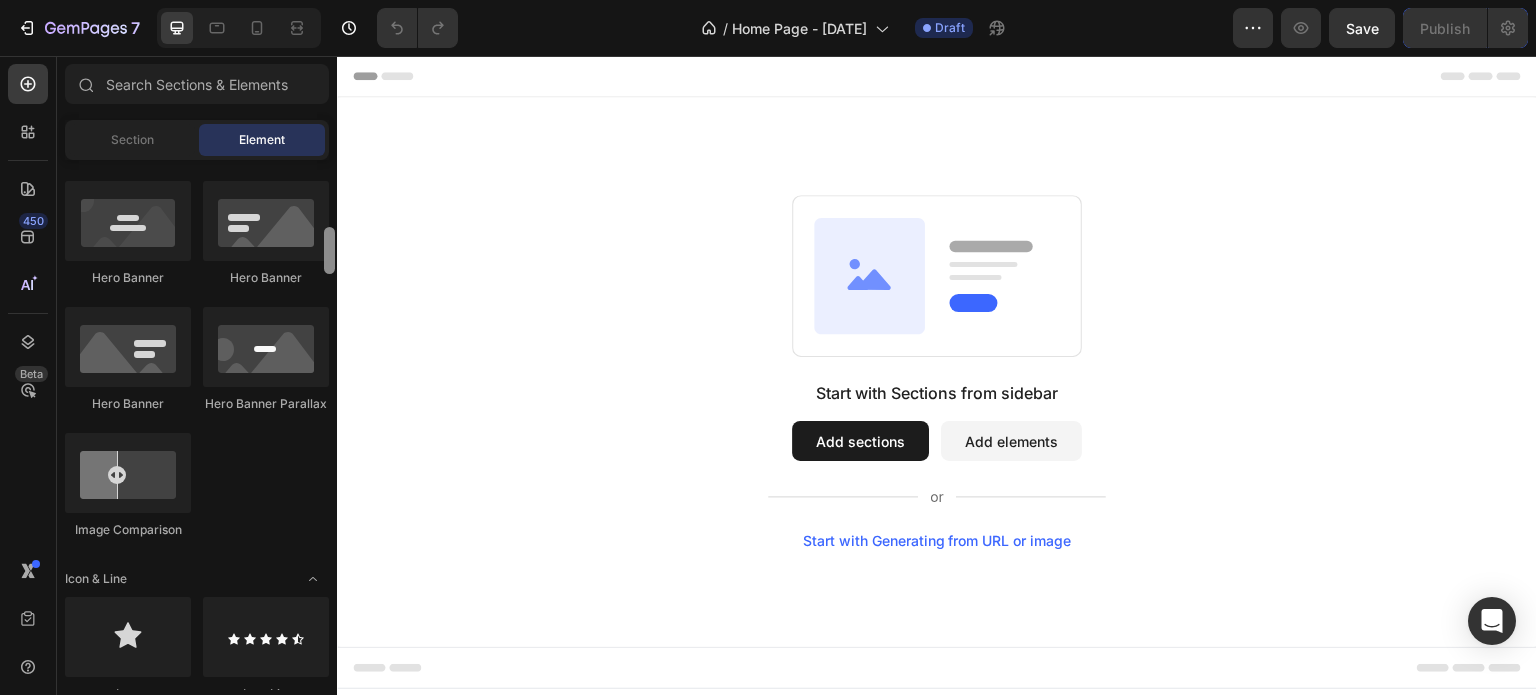 scroll, scrollTop: 882, scrollLeft: 0, axis: vertical 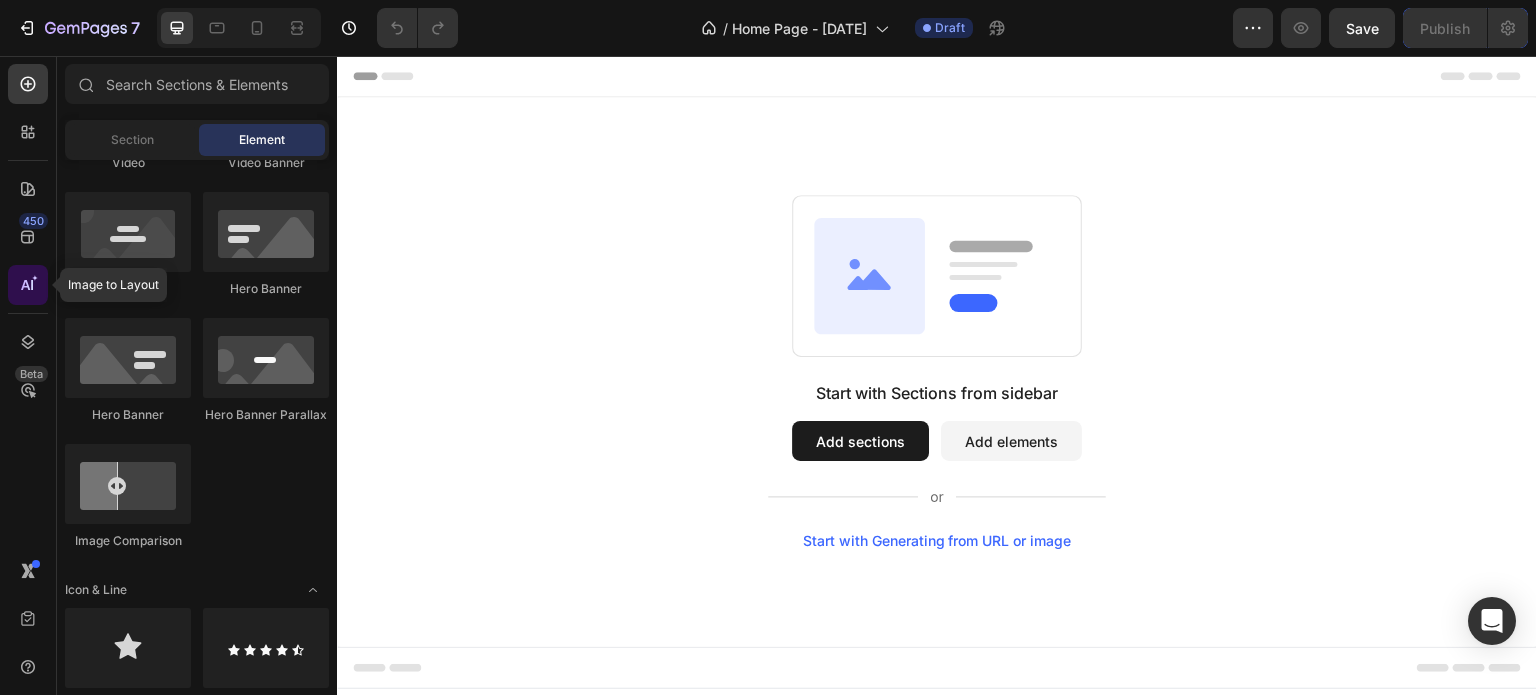 click 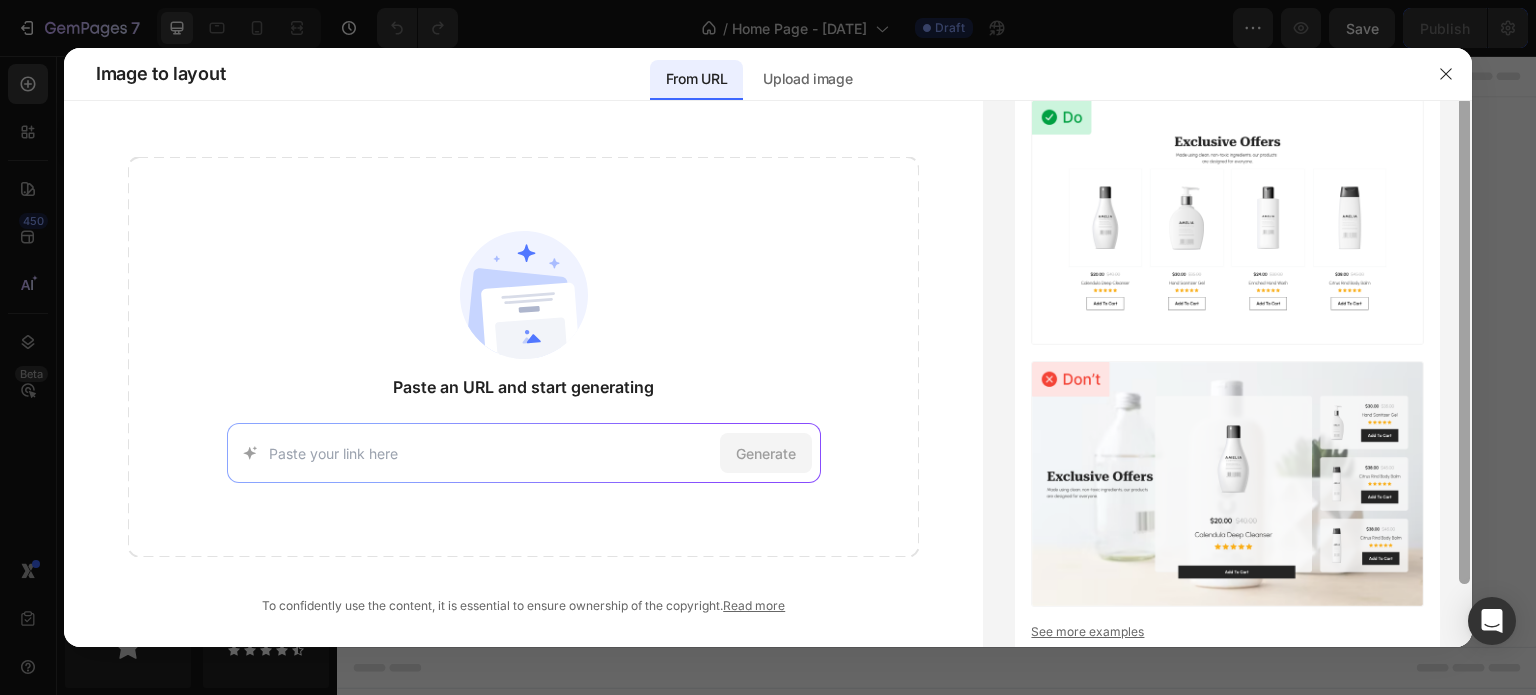scroll, scrollTop: 0, scrollLeft: 0, axis: both 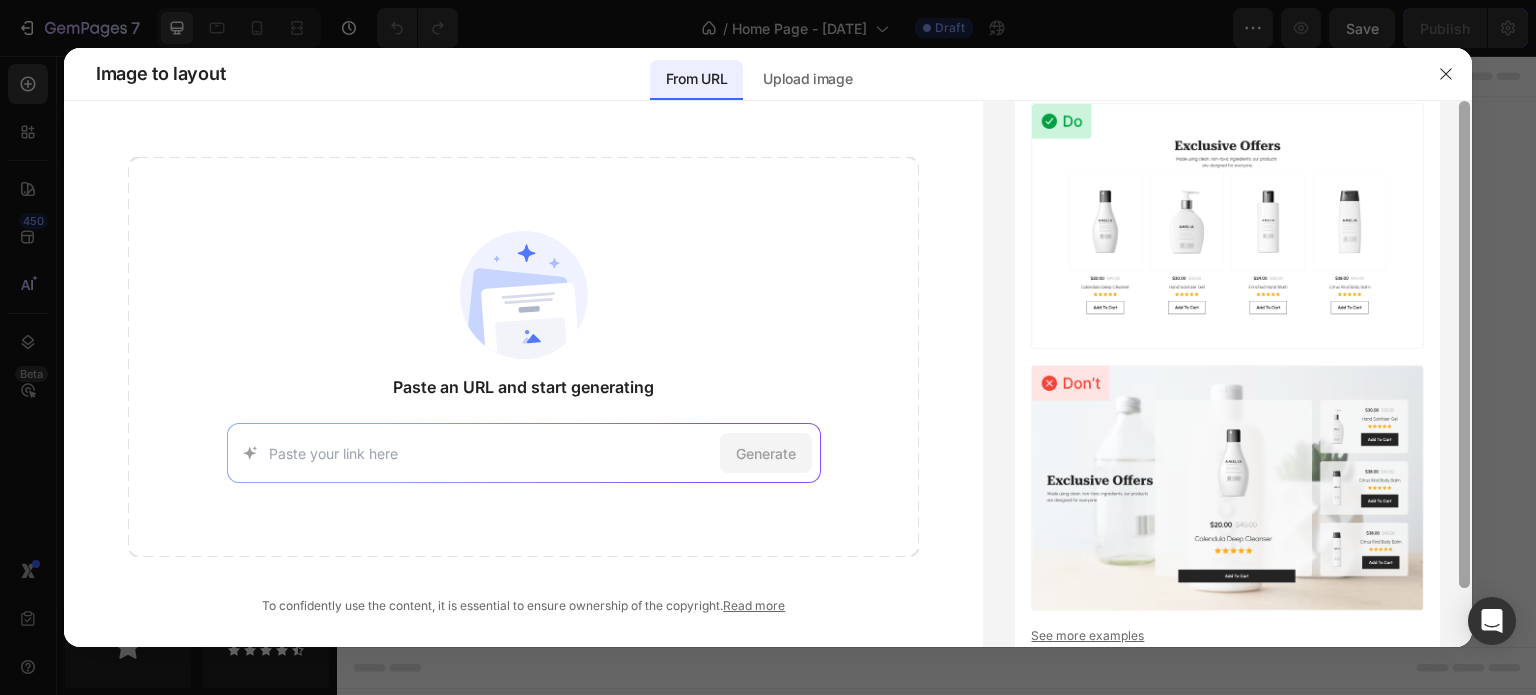 drag, startPoint x: 1467, startPoint y: 291, endPoint x: 1482, endPoint y: 242, distance: 51.24451 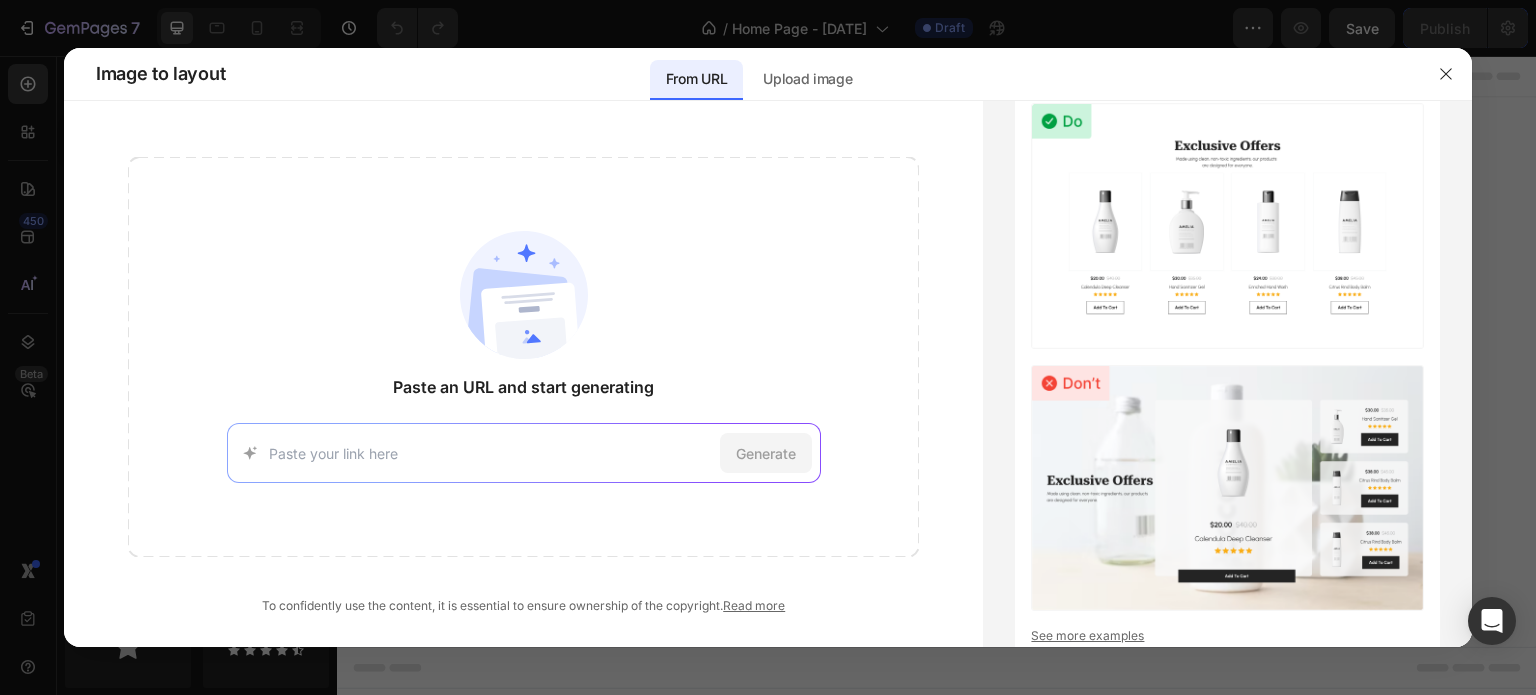 click at bounding box center [490, 453] 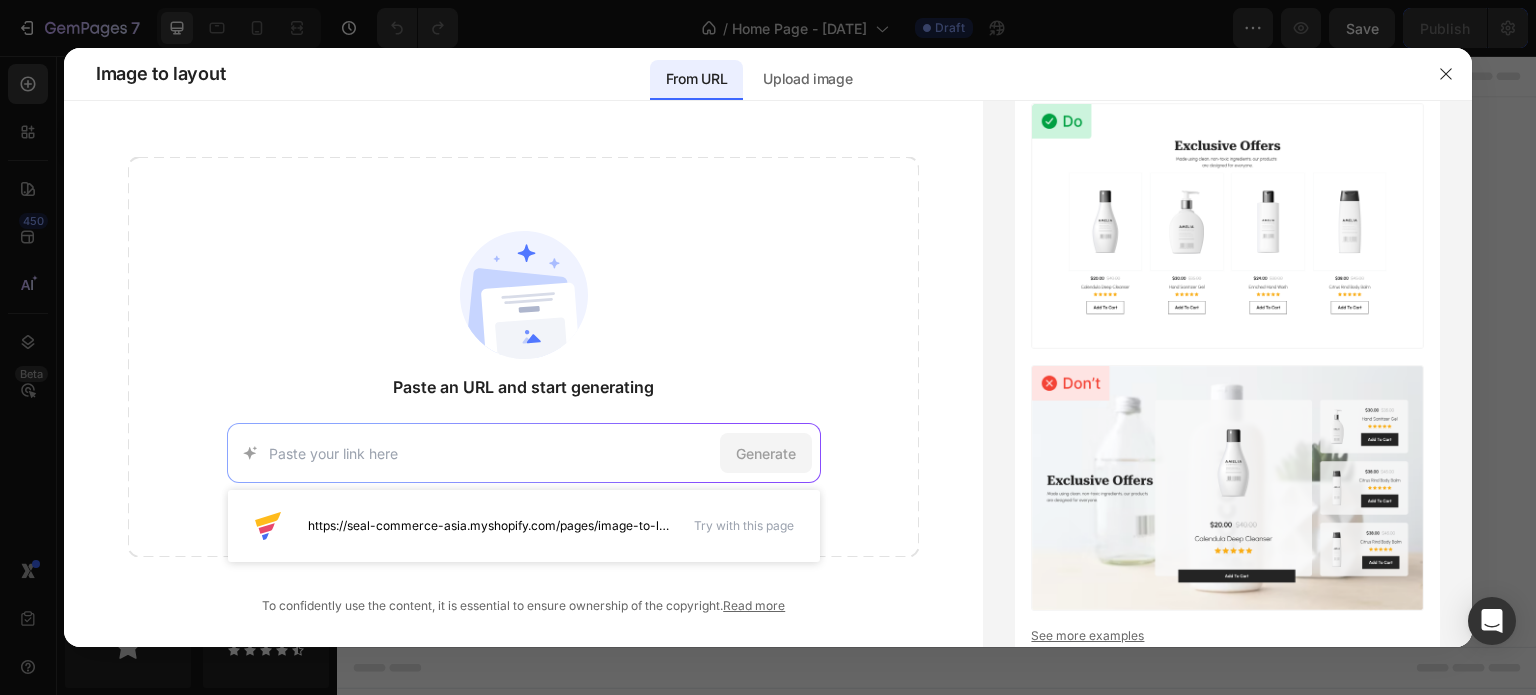 paste on "https://www.dermatica.co.uk/" 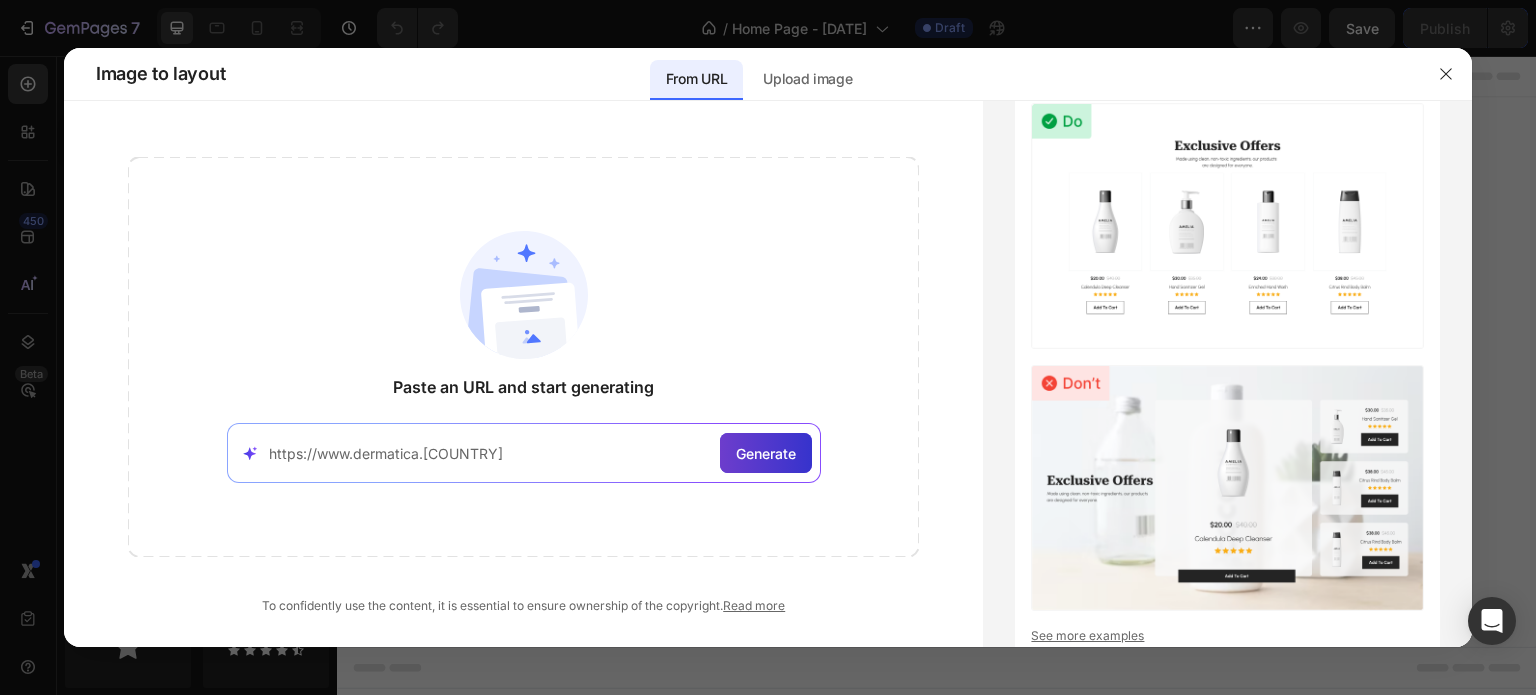 type on "https://www.dermatica.co.uk/" 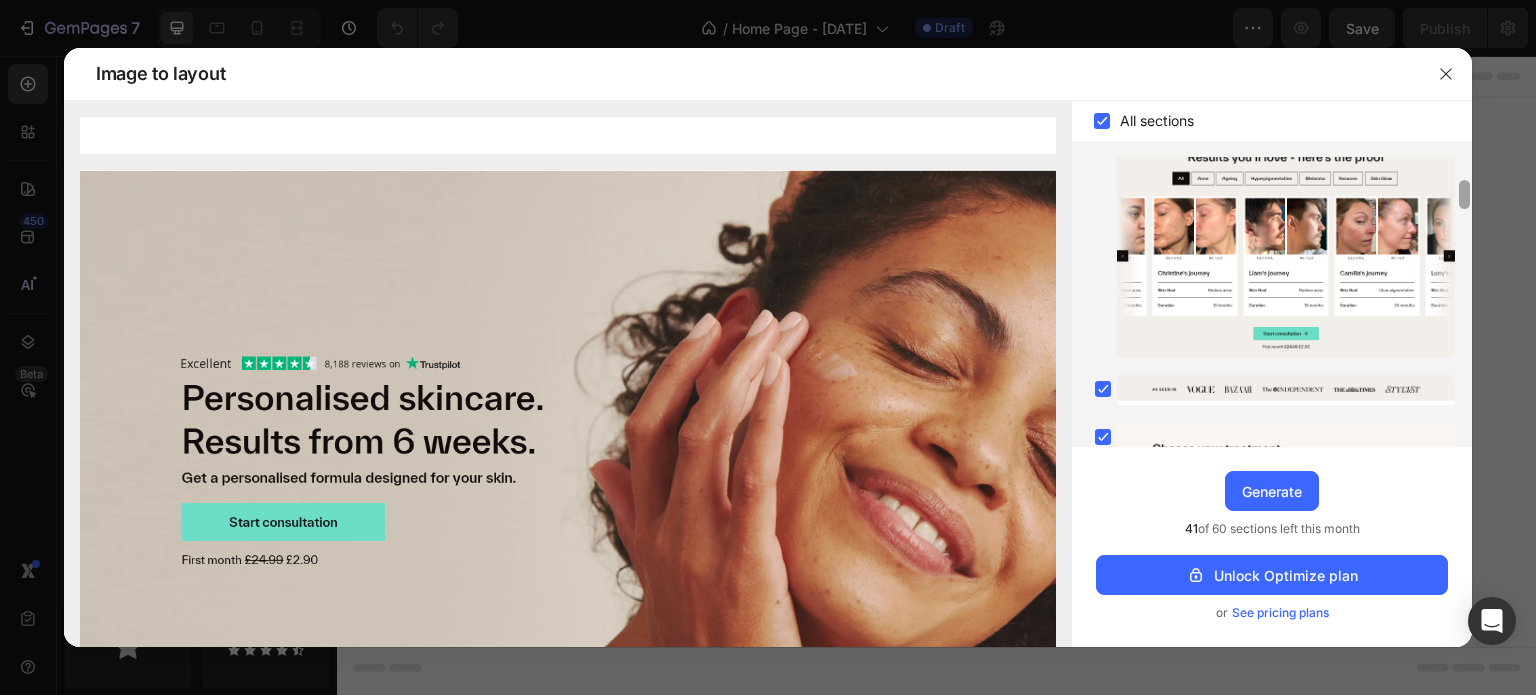 scroll, scrollTop: 339, scrollLeft: 0, axis: vertical 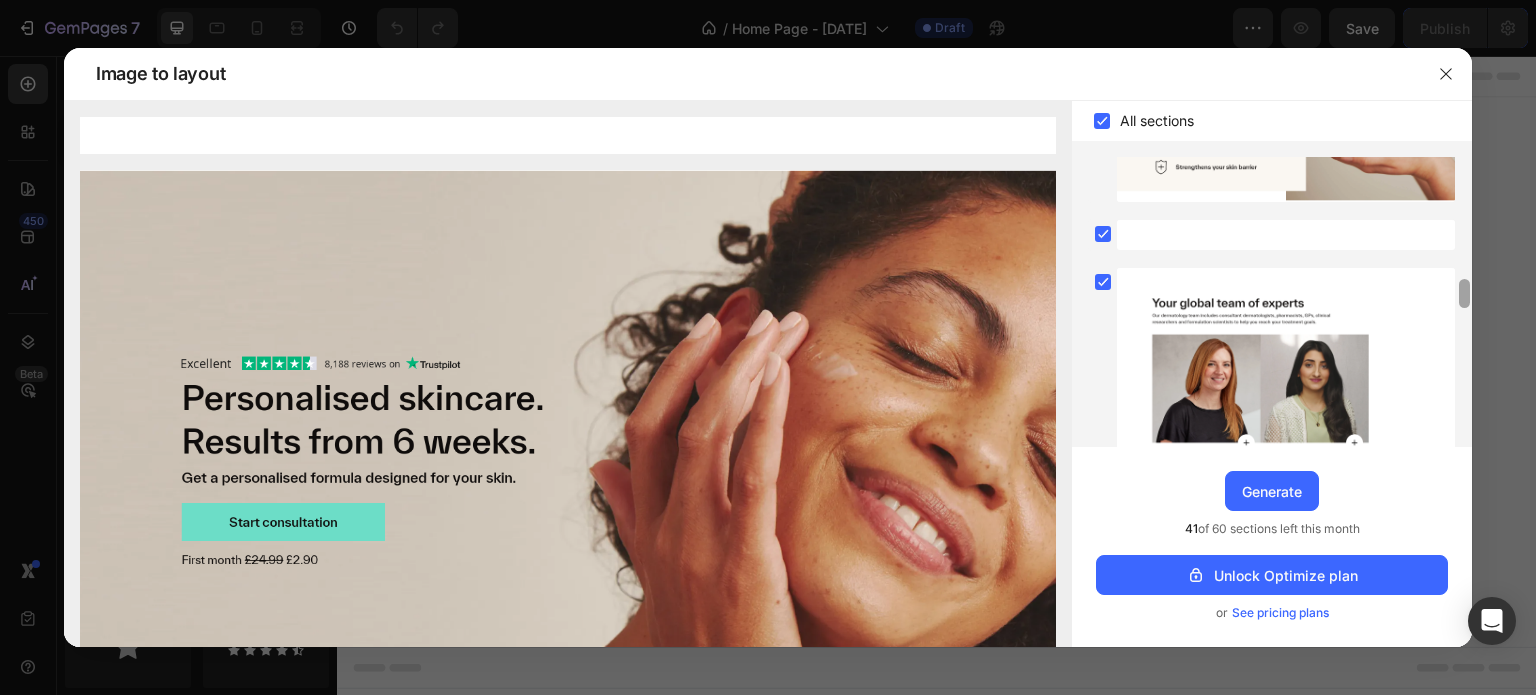 drag, startPoint x: 1468, startPoint y: 212, endPoint x: 1464, endPoint y: 574, distance: 362.0221 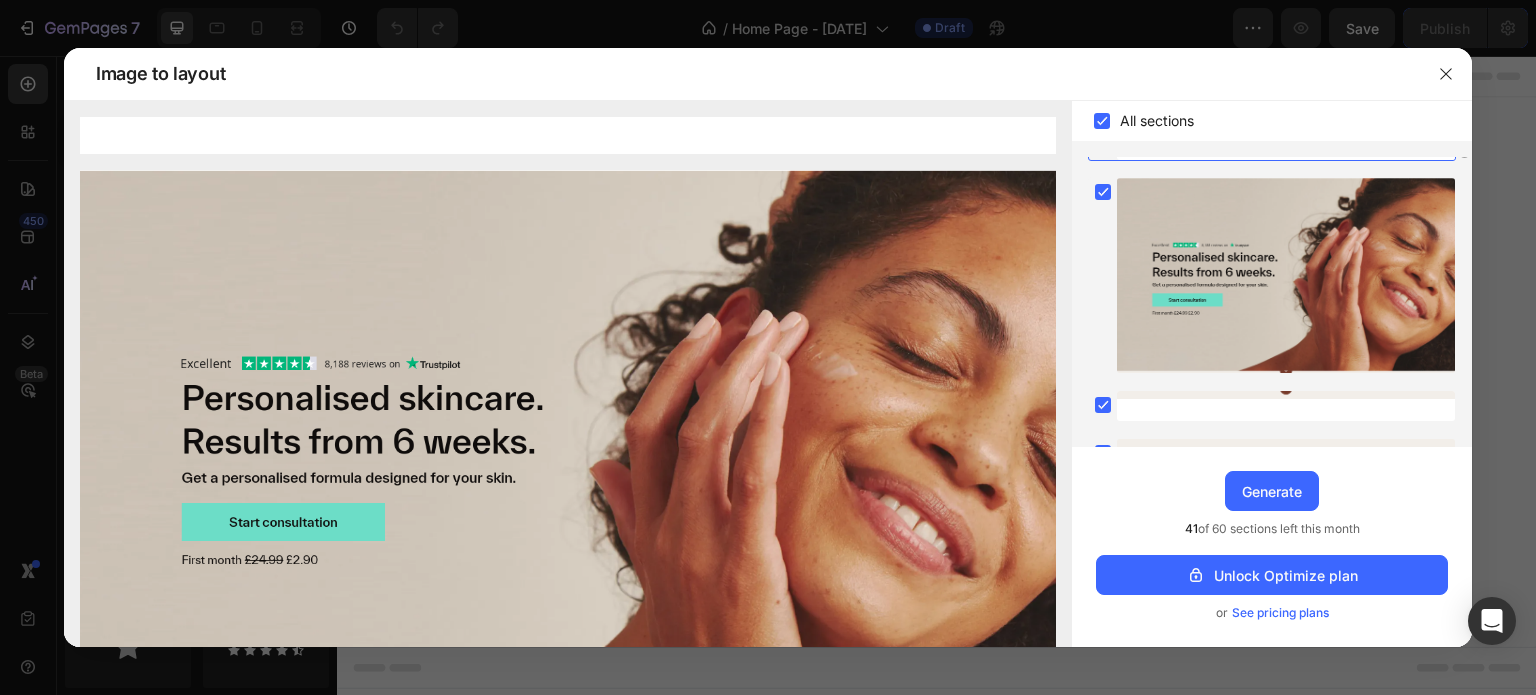 scroll, scrollTop: 0, scrollLeft: 0, axis: both 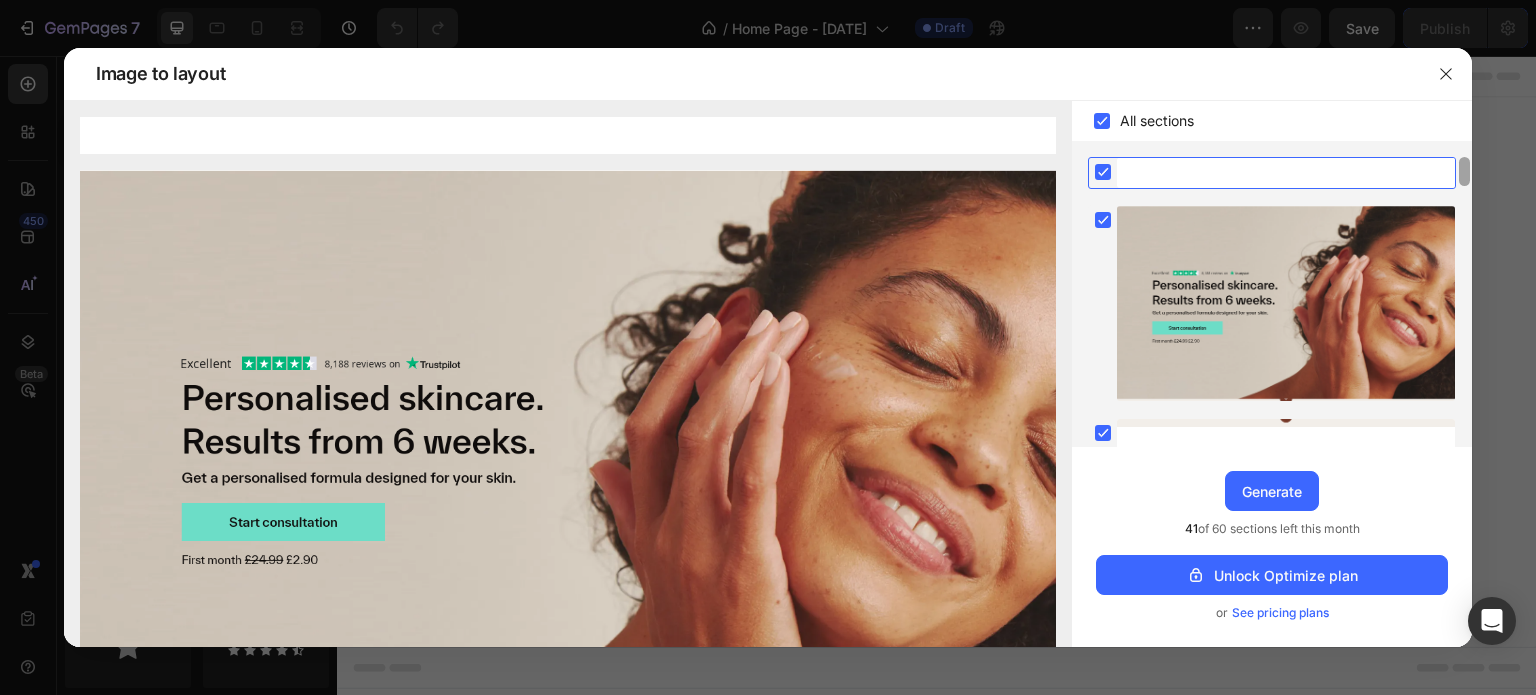drag, startPoint x: 1461, startPoint y: 275, endPoint x: 1460, endPoint y: 122, distance: 153.00327 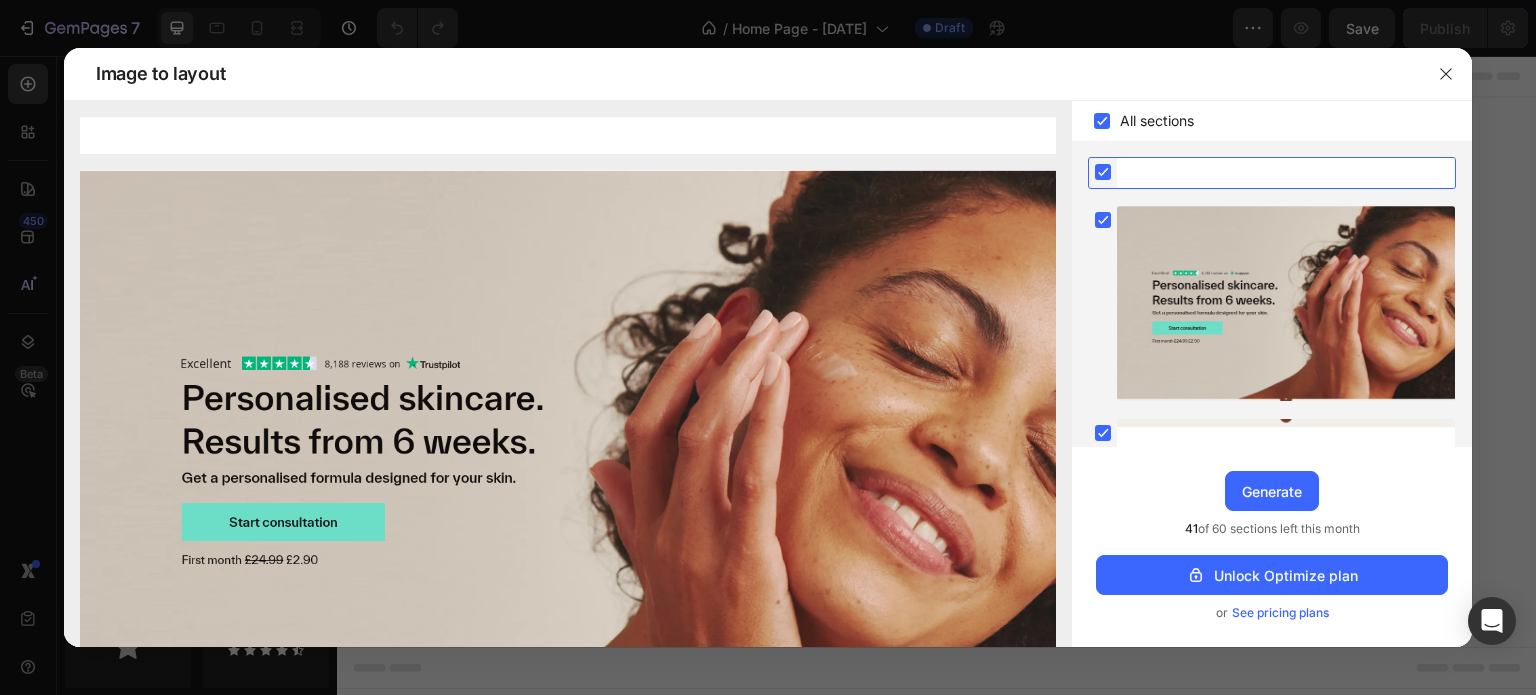click 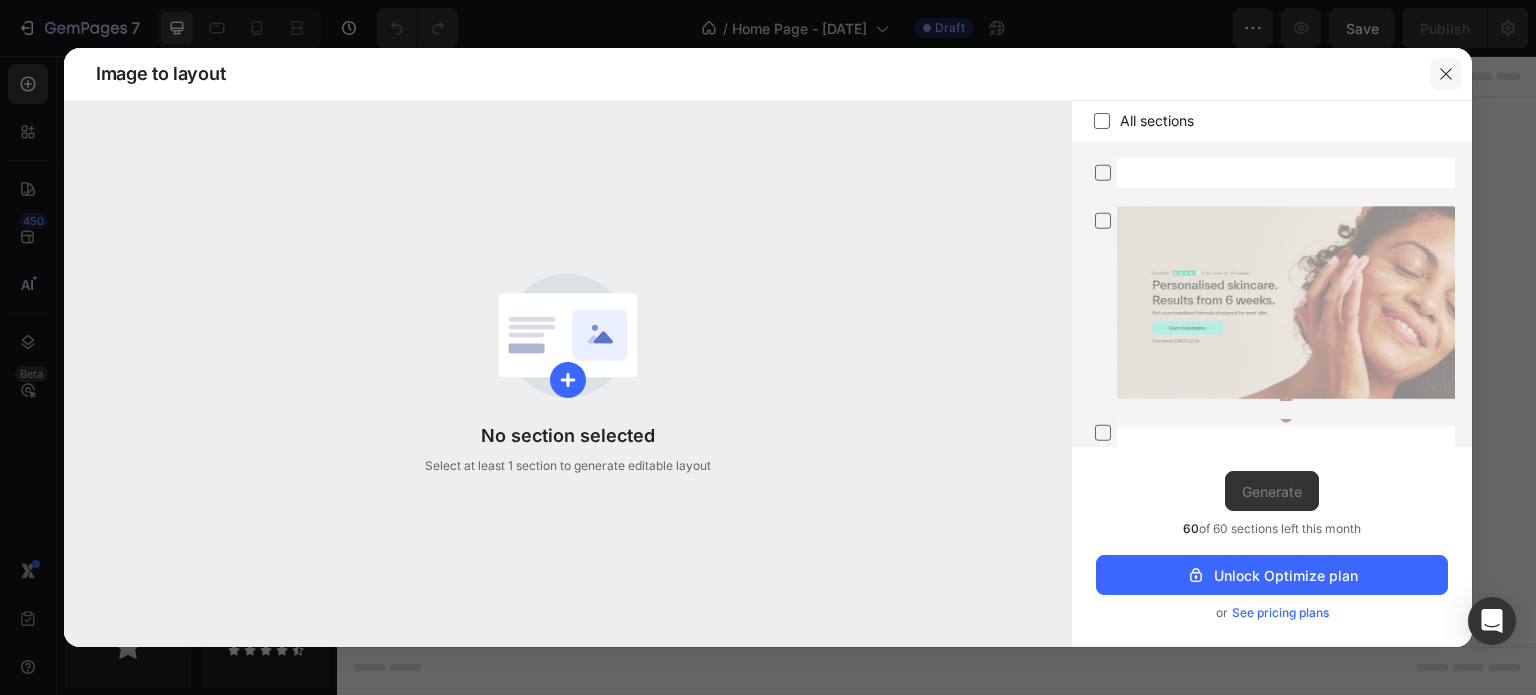 click 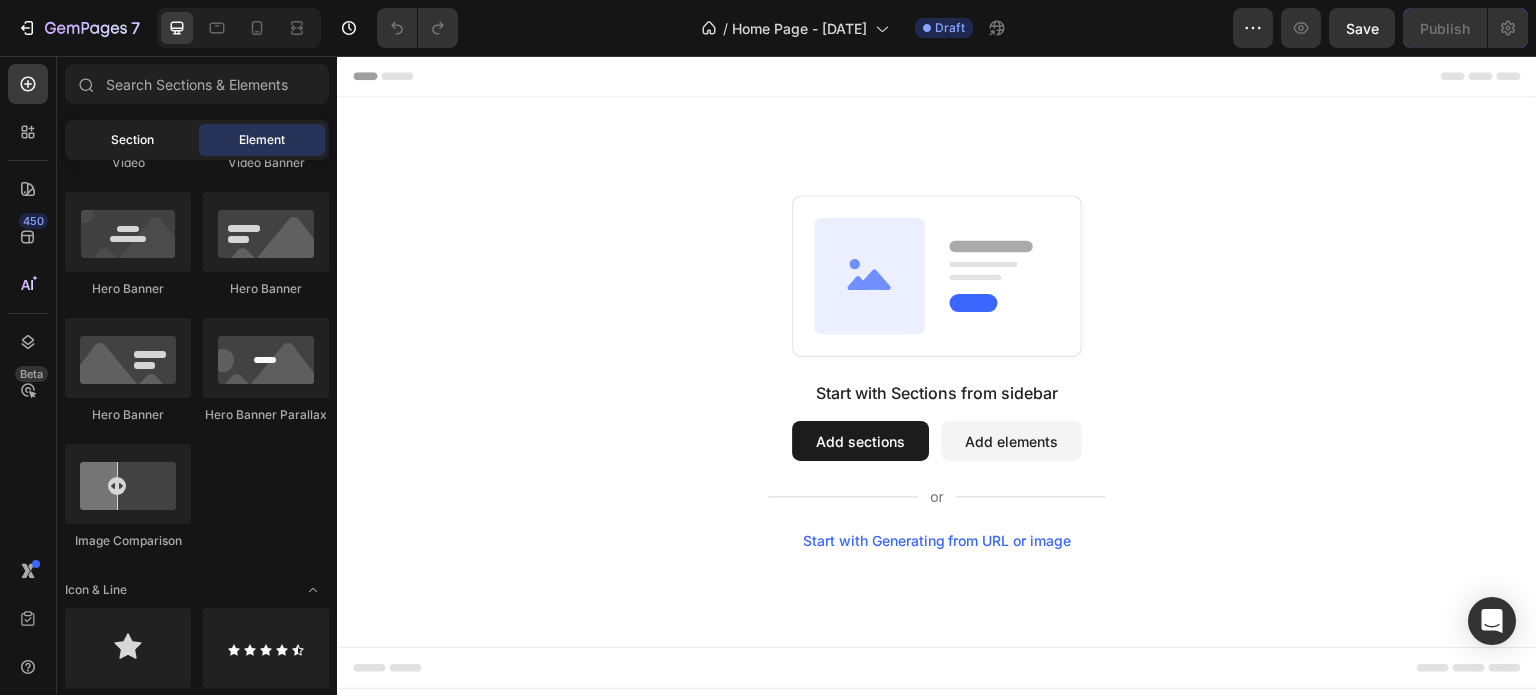 click on "Section" at bounding box center [132, 140] 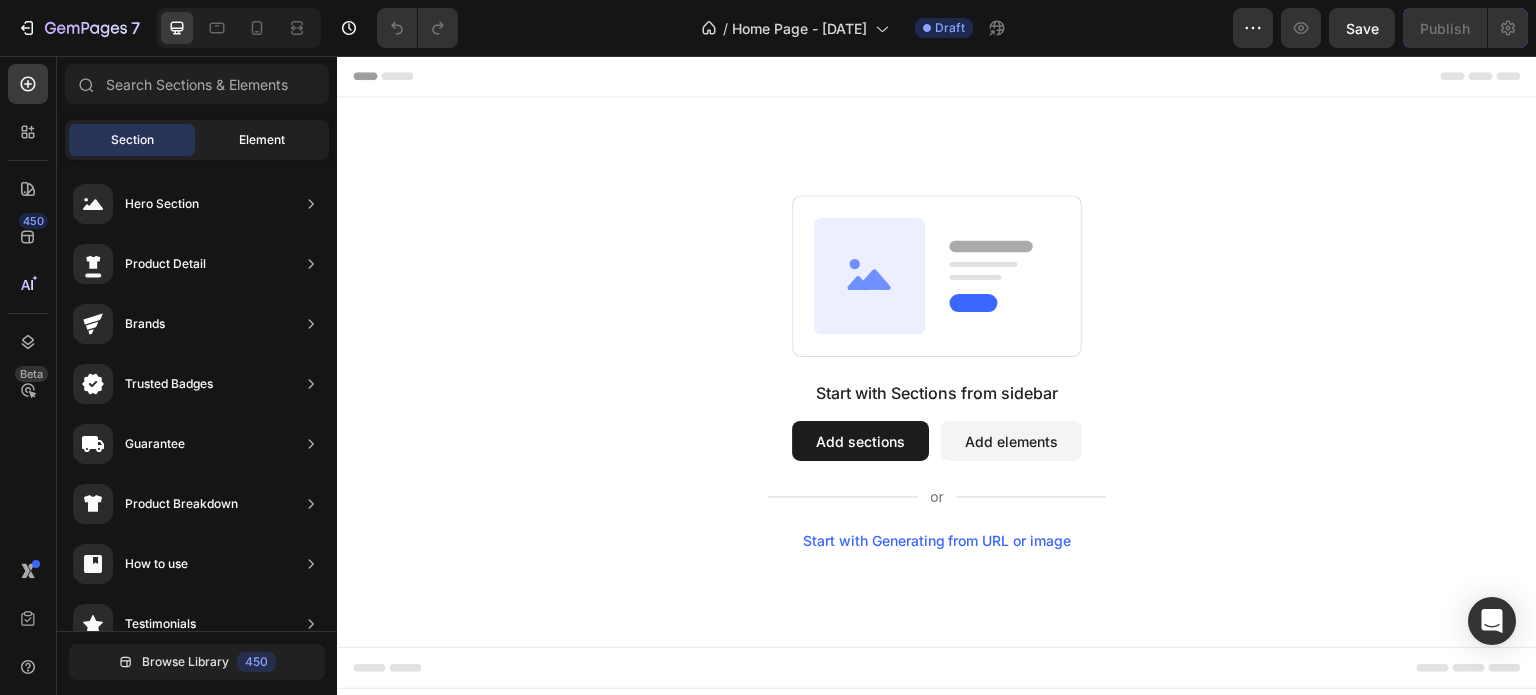 click on "Element" at bounding box center (262, 140) 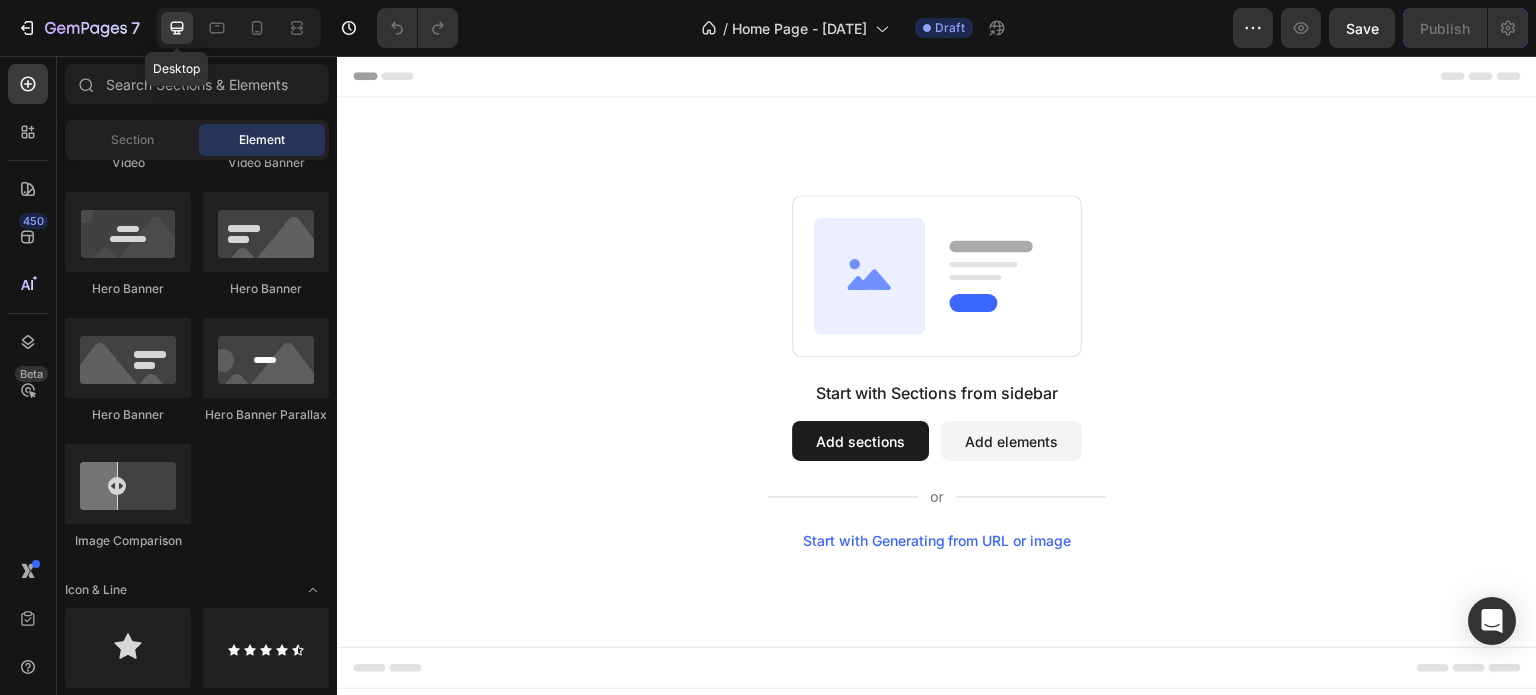 click 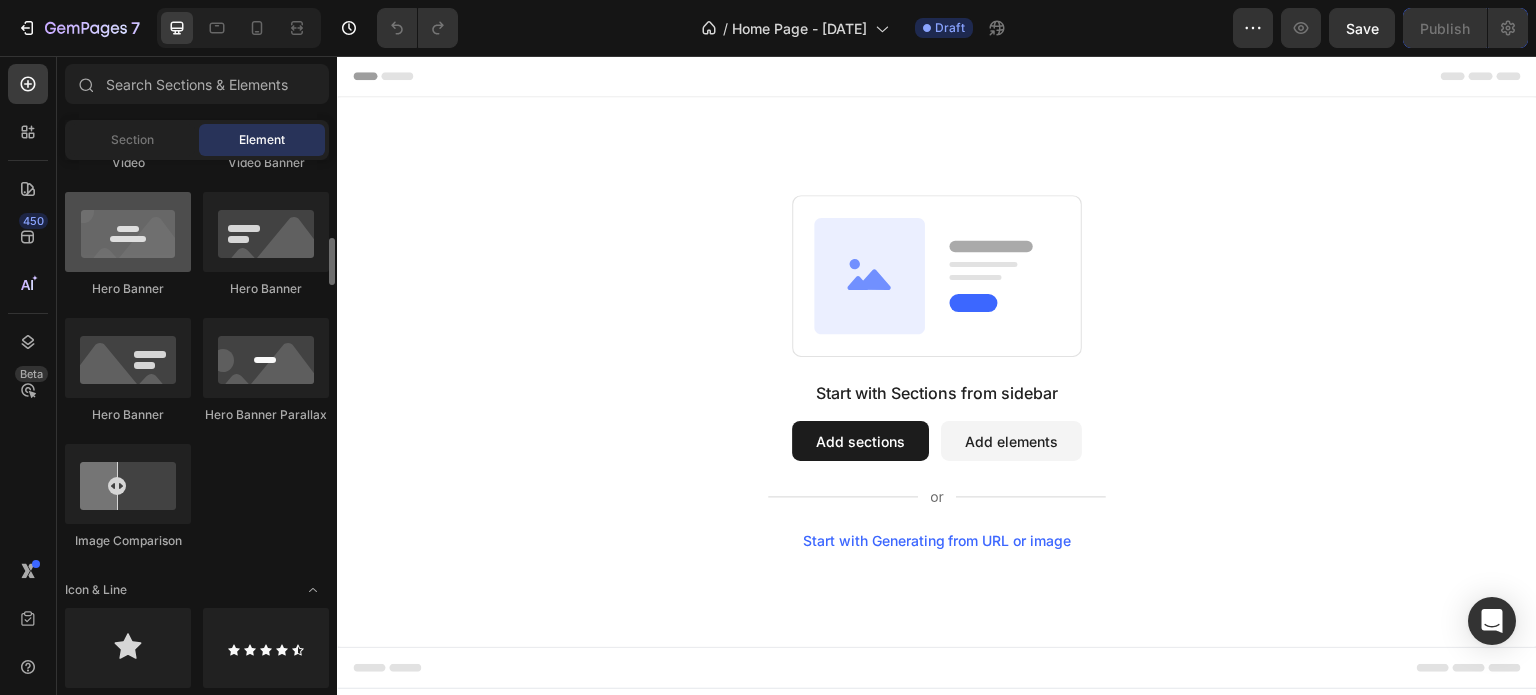 click at bounding box center [128, 232] 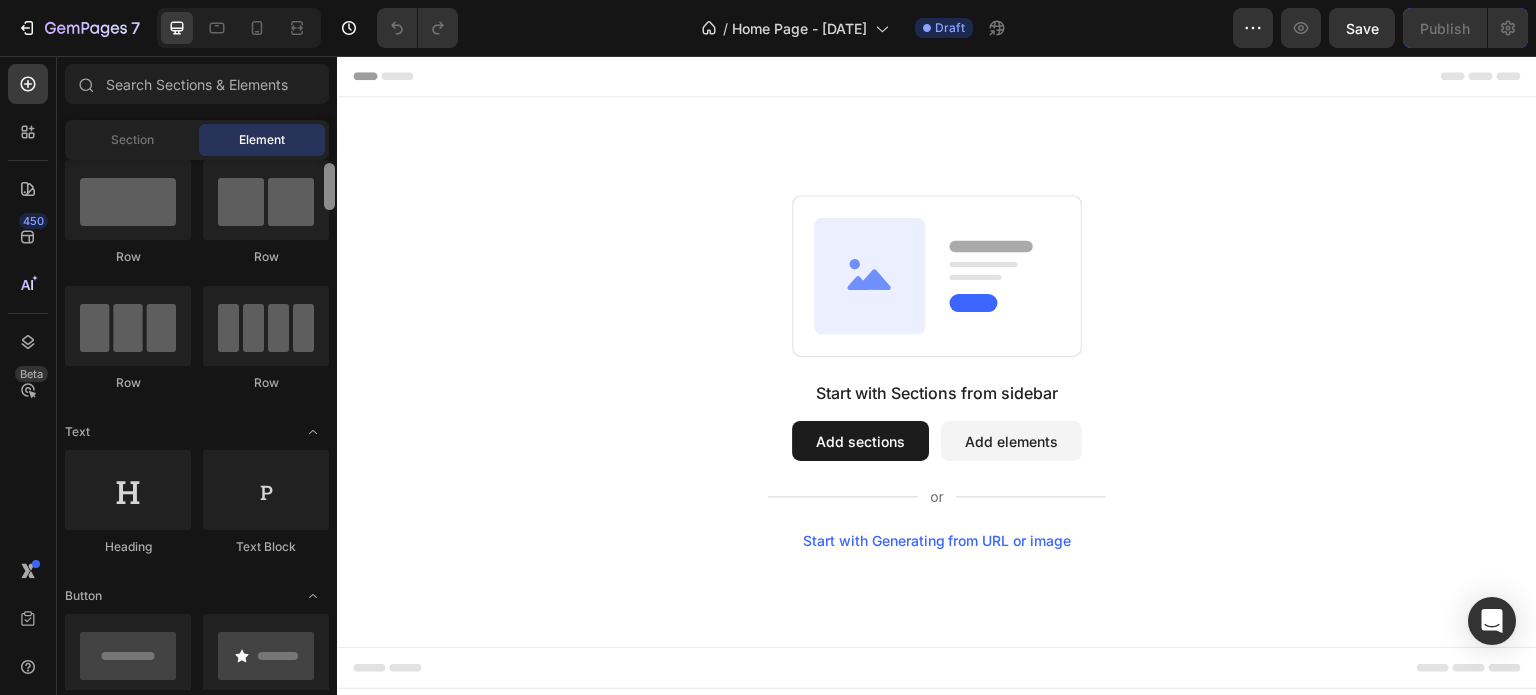 drag, startPoint x: 667, startPoint y: 323, endPoint x: 337, endPoint y: 162, distance: 367.17978 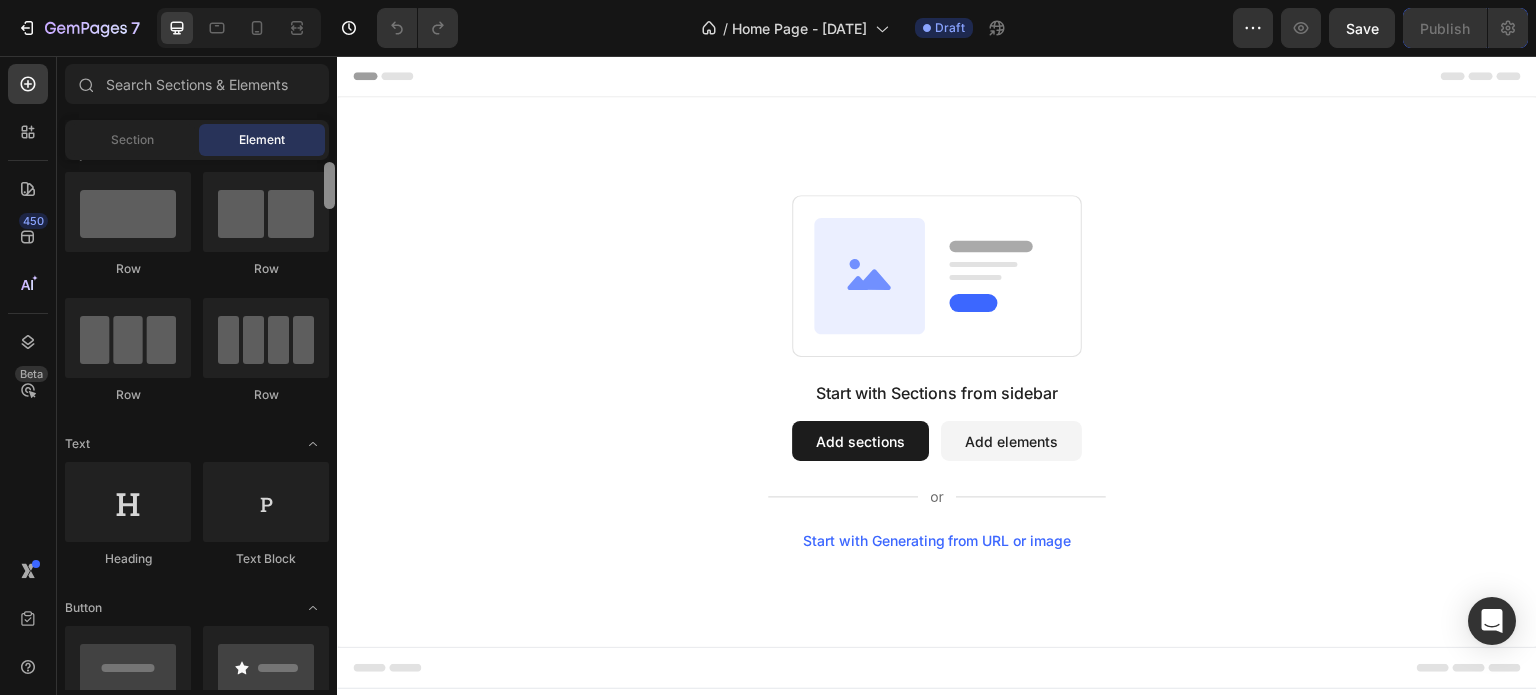 scroll, scrollTop: 0, scrollLeft: 0, axis: both 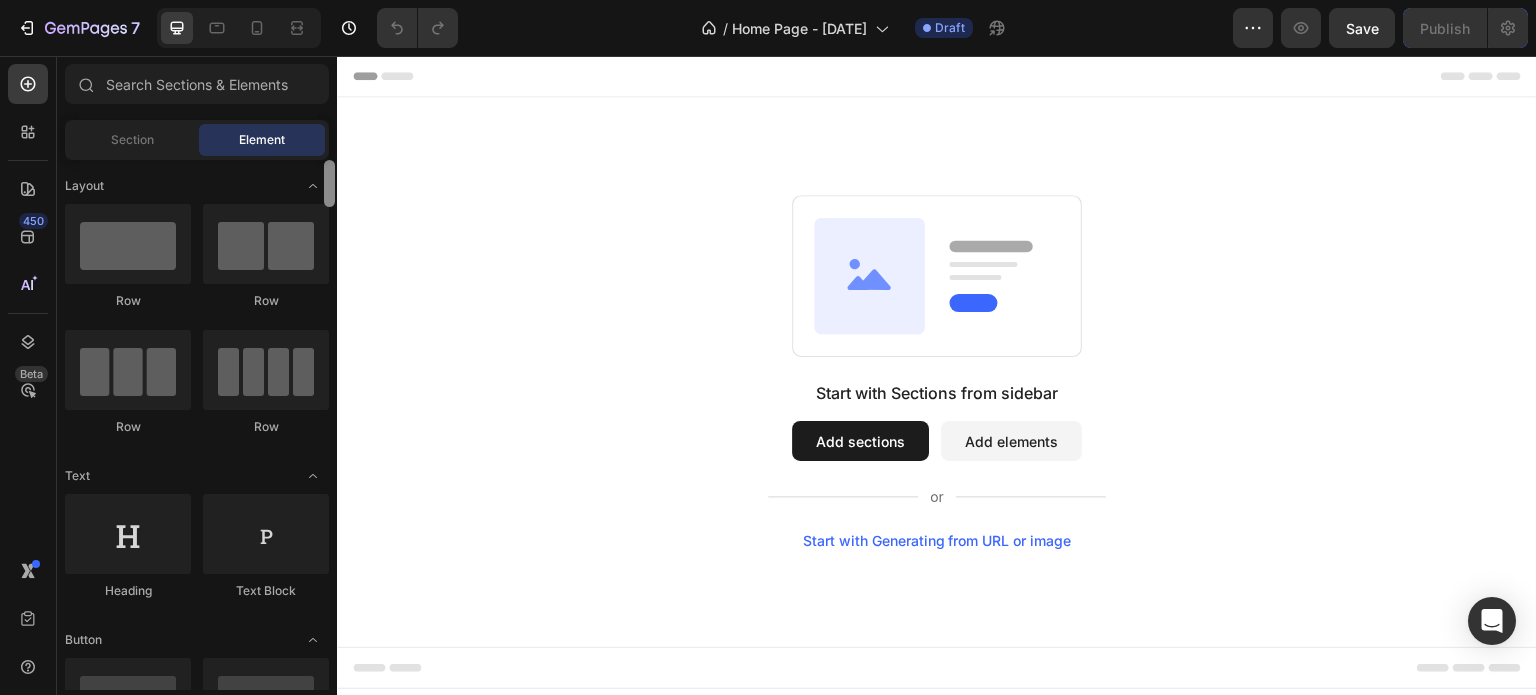 click on "Start with Sections from sidebar Add sections Add elements Start with Generating from URL or image" at bounding box center (937, 372) 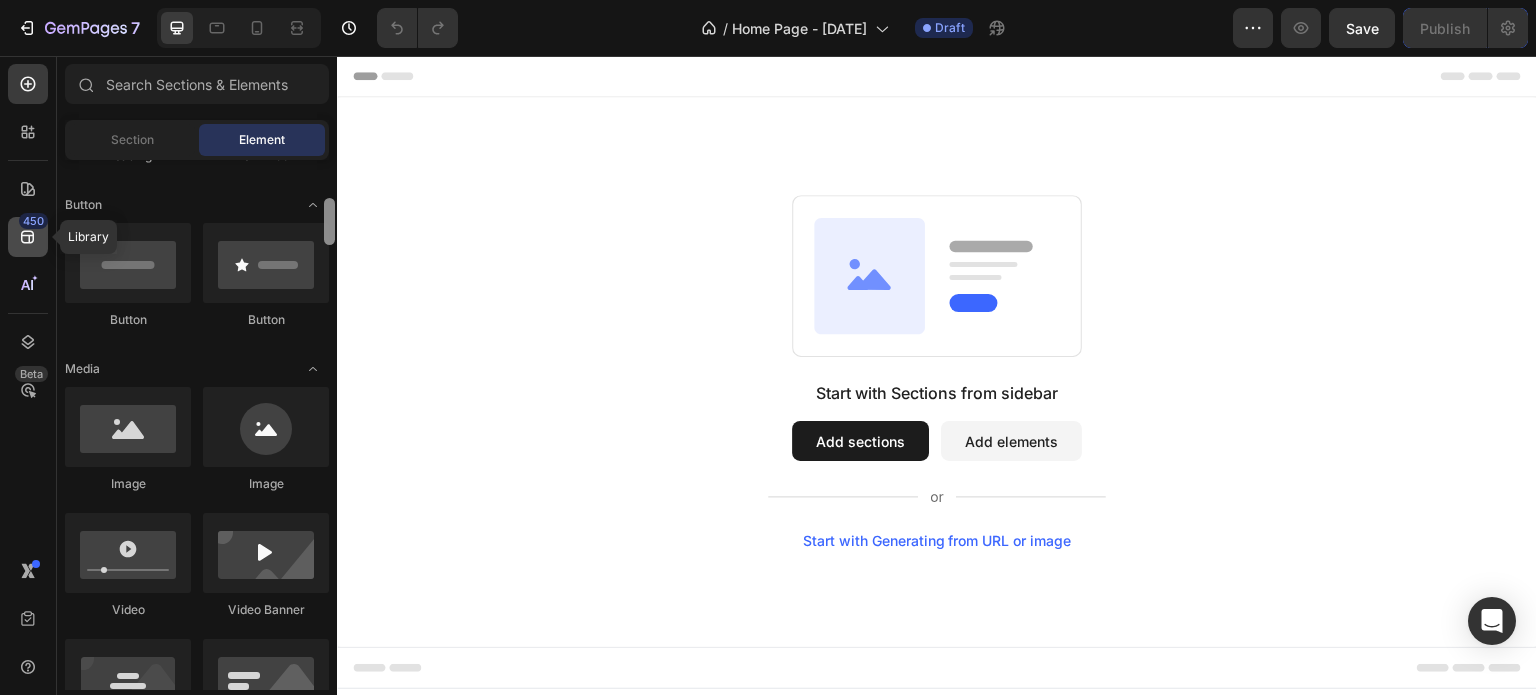scroll, scrollTop: 412, scrollLeft: 0, axis: vertical 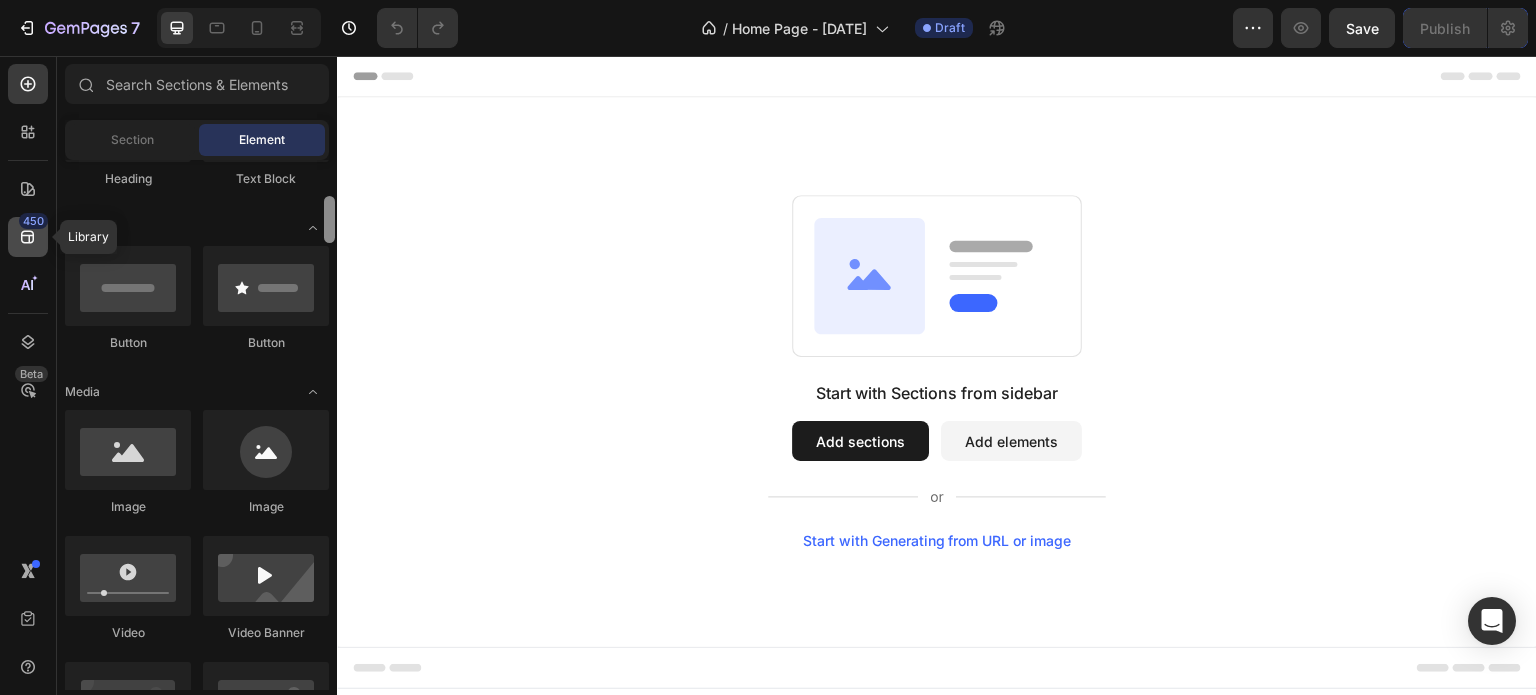 click on "450" at bounding box center [33, 221] 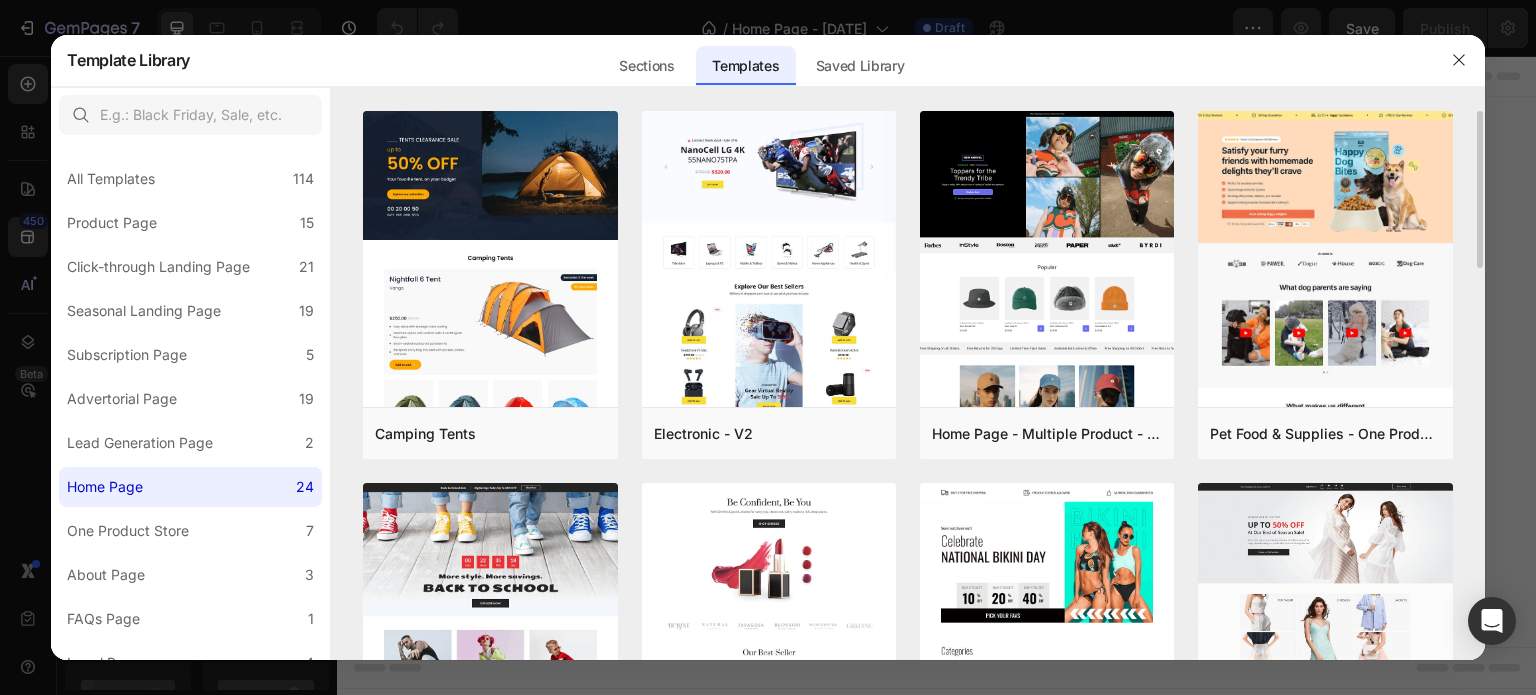 drag, startPoint x: 1480, startPoint y: 180, endPoint x: 1477, endPoint y: 228, distance: 48.09366 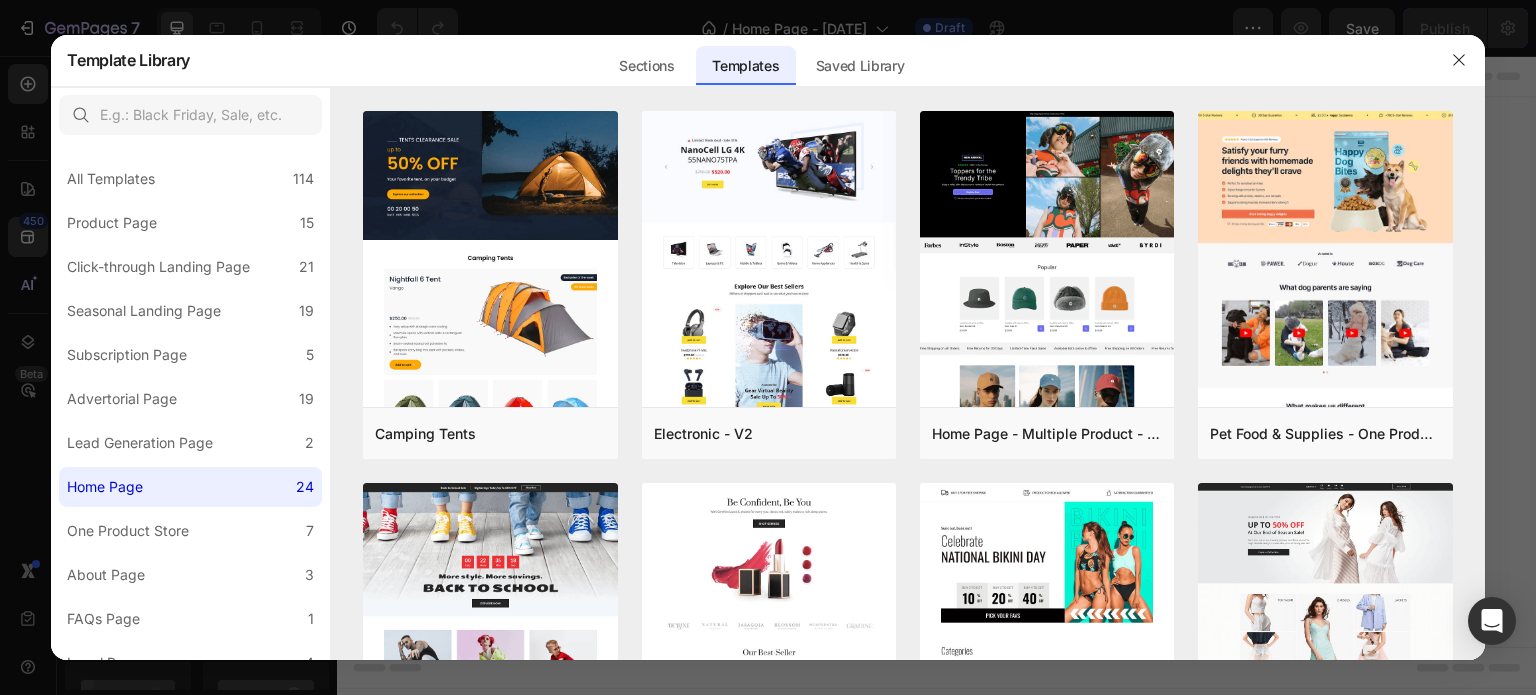 click on "Sections Templates Existing pages Saved Library Templates Saved Library" at bounding box center [761, 60] 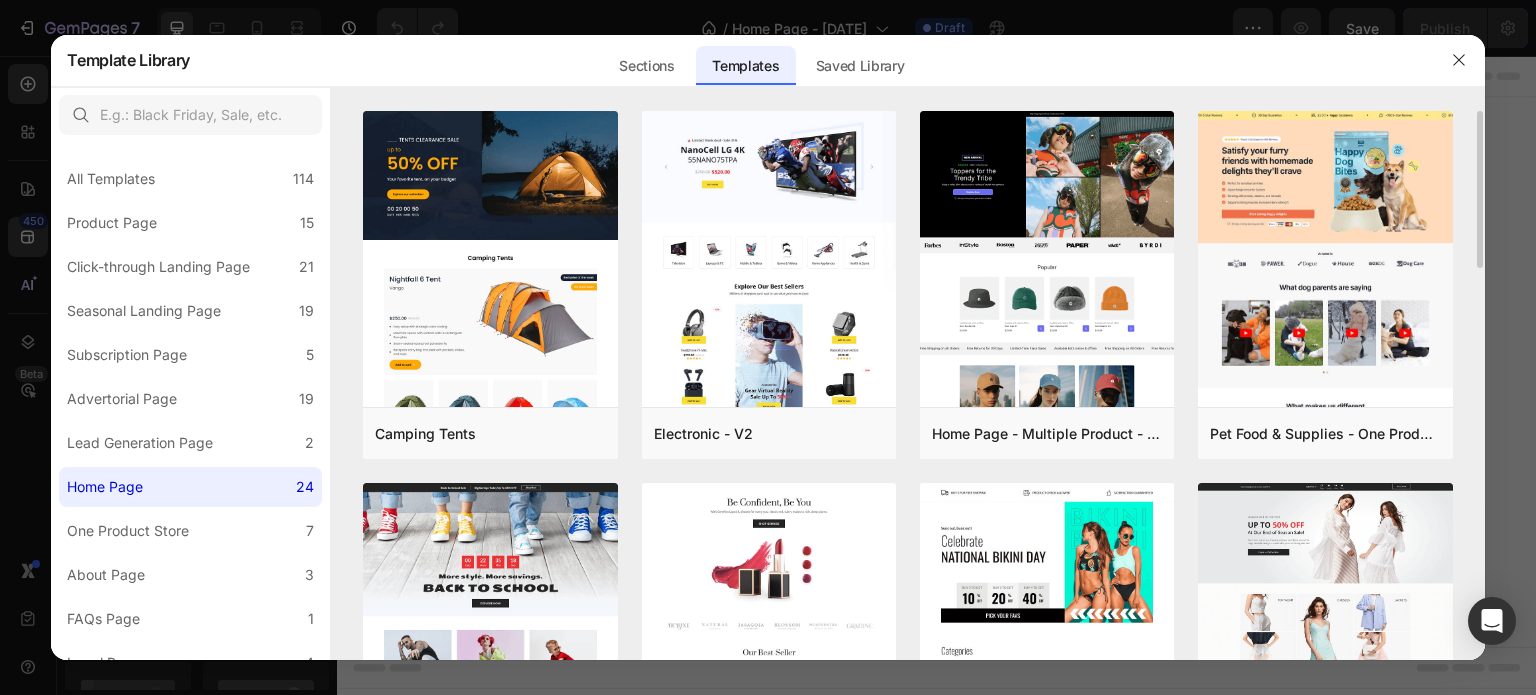 drag, startPoint x: 1481, startPoint y: 255, endPoint x: 1483, endPoint y: 284, distance: 29.068884 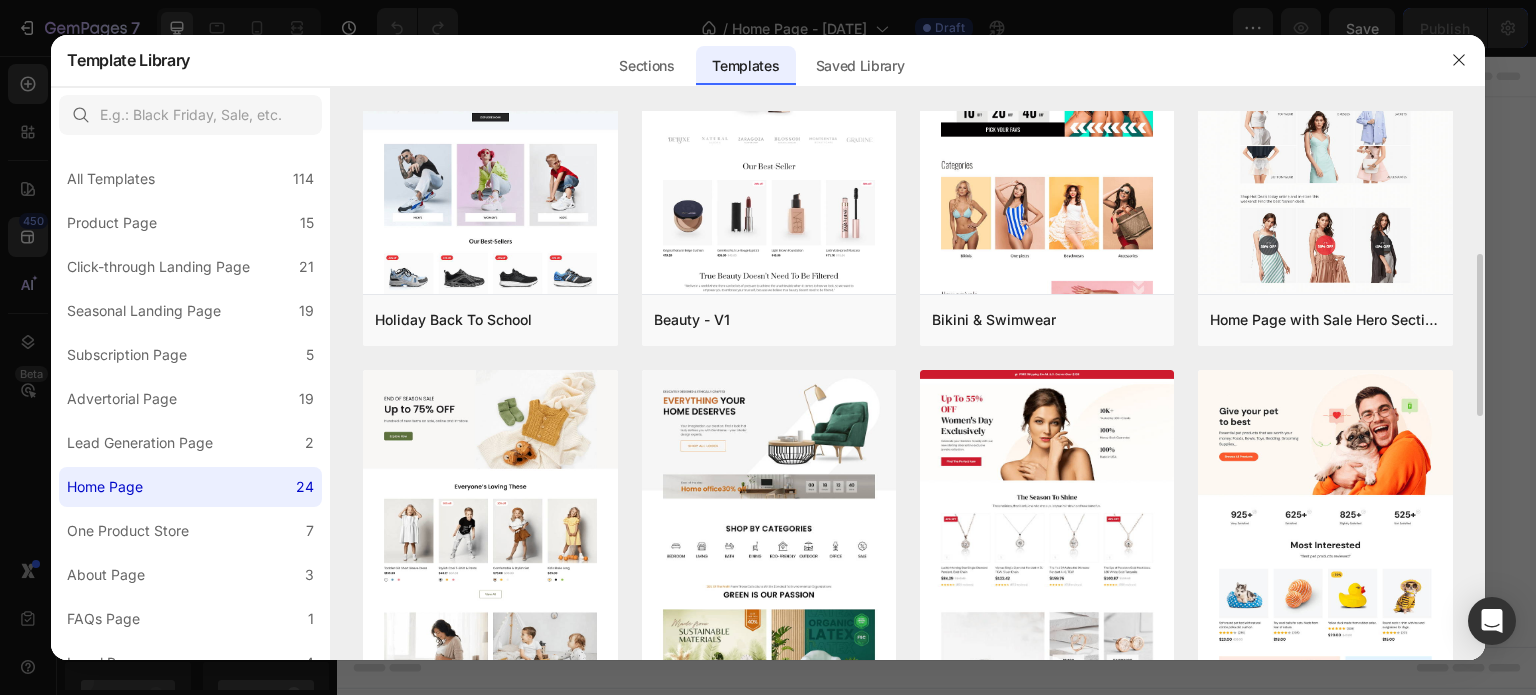 scroll, scrollTop: 516, scrollLeft: 0, axis: vertical 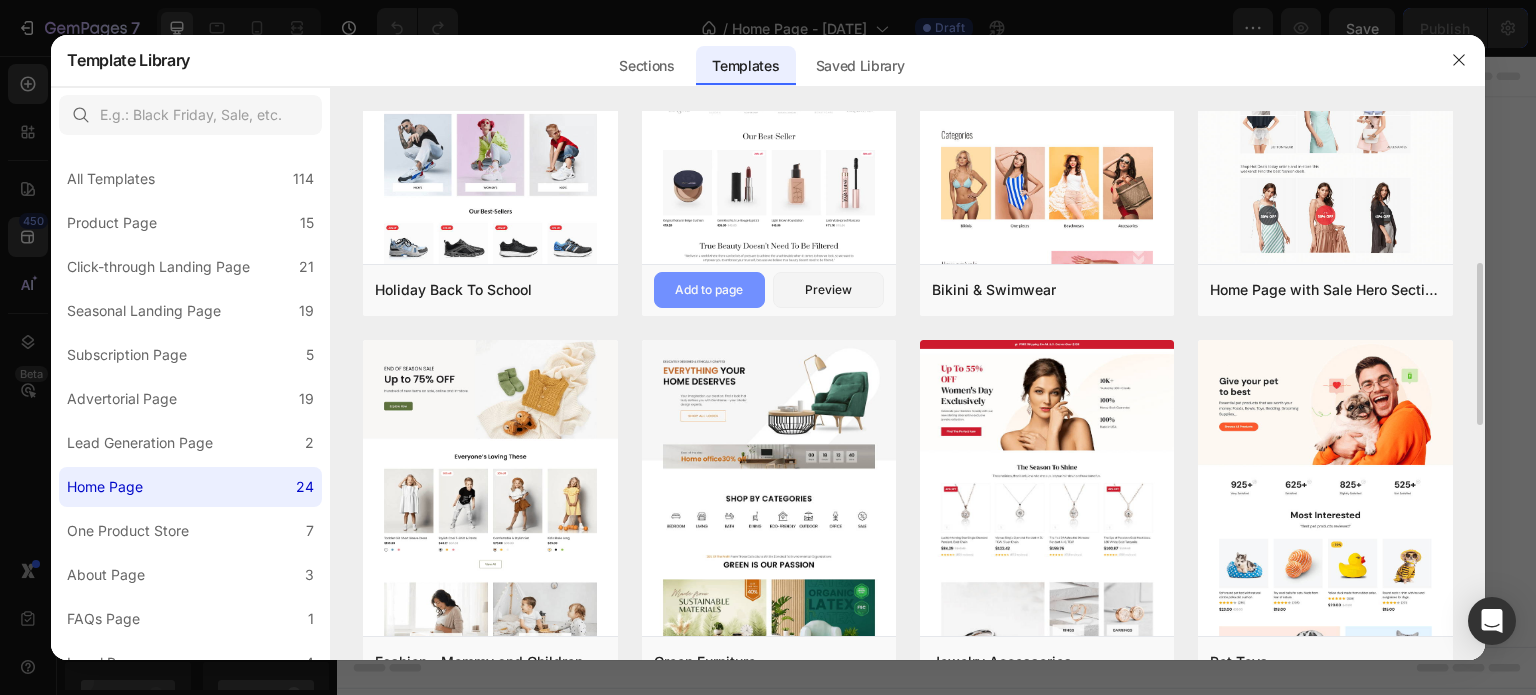 click on "Add to page" at bounding box center (709, 290) 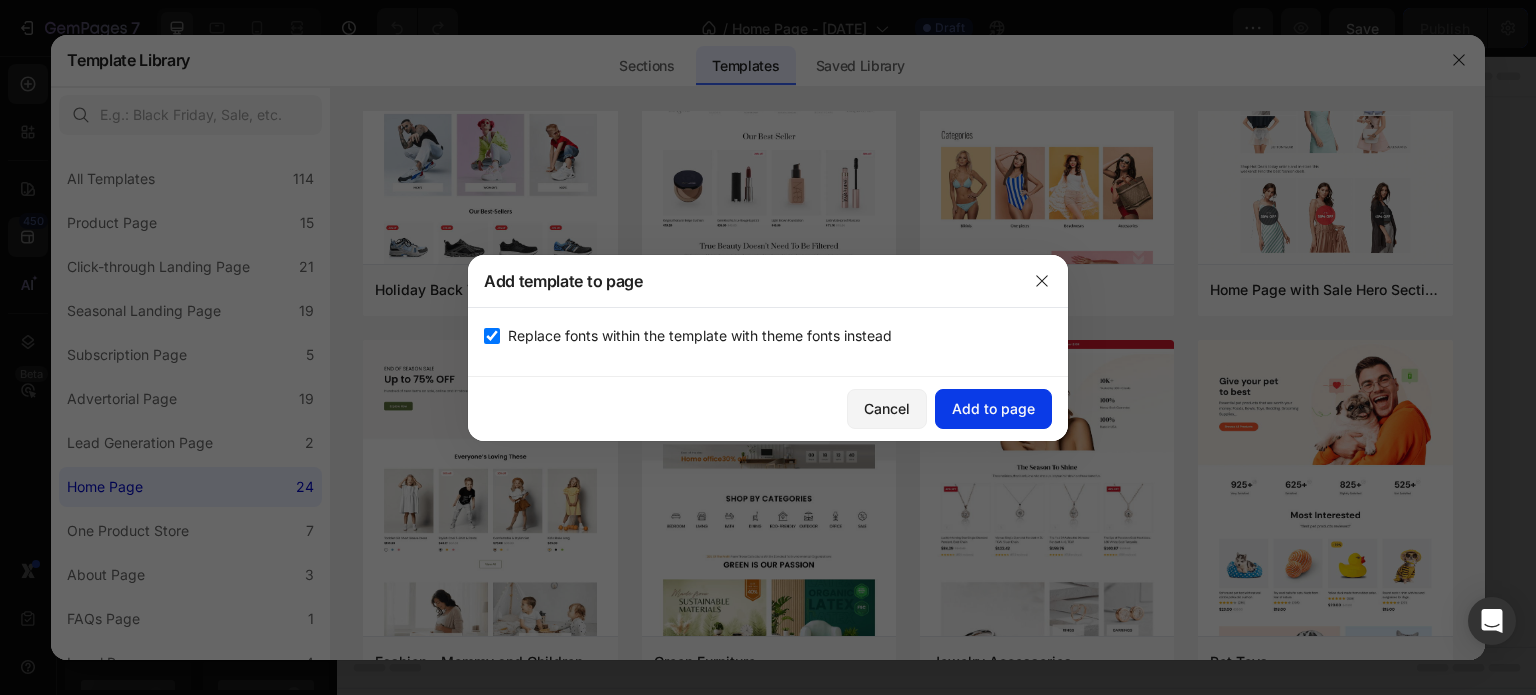 click on "Add to page" at bounding box center (993, 408) 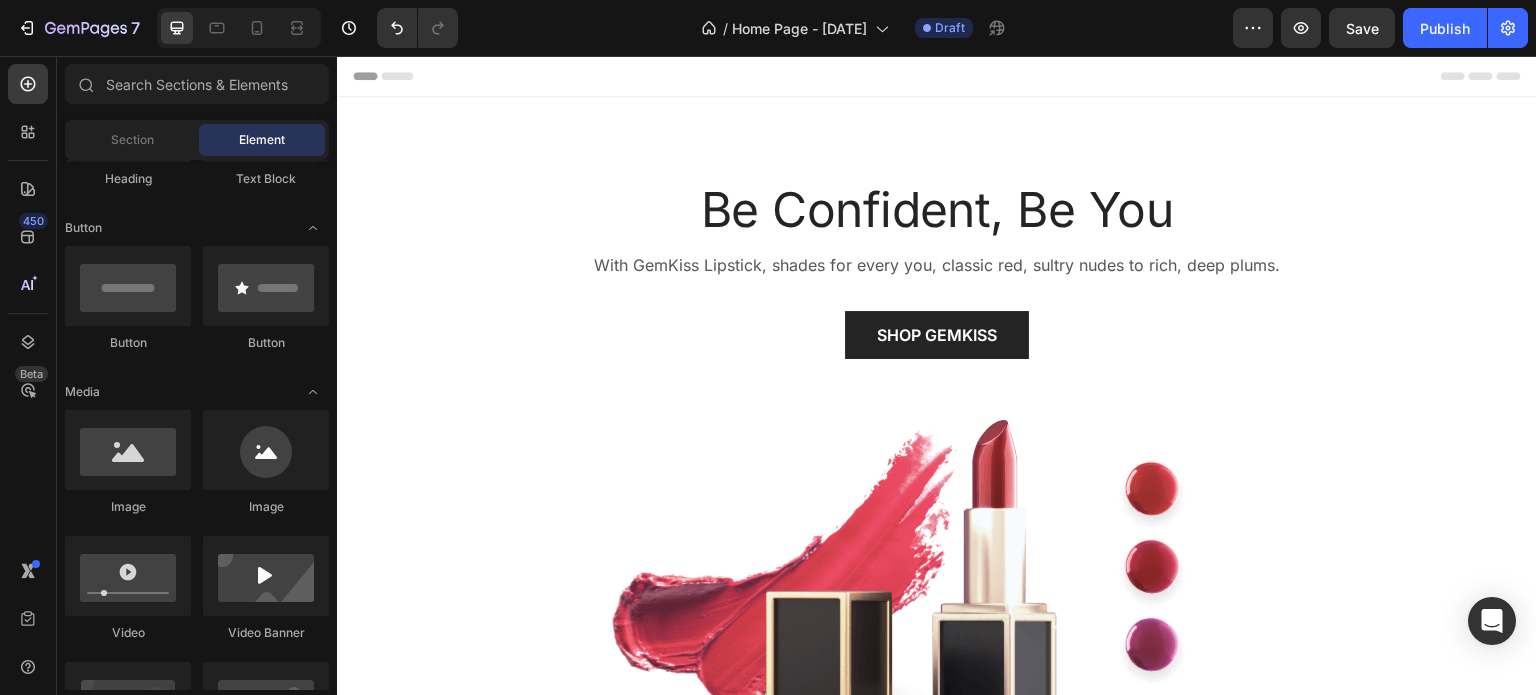 scroll, scrollTop: 40, scrollLeft: 0, axis: vertical 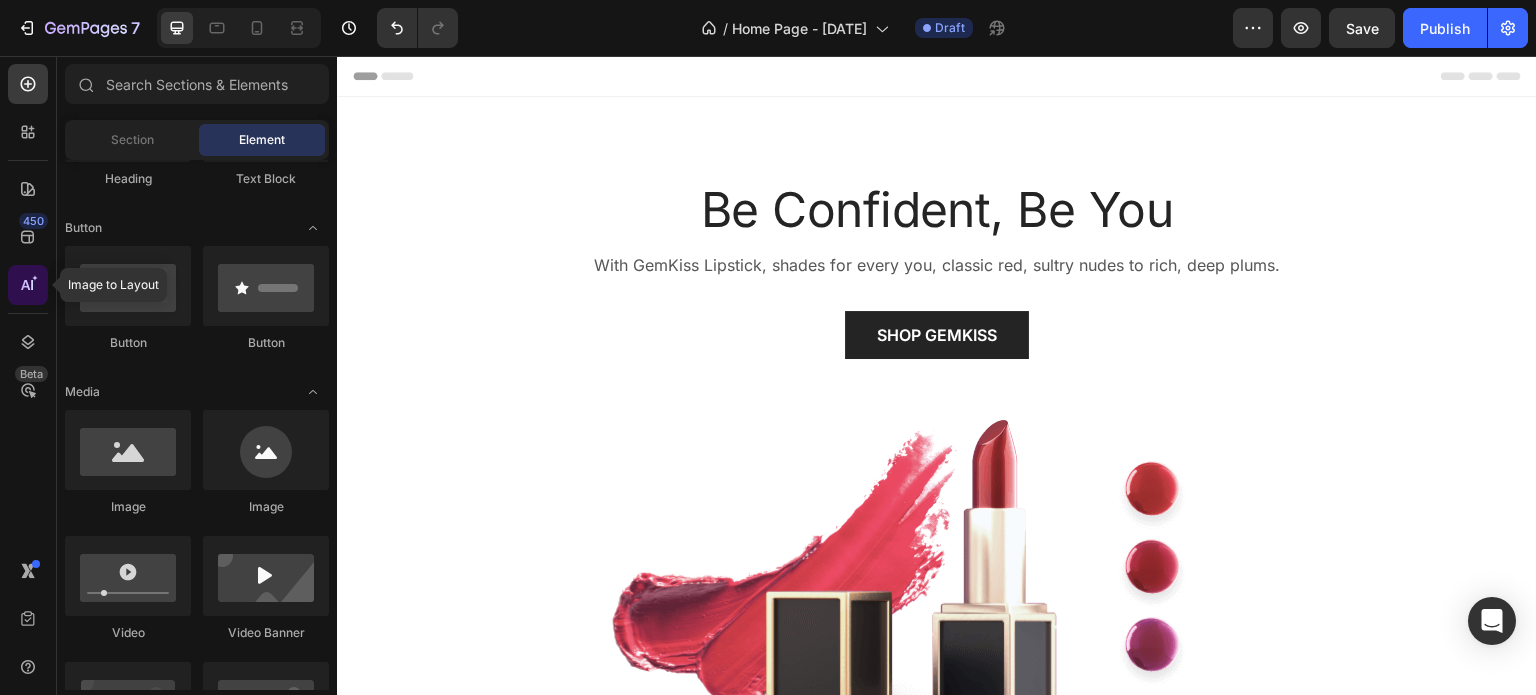 click 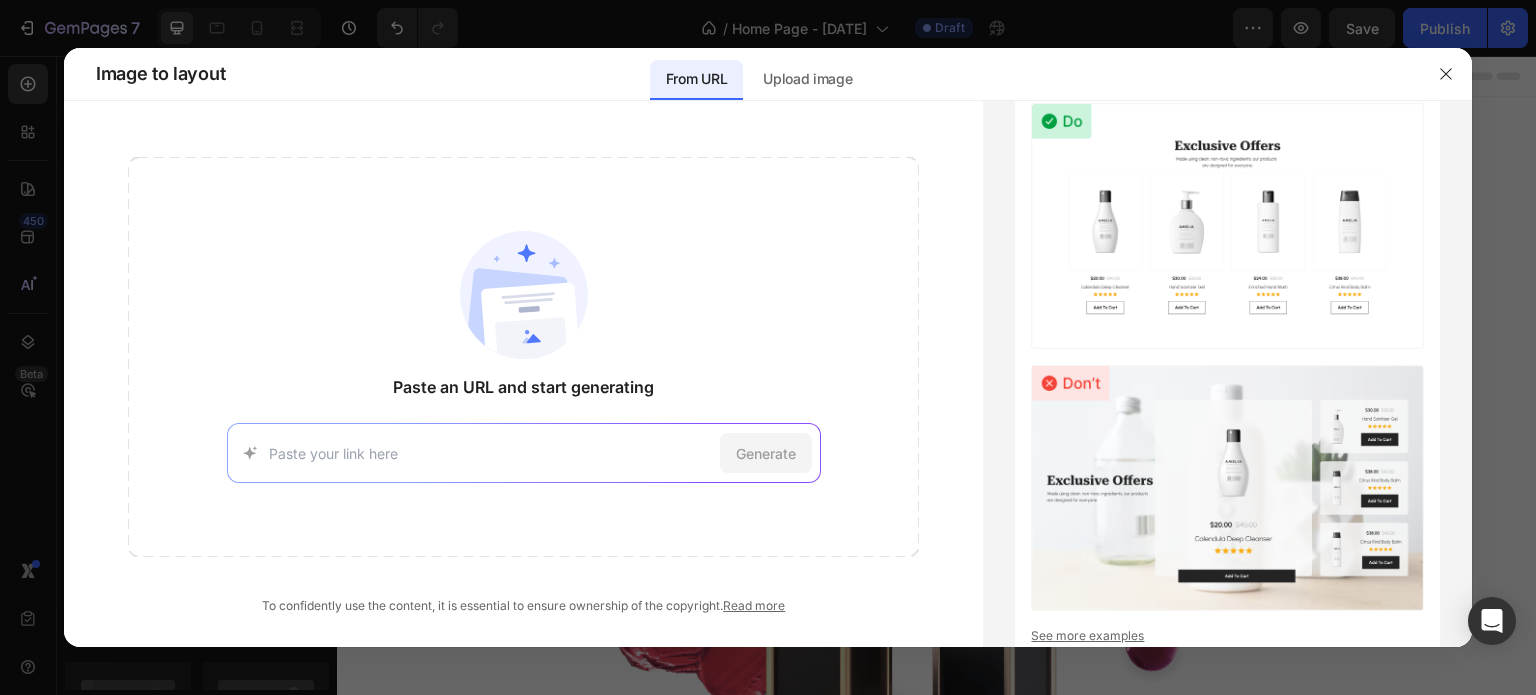 click on "Generate" at bounding box center (524, 453) 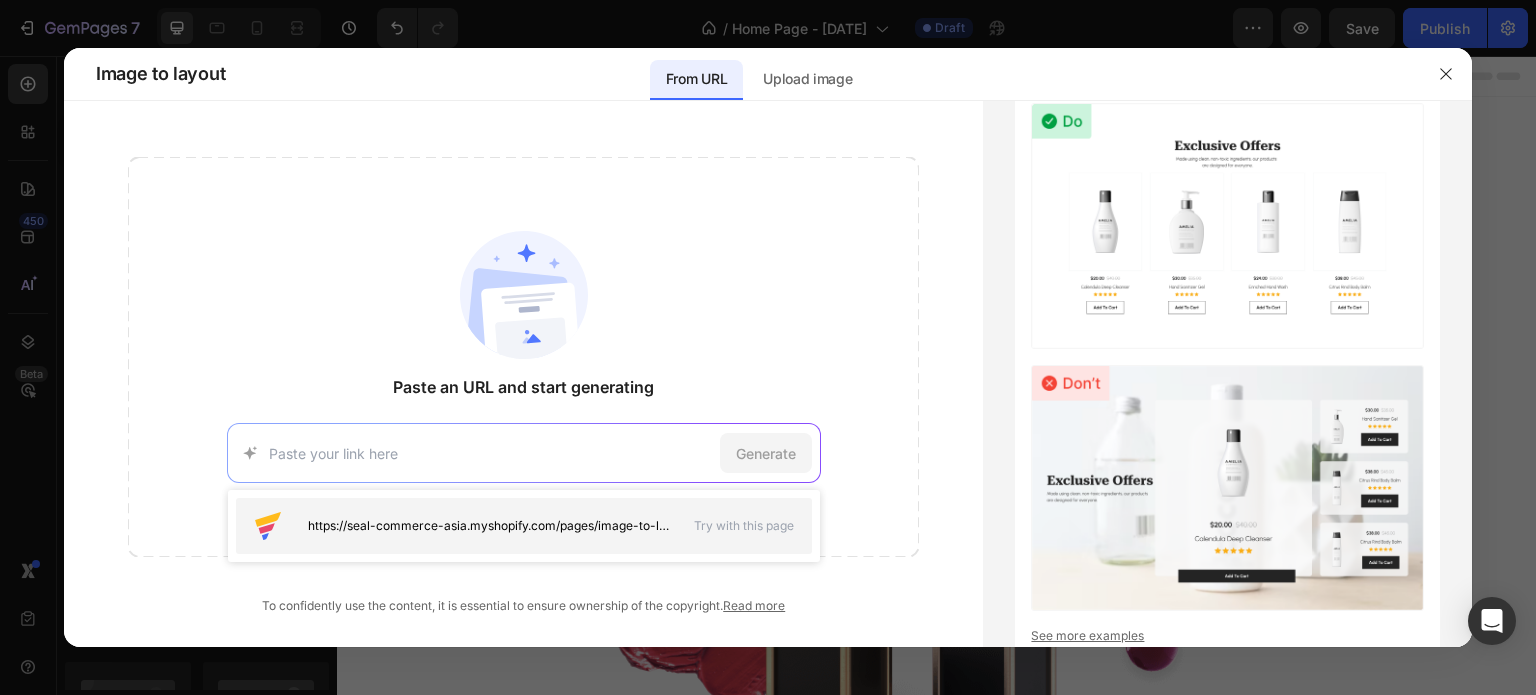 click on "https://seal-commerce-asia.myshopify.com/pages/image-to-layout-demo-page Try with this page" at bounding box center [524, 526] 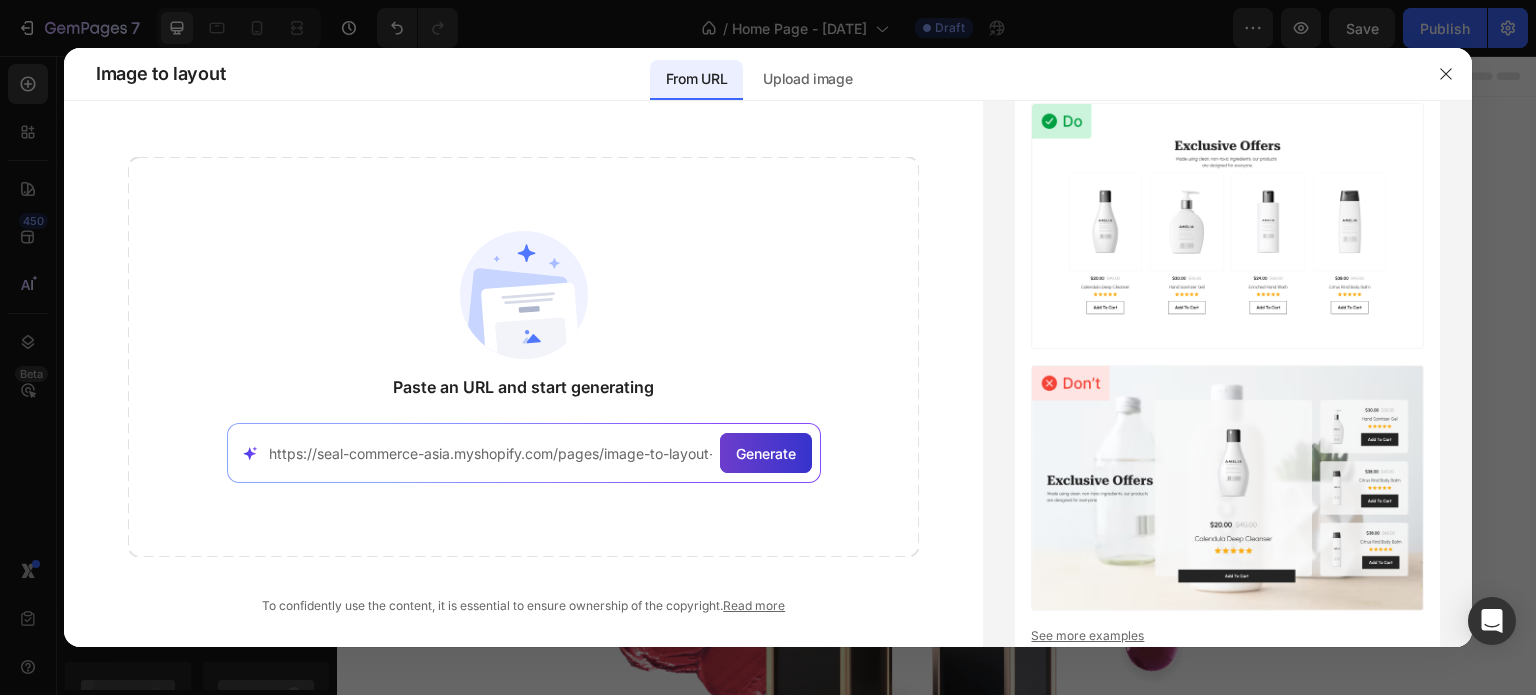 click on "Generate" 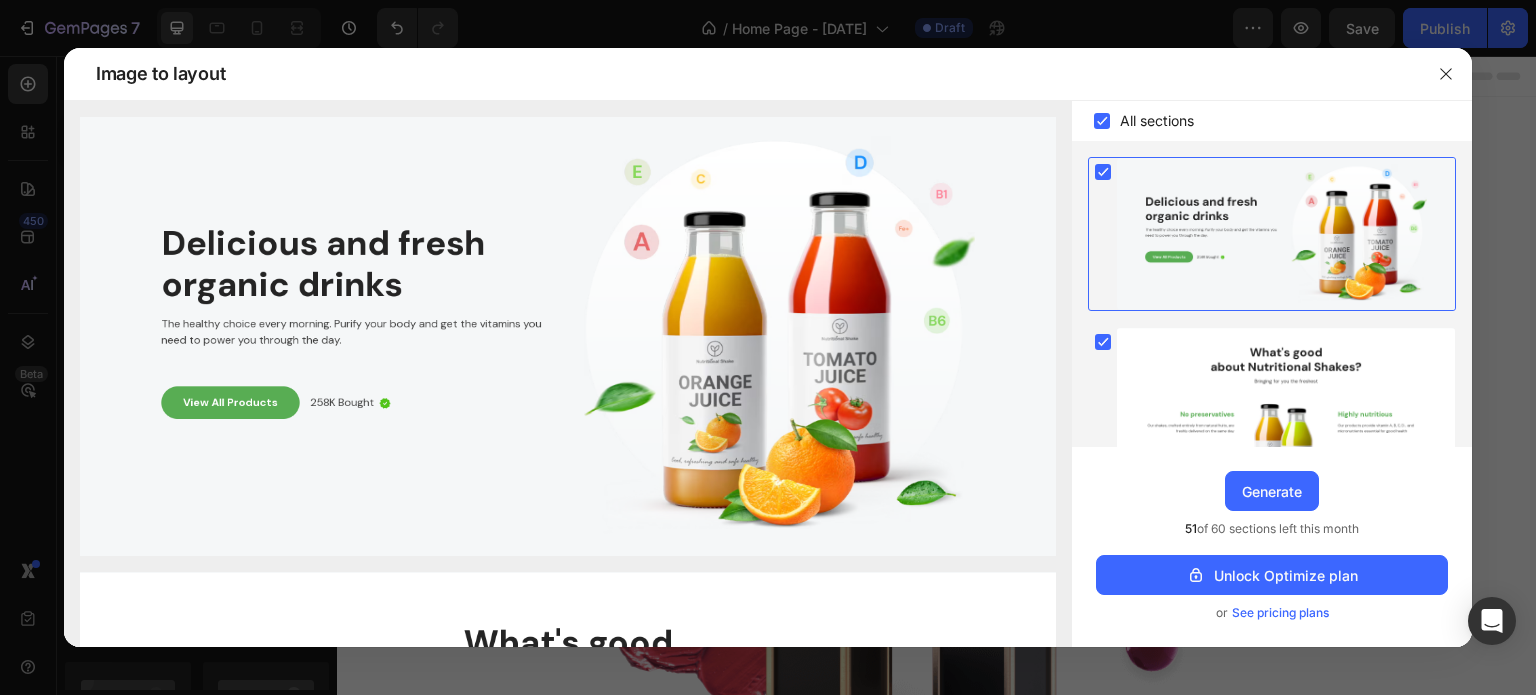 drag, startPoint x: 1526, startPoint y: 127, endPoint x: 1532, endPoint y: 115, distance: 13.416408 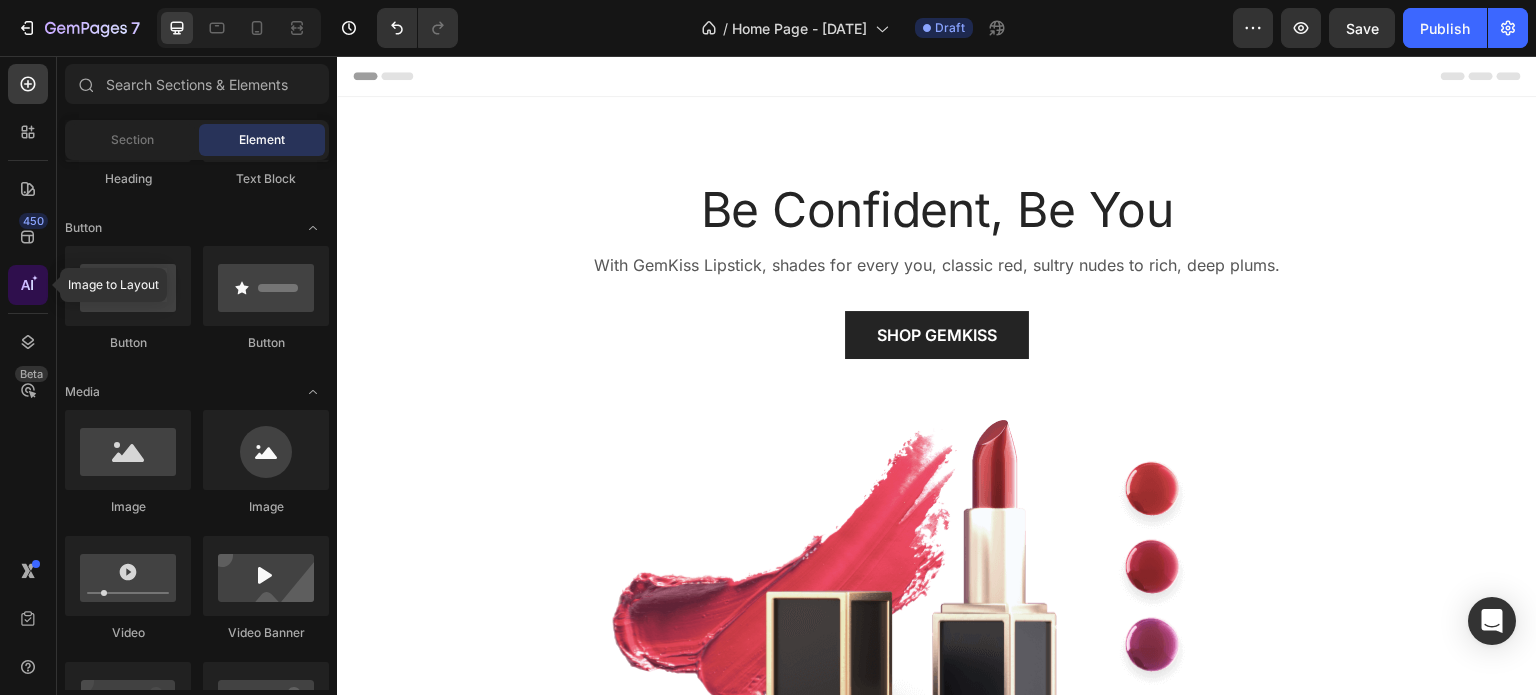 click 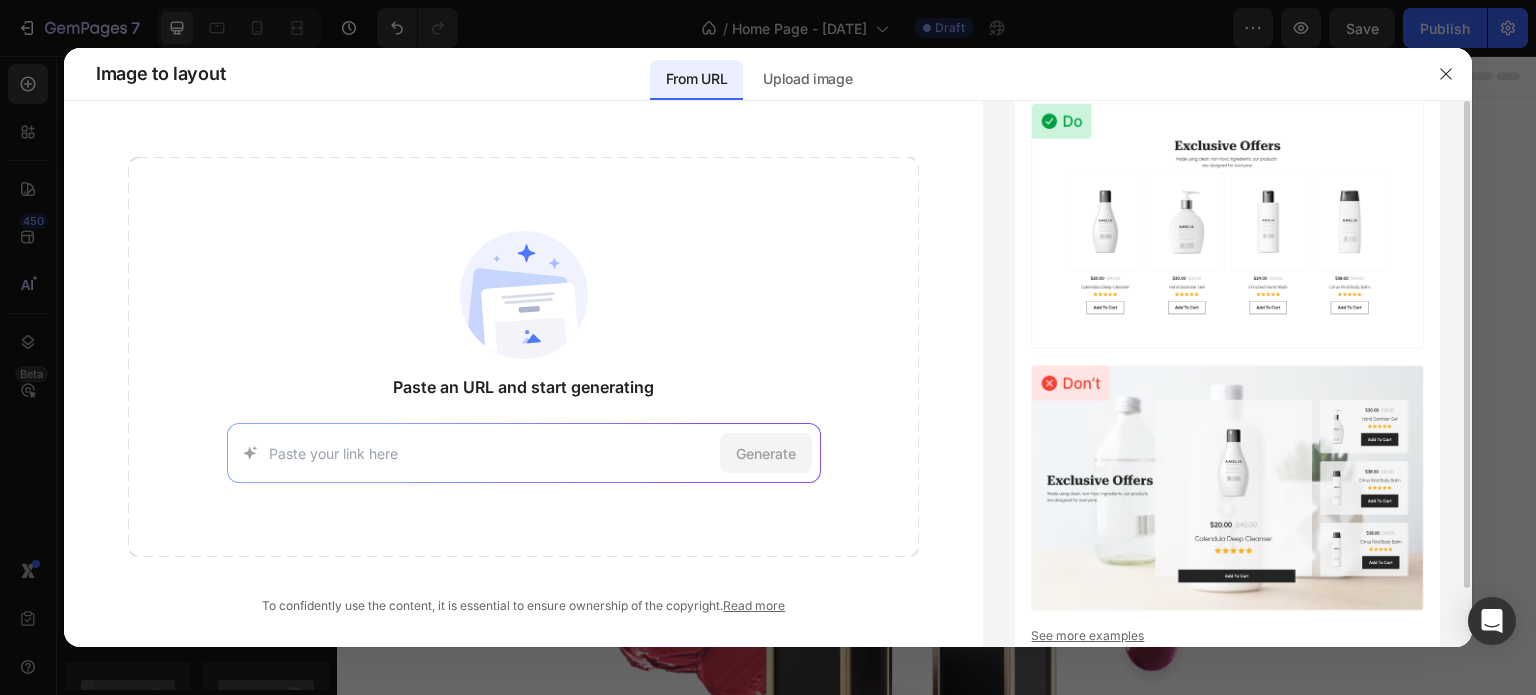click at bounding box center [1227, 226] 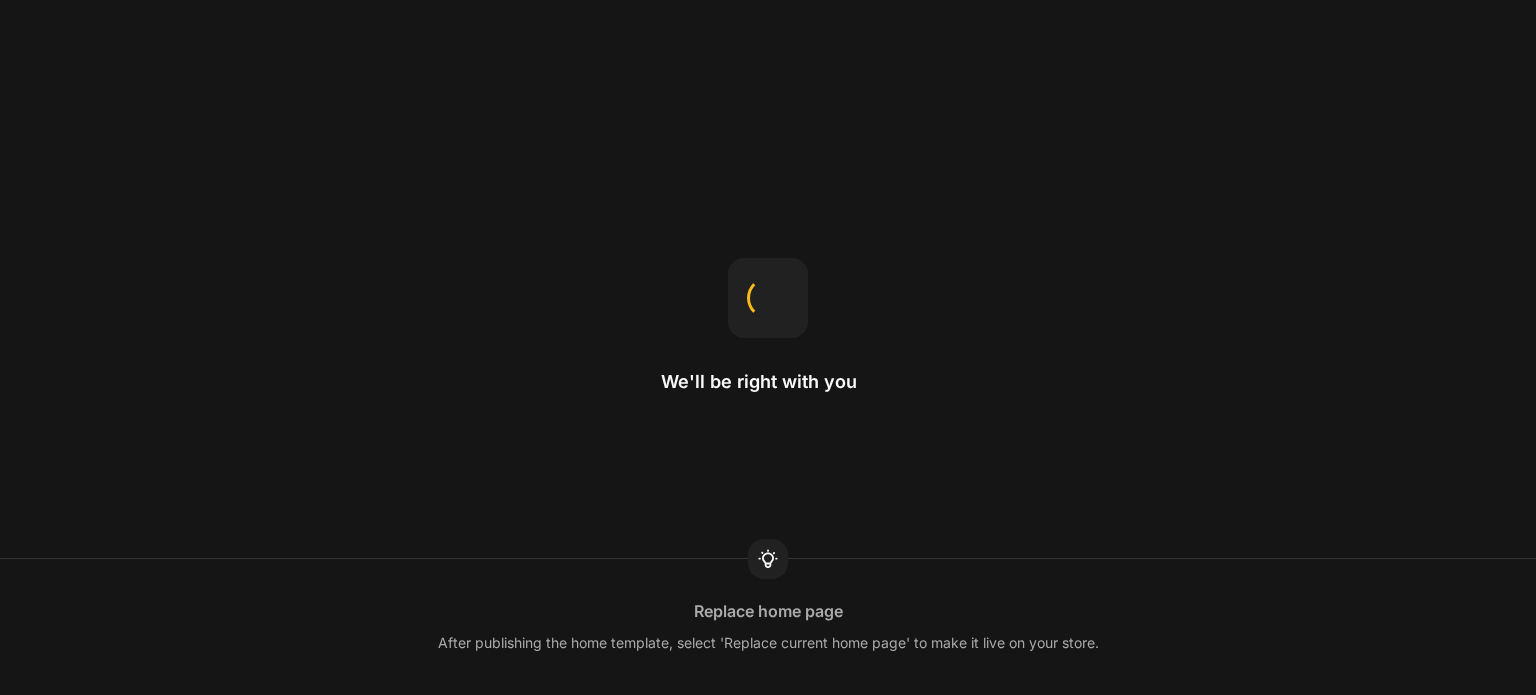 scroll, scrollTop: 0, scrollLeft: 0, axis: both 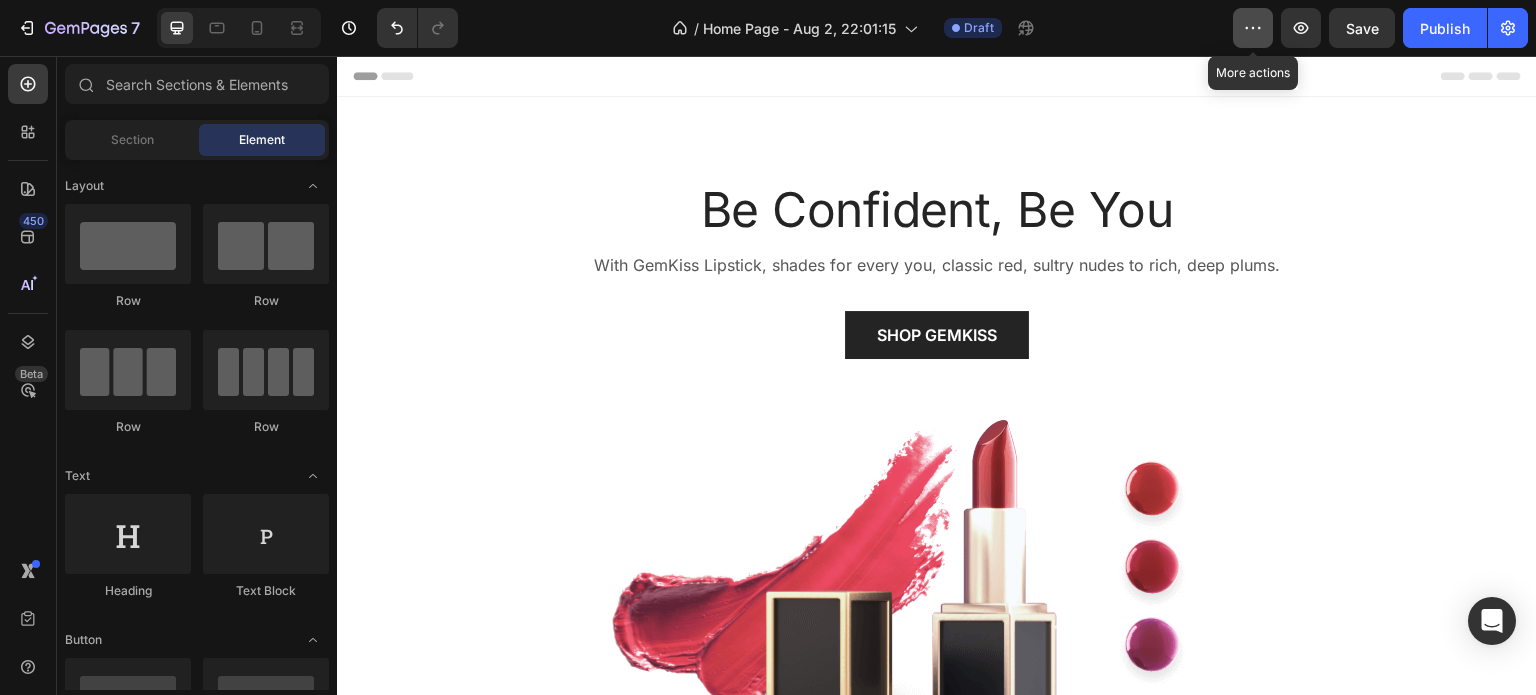 click 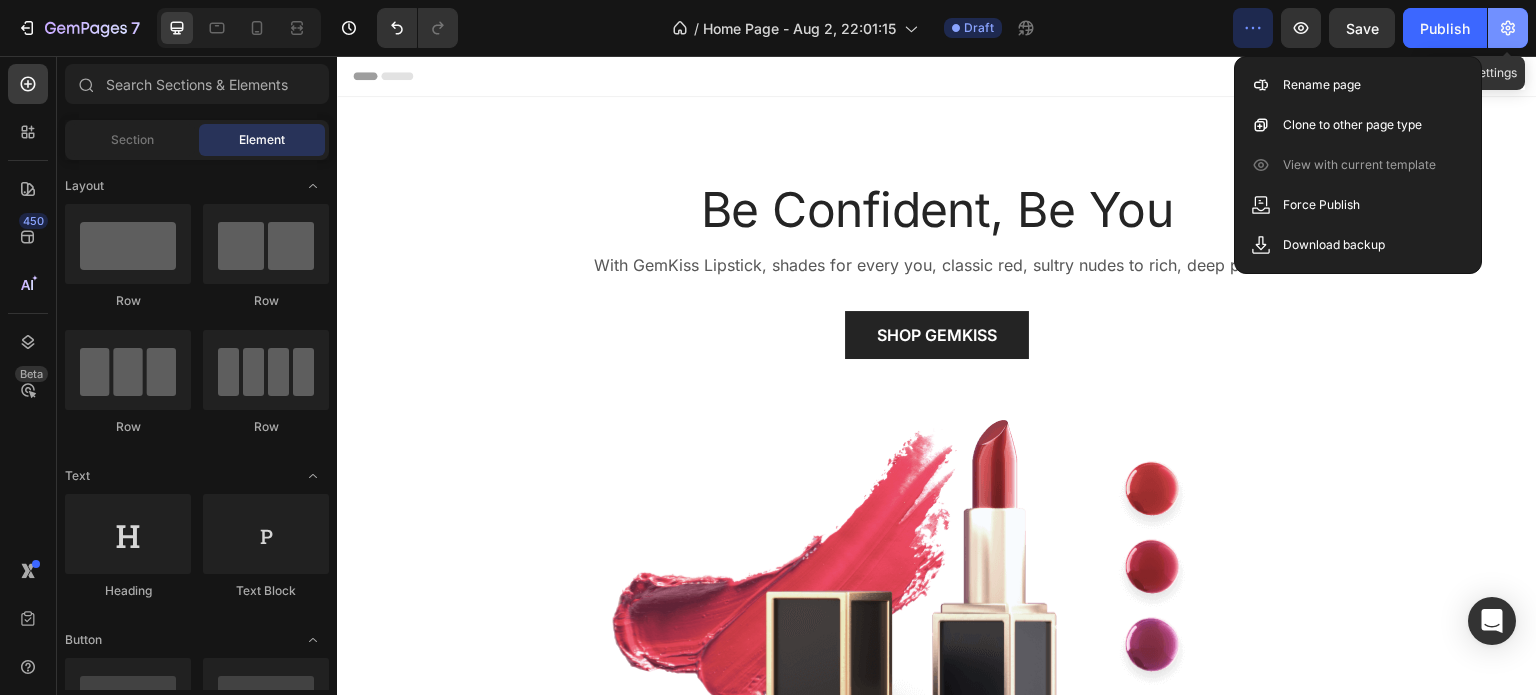 click 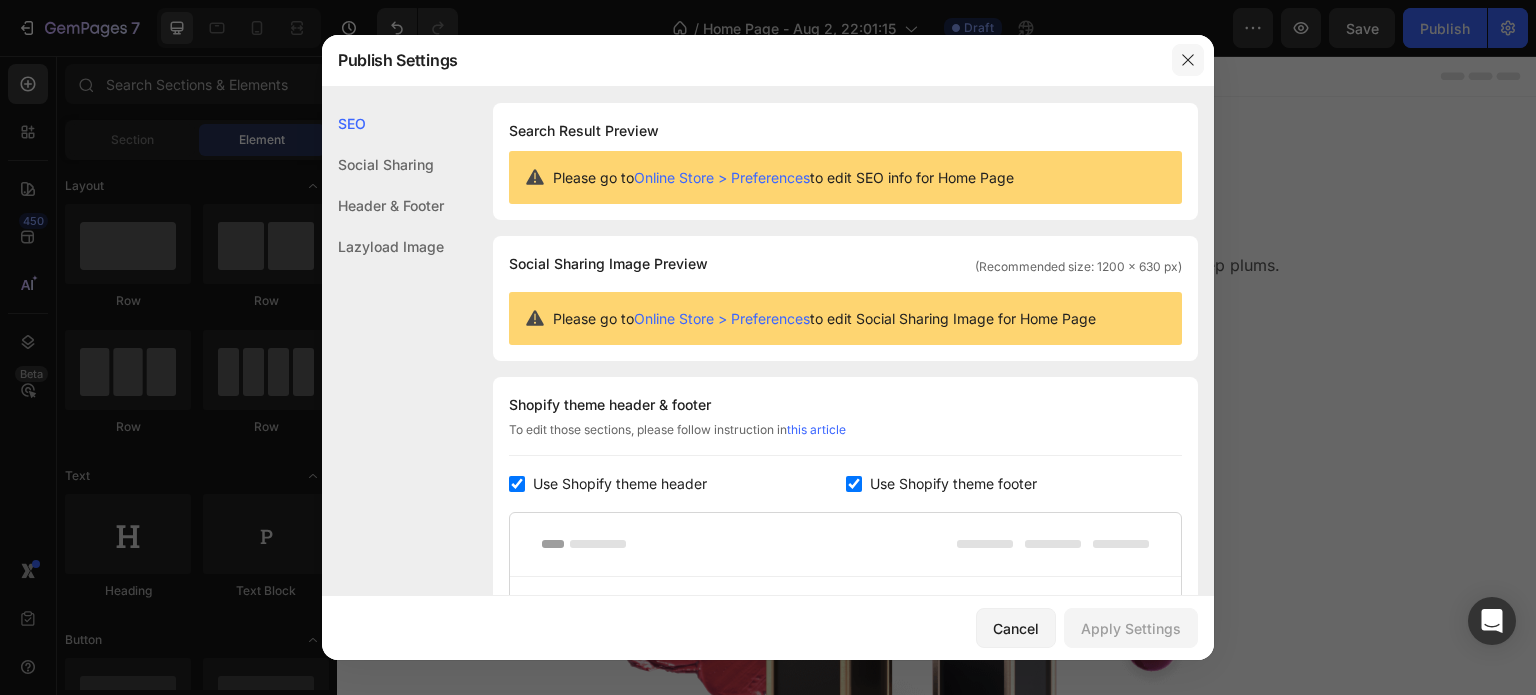 click at bounding box center [1188, 60] 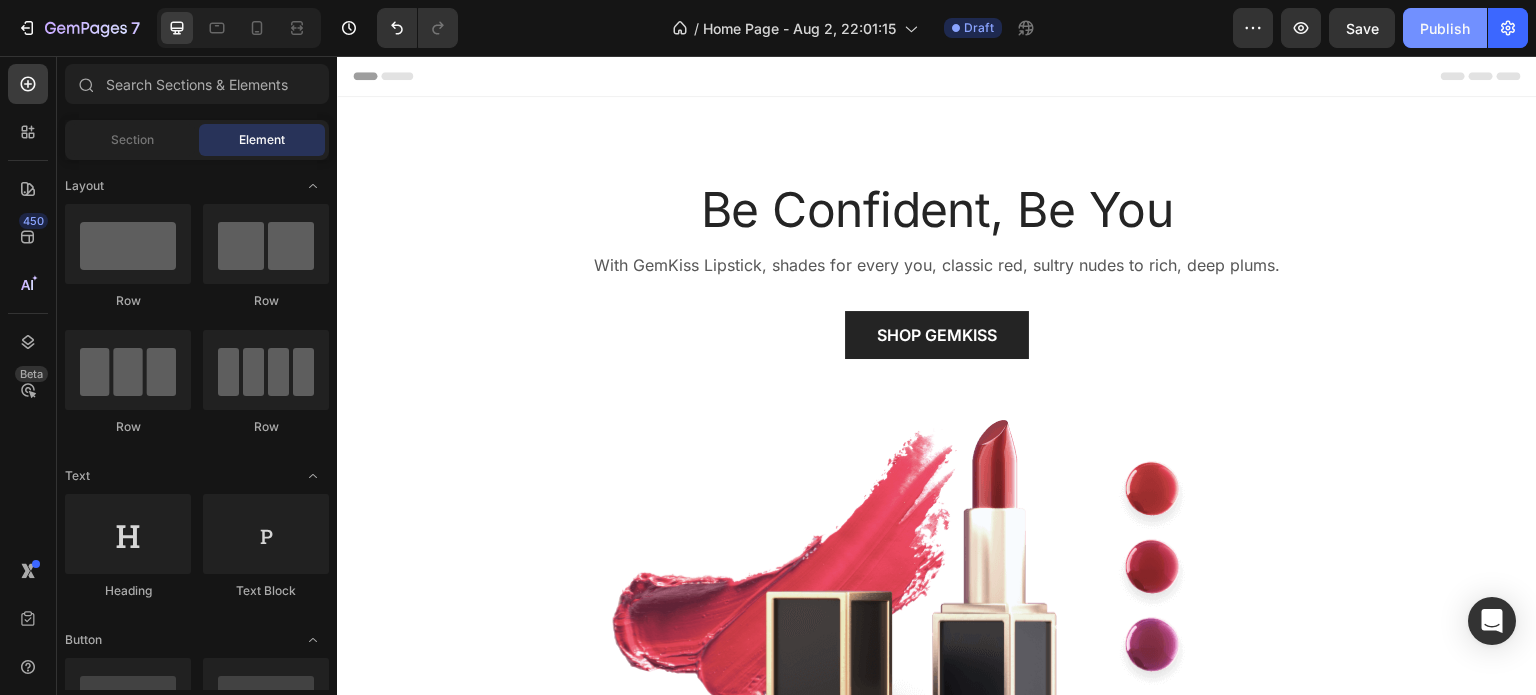 click on "Publish" 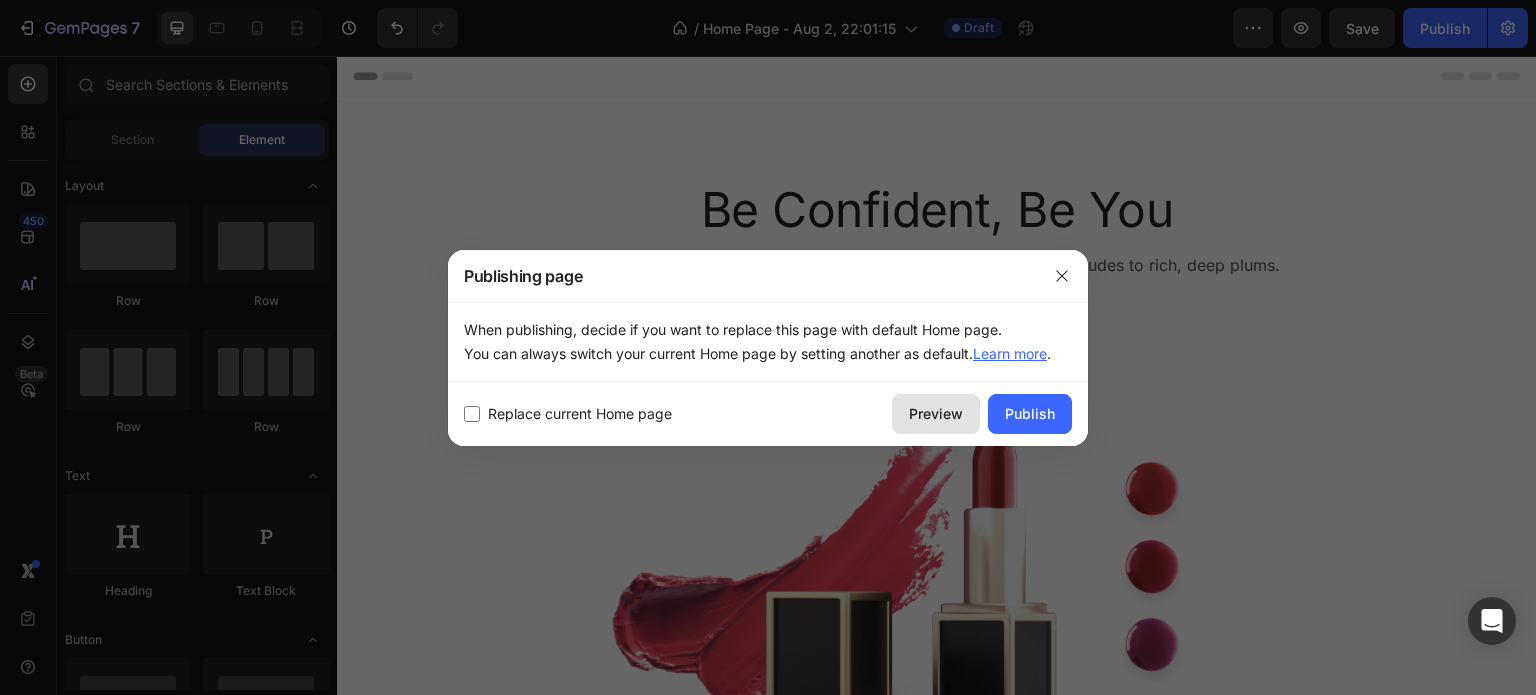 click on "Preview" at bounding box center (936, 413) 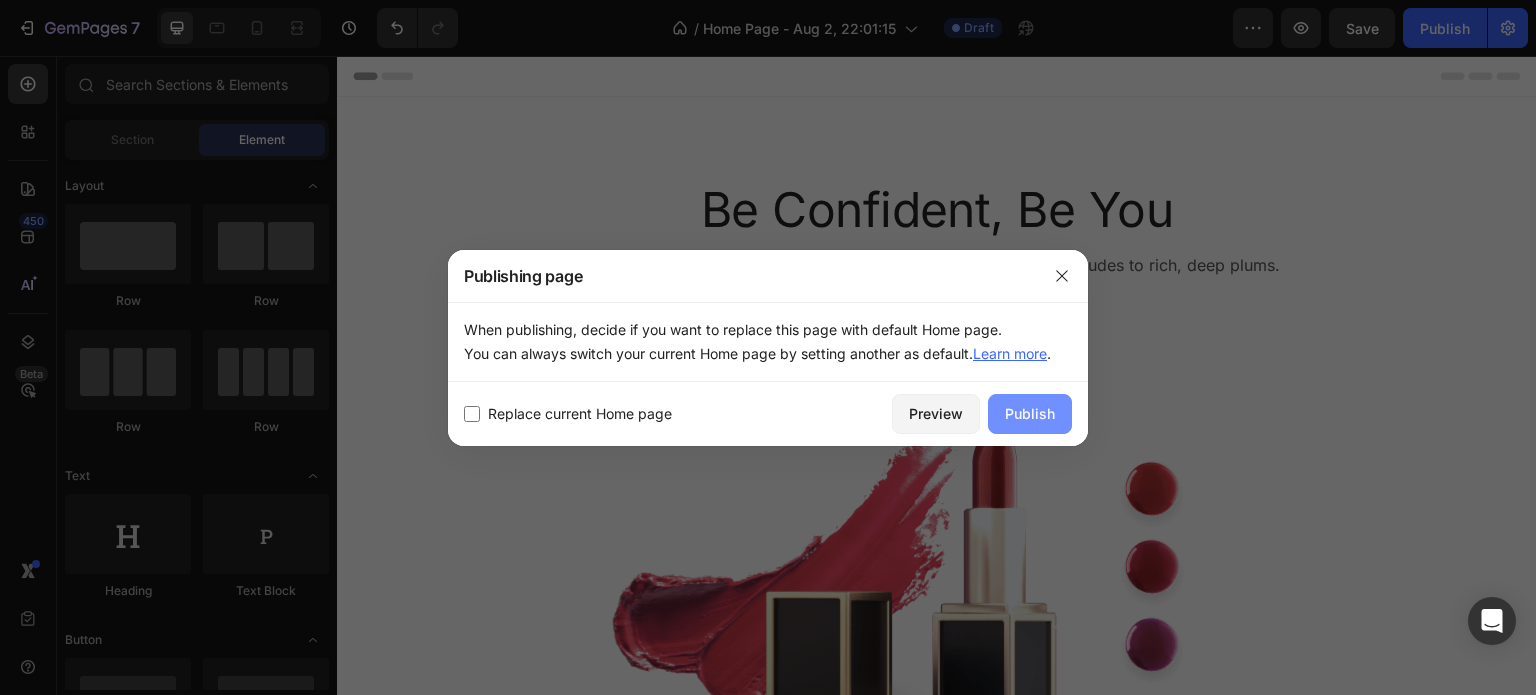 click on "Publish" at bounding box center [1030, 414] 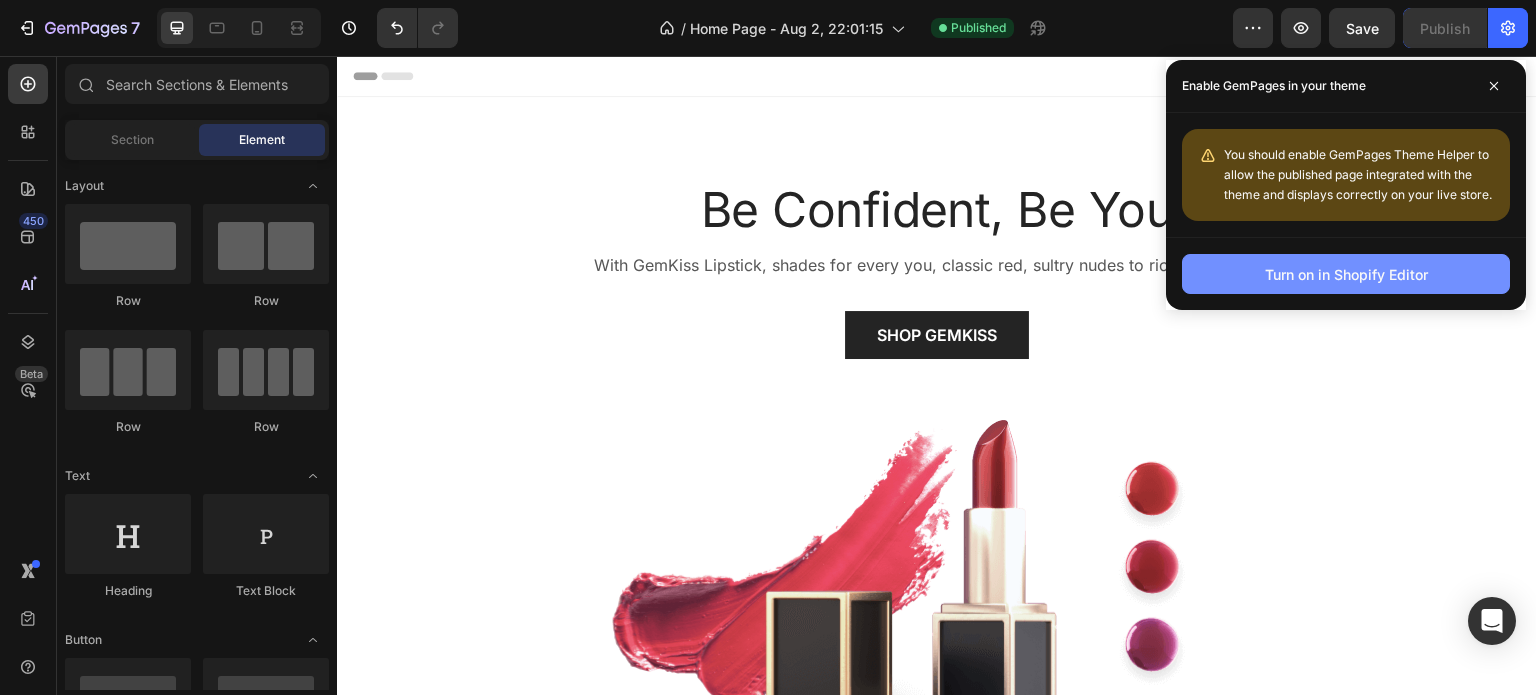 click on "Turn on in Shopify Editor" at bounding box center [1346, 274] 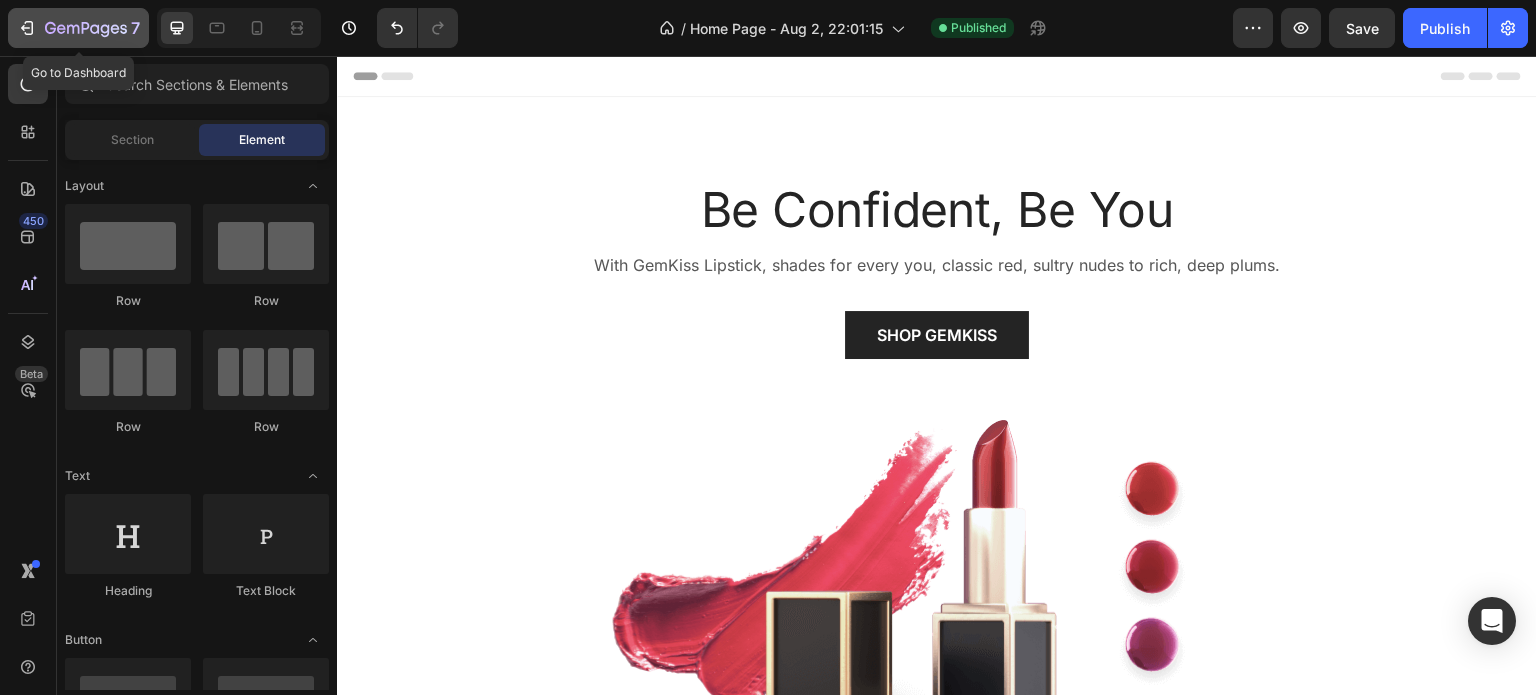 click 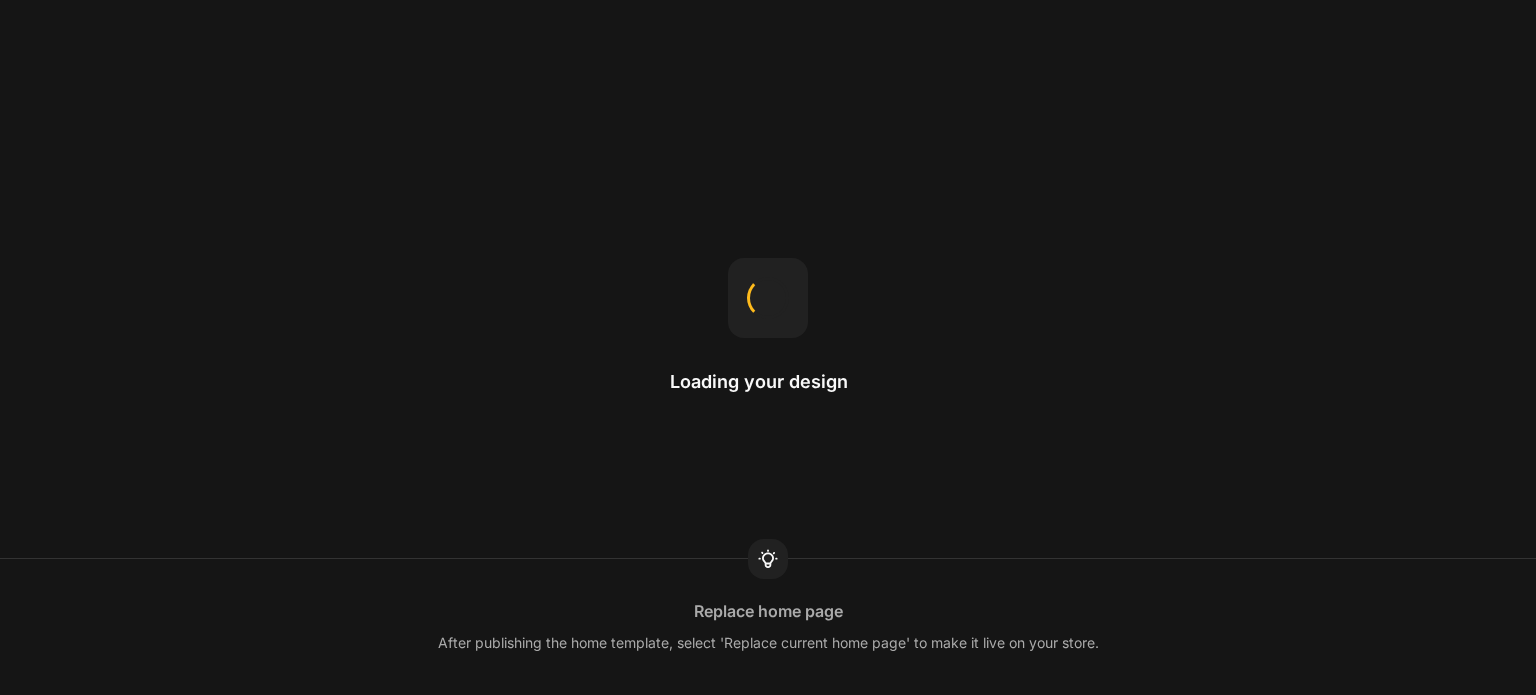 scroll, scrollTop: 0, scrollLeft: 0, axis: both 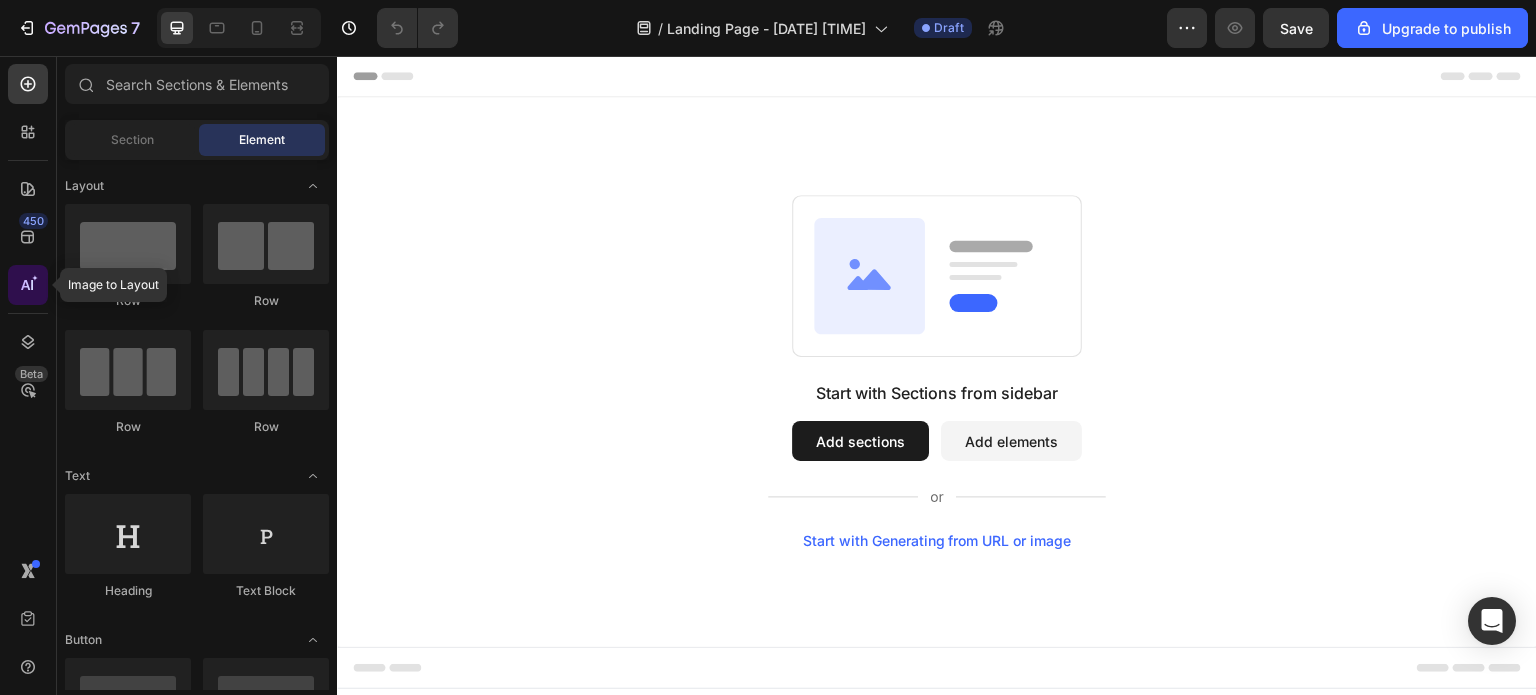 click 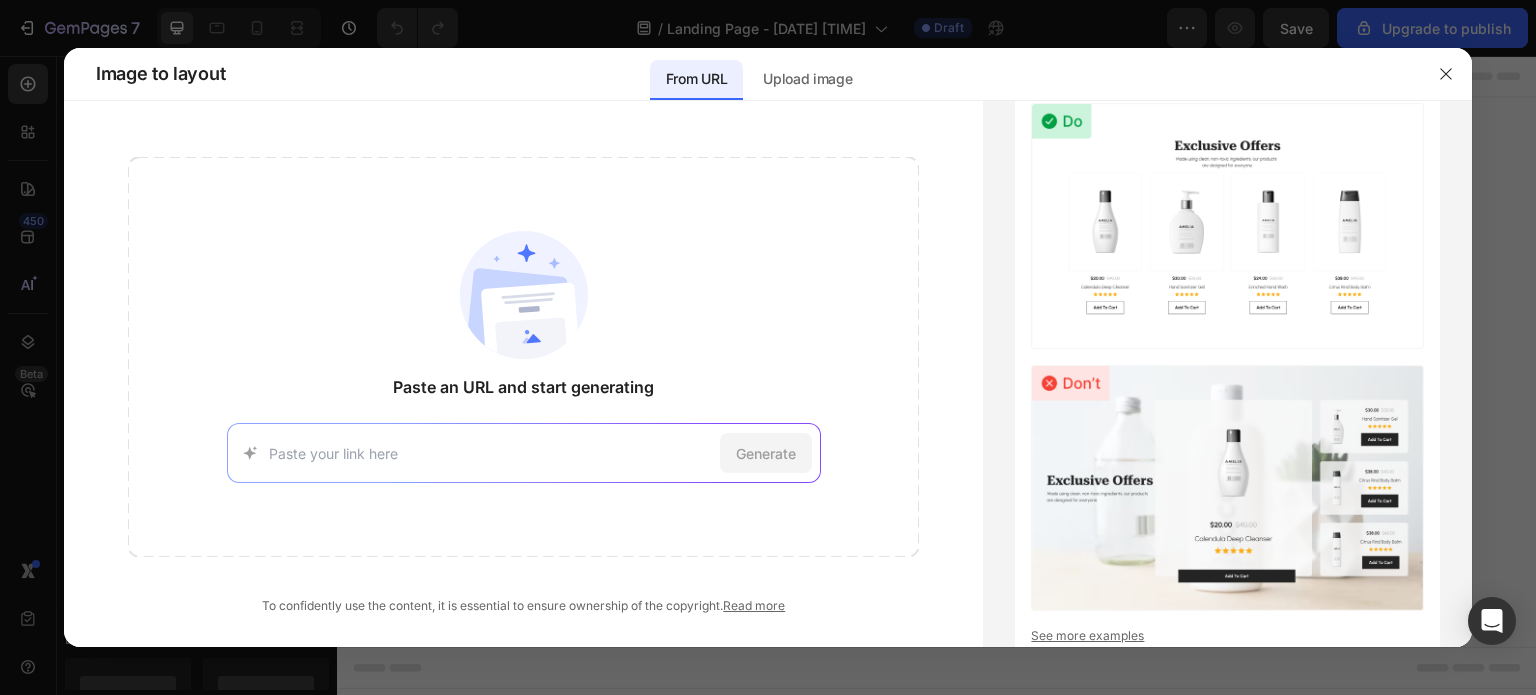 click at bounding box center [490, 453] 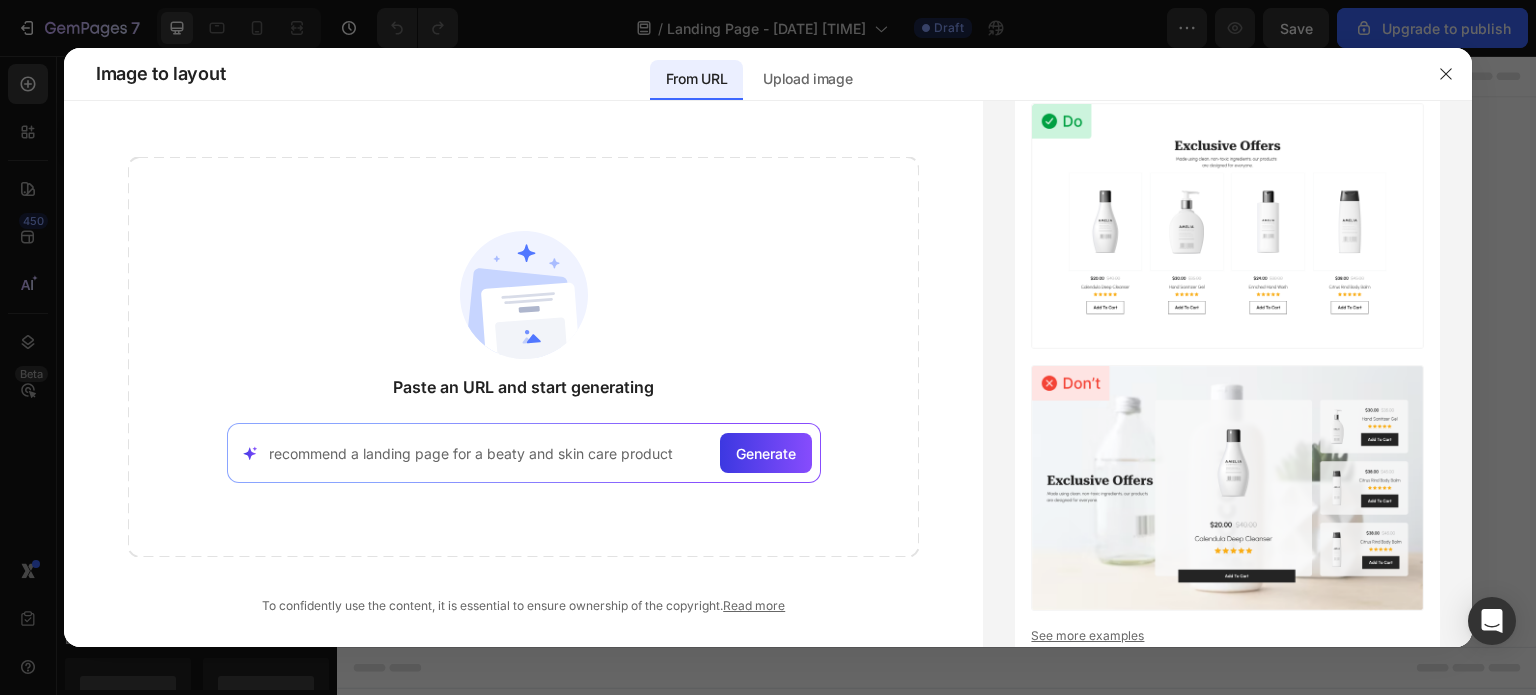 click on "recommend a landing page for a beaty and skin care product" at bounding box center [490, 453] 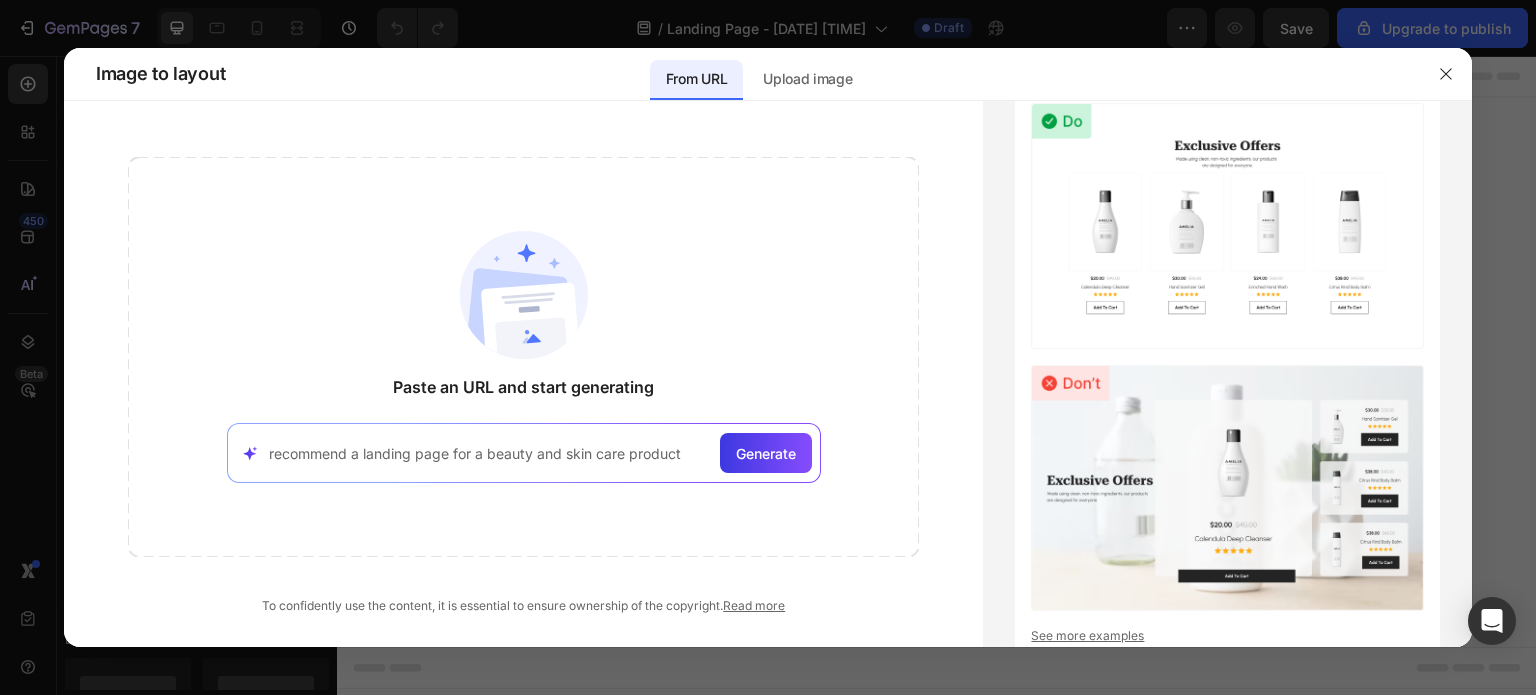 click on "recommend a landing page for a beauty and skin care product" at bounding box center [490, 453] 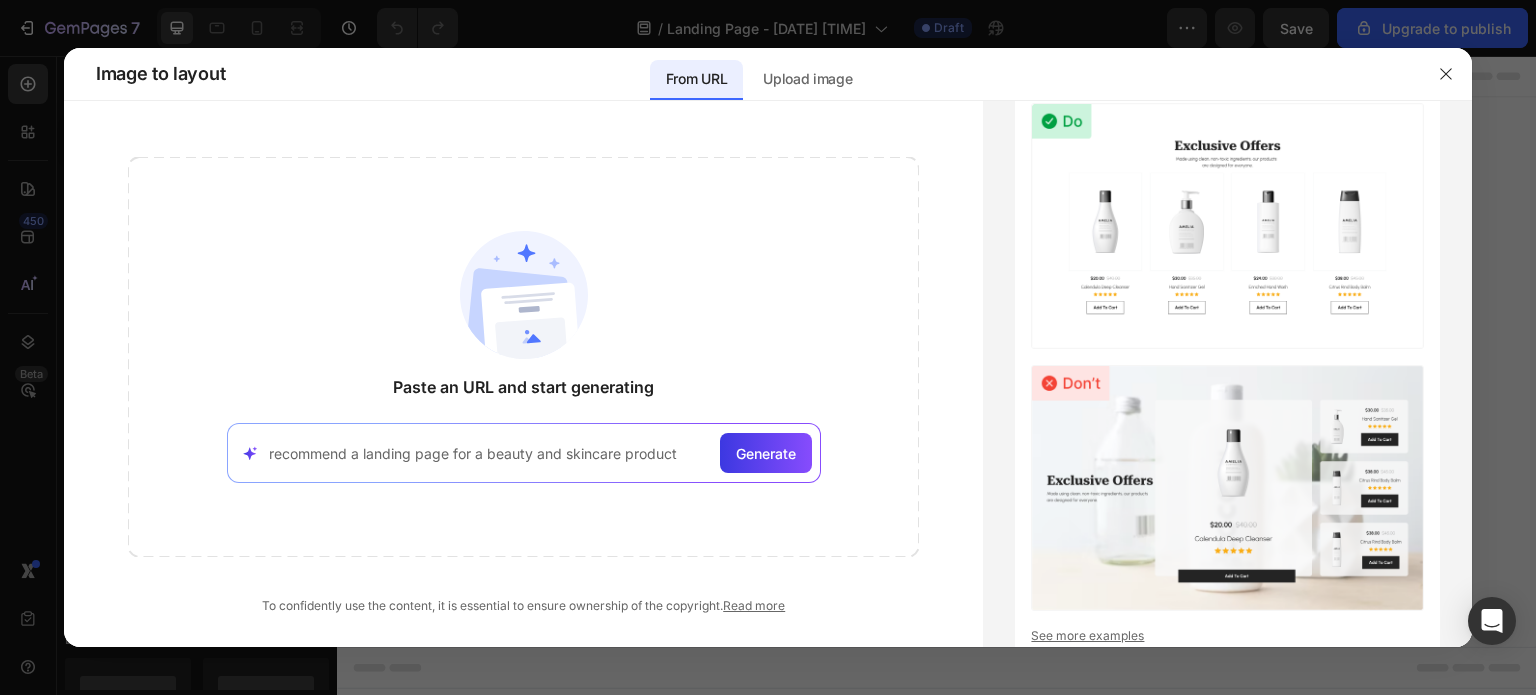 click on "recommend a landing page for a beauty and skincare product" at bounding box center [490, 453] 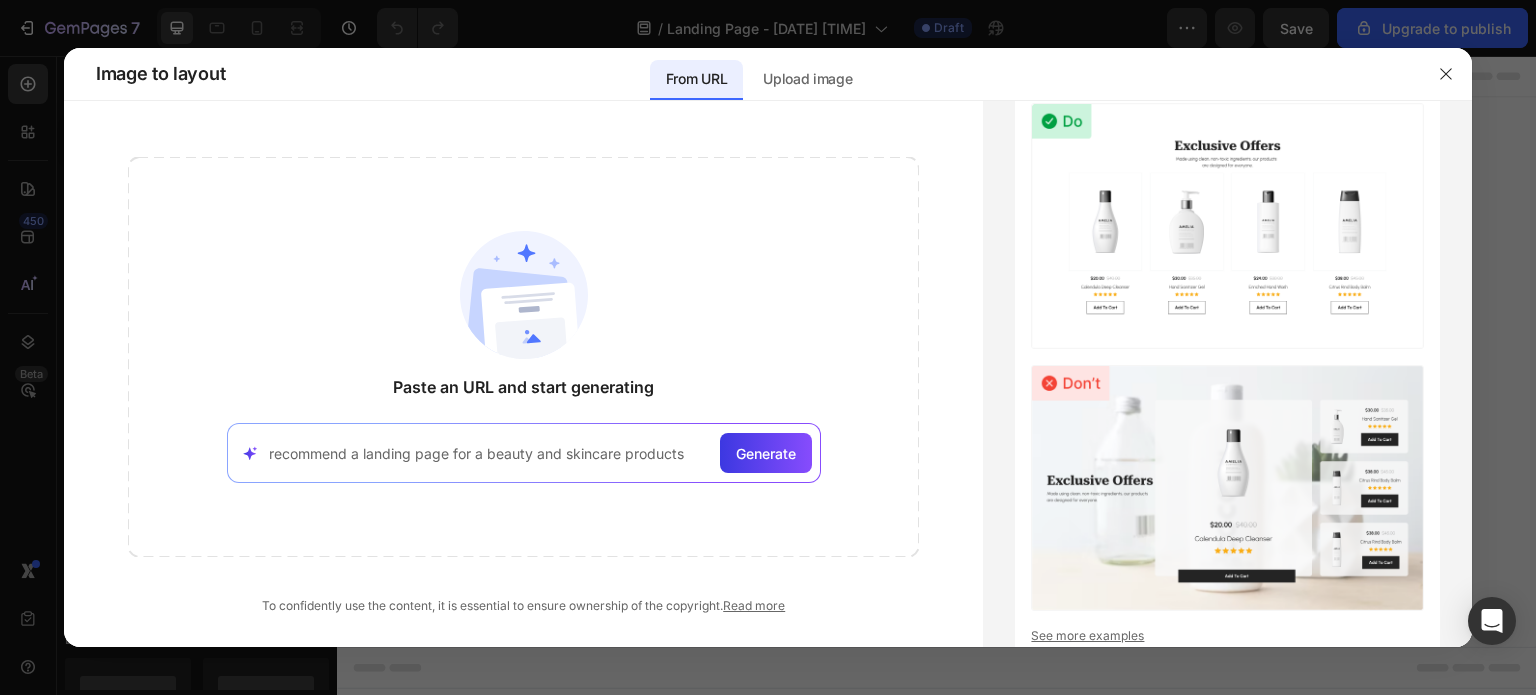 click on "recommend a landing page for a beauty and skincare products" at bounding box center (490, 453) 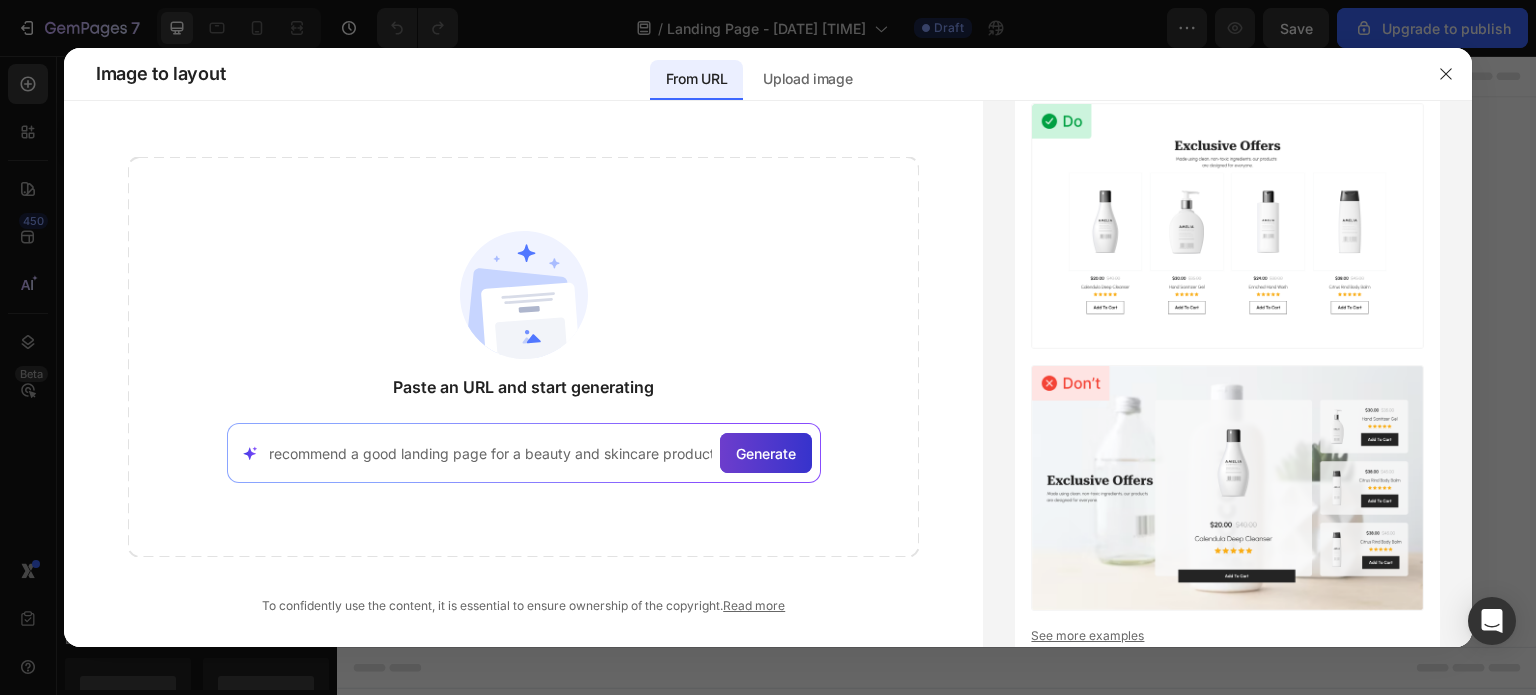 type on "recommend a good landing page for a beauty and skincare products" 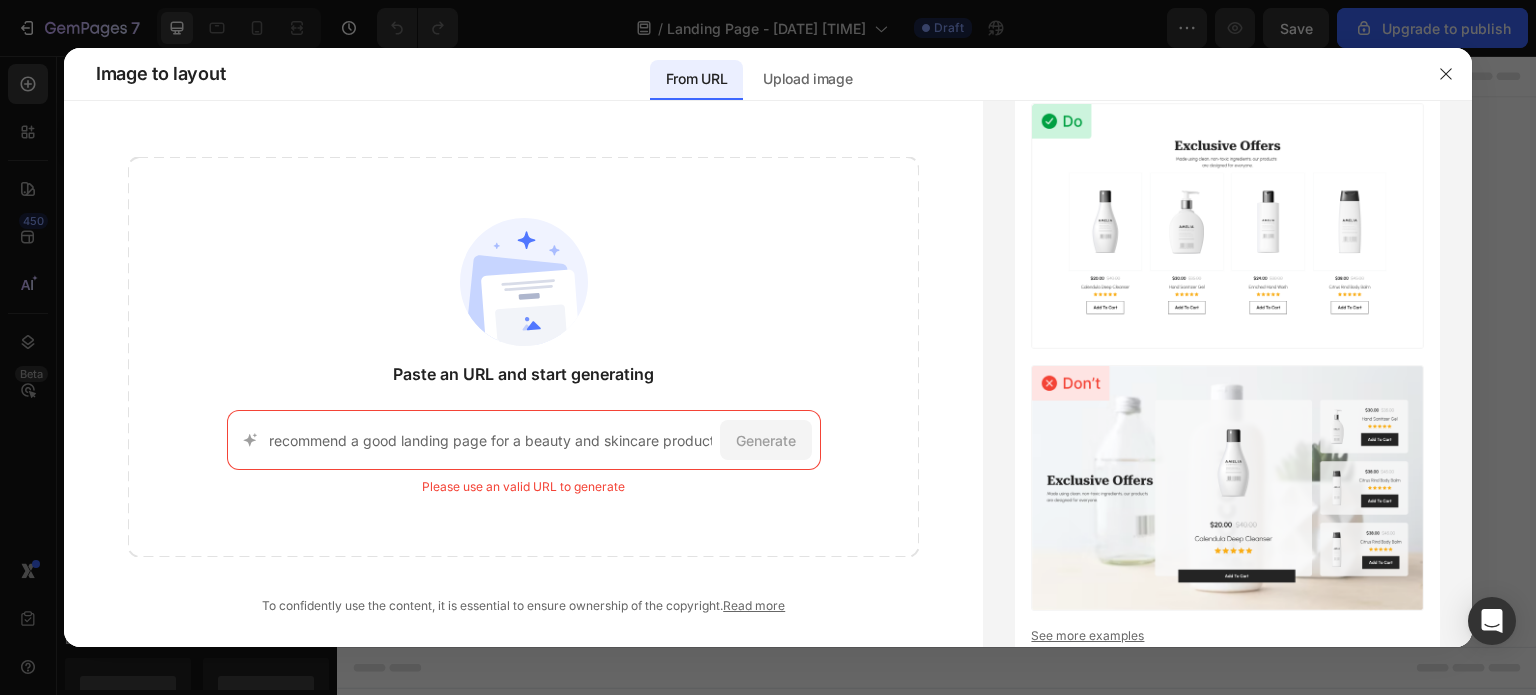 click on "recommend a good landing page for a beauty and skincare products" at bounding box center [490, 440] 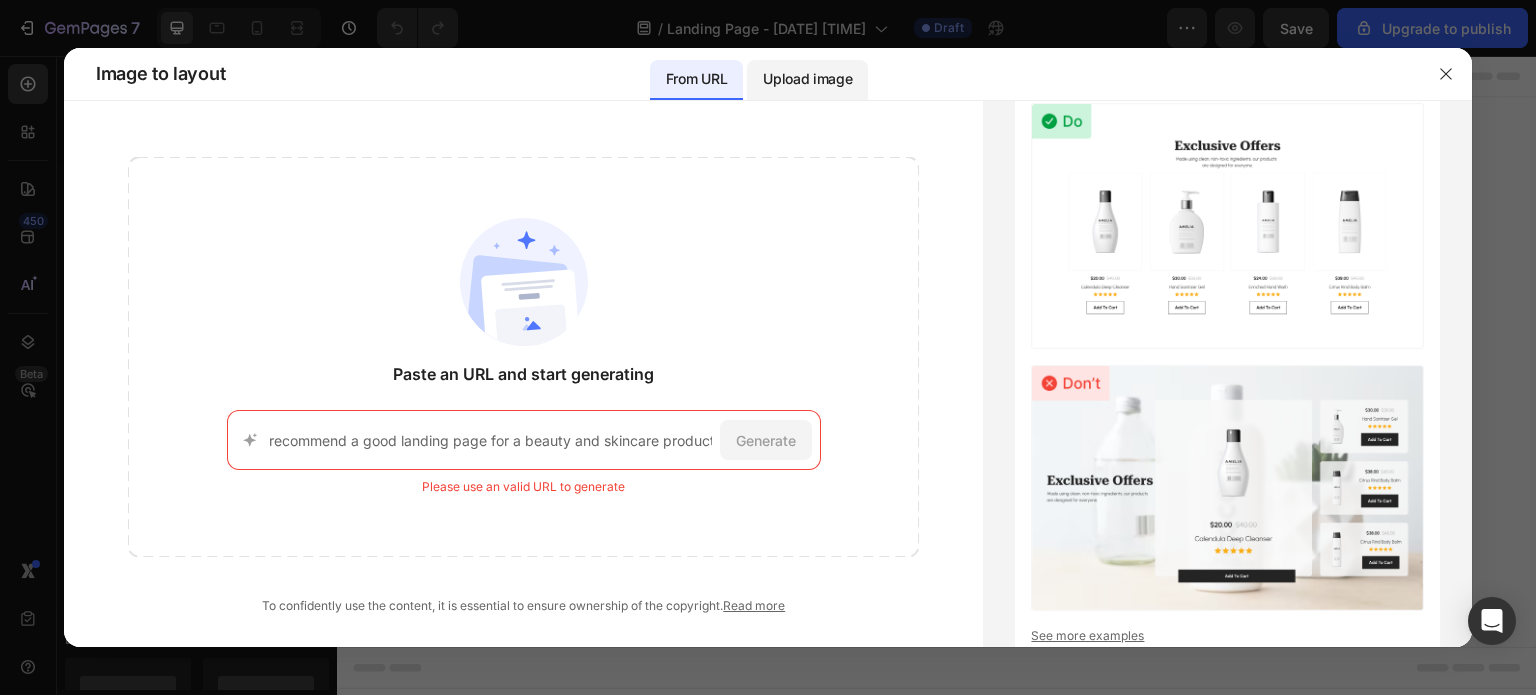 click on "Upload image" at bounding box center [807, 79] 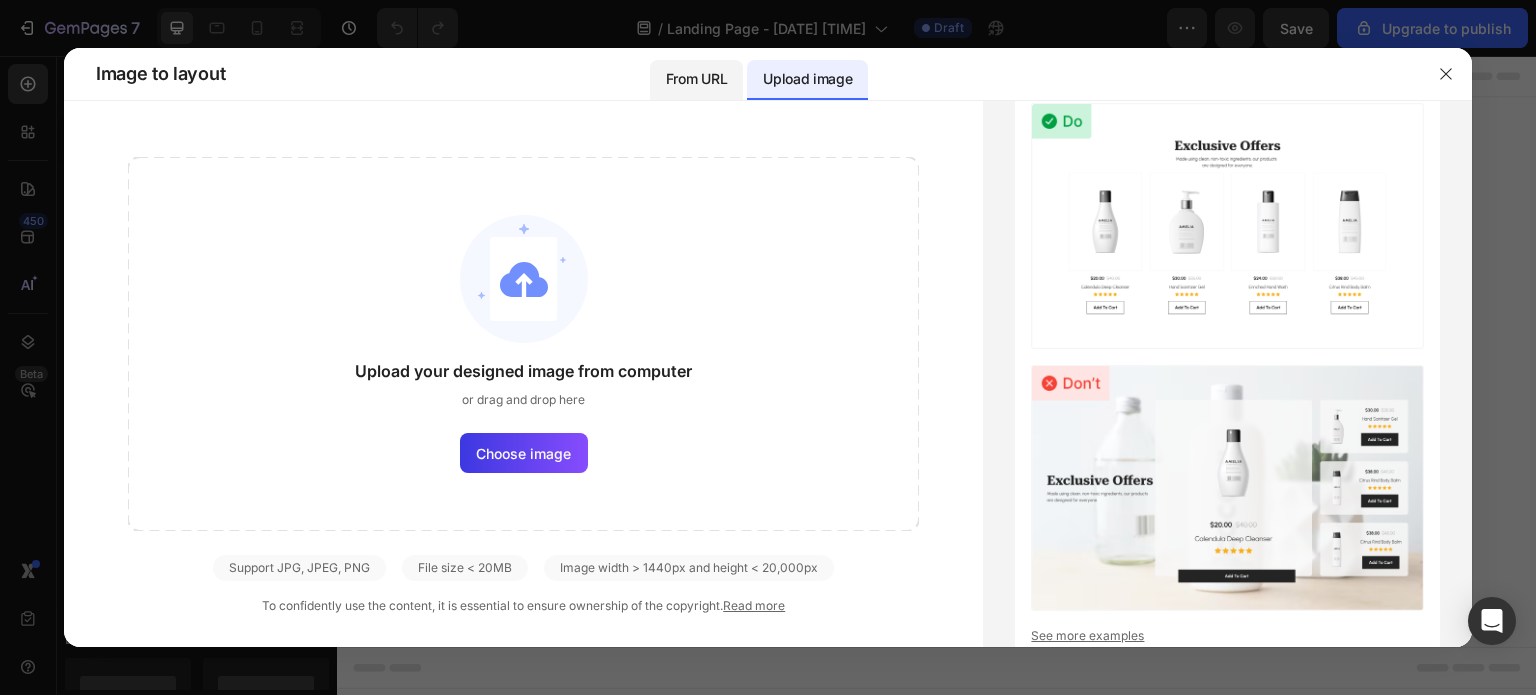 click on "From URL" at bounding box center [696, 79] 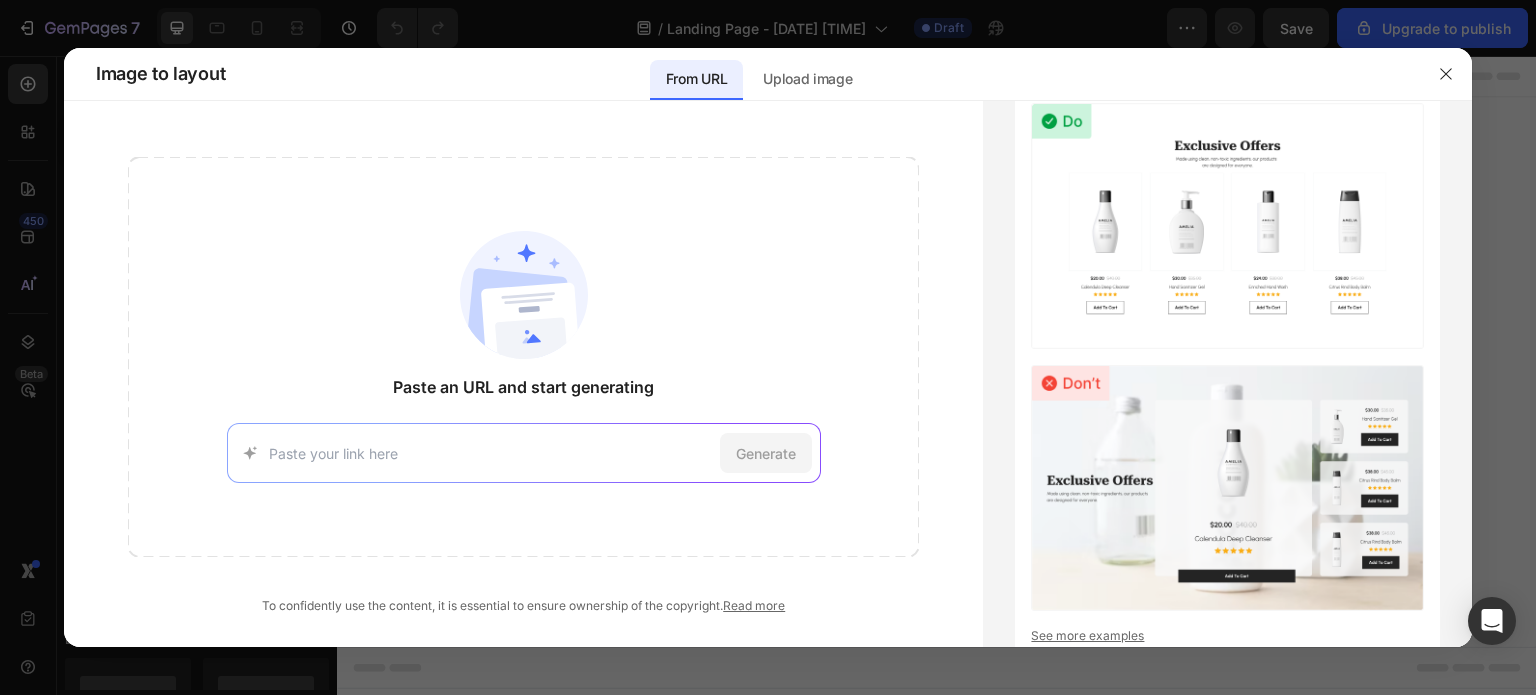 click at bounding box center (768, 347) 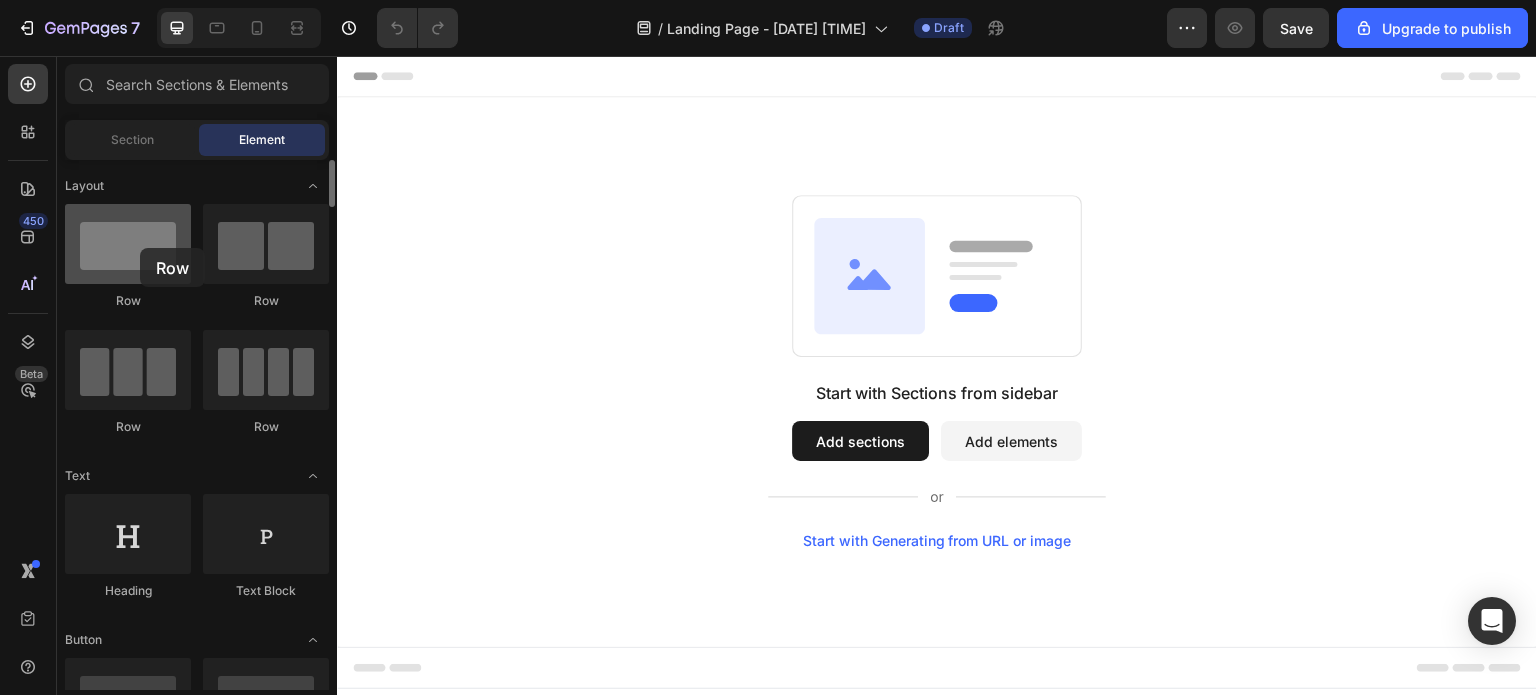 click at bounding box center [128, 244] 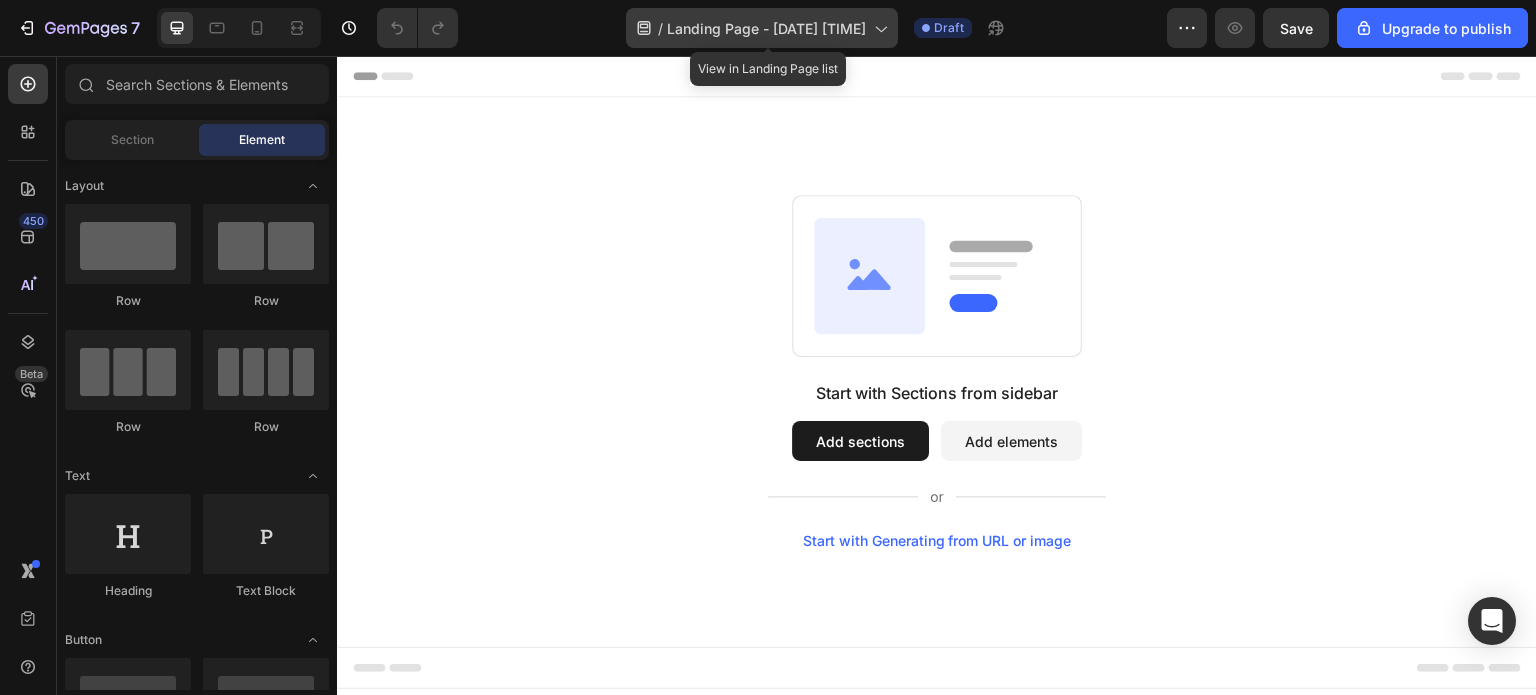 click 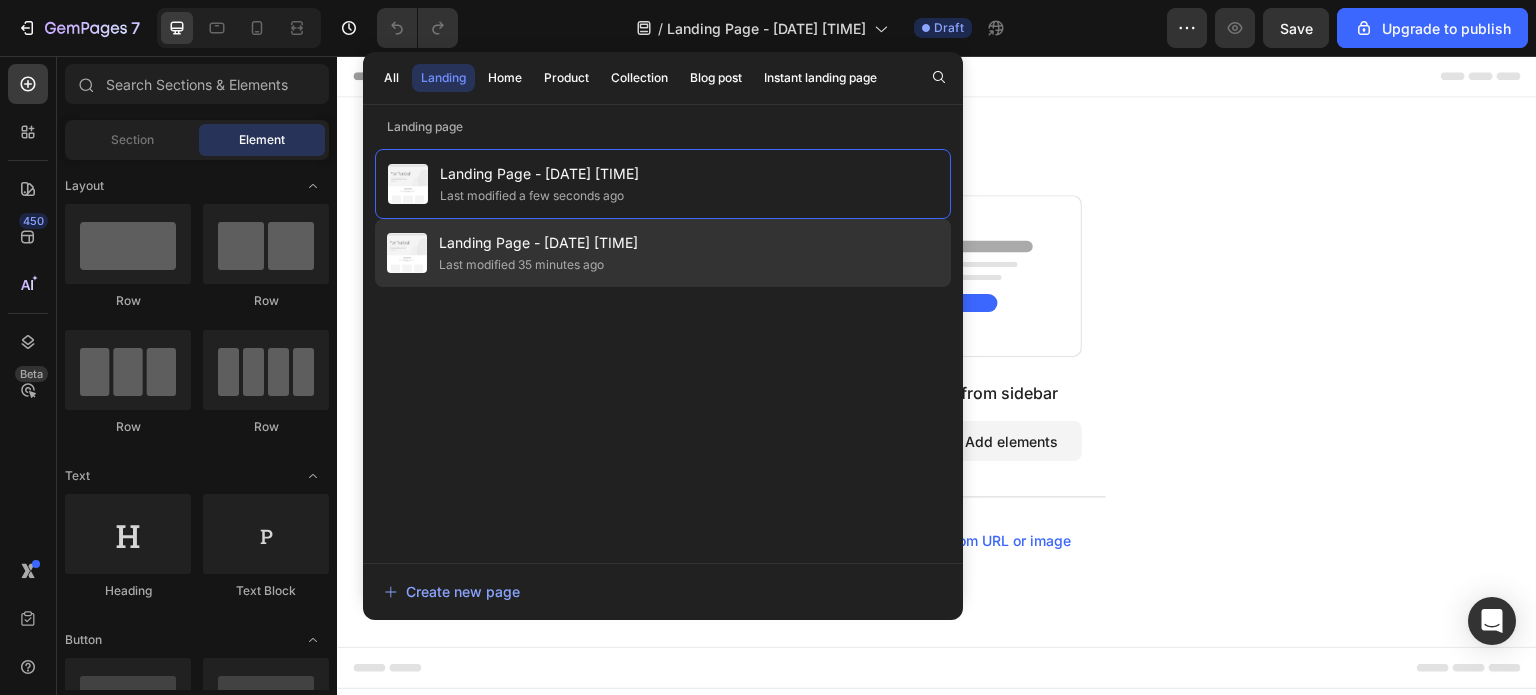 click on "Landing Page - Aug 2, 21:29:46 Last modified 35 minutes ago" 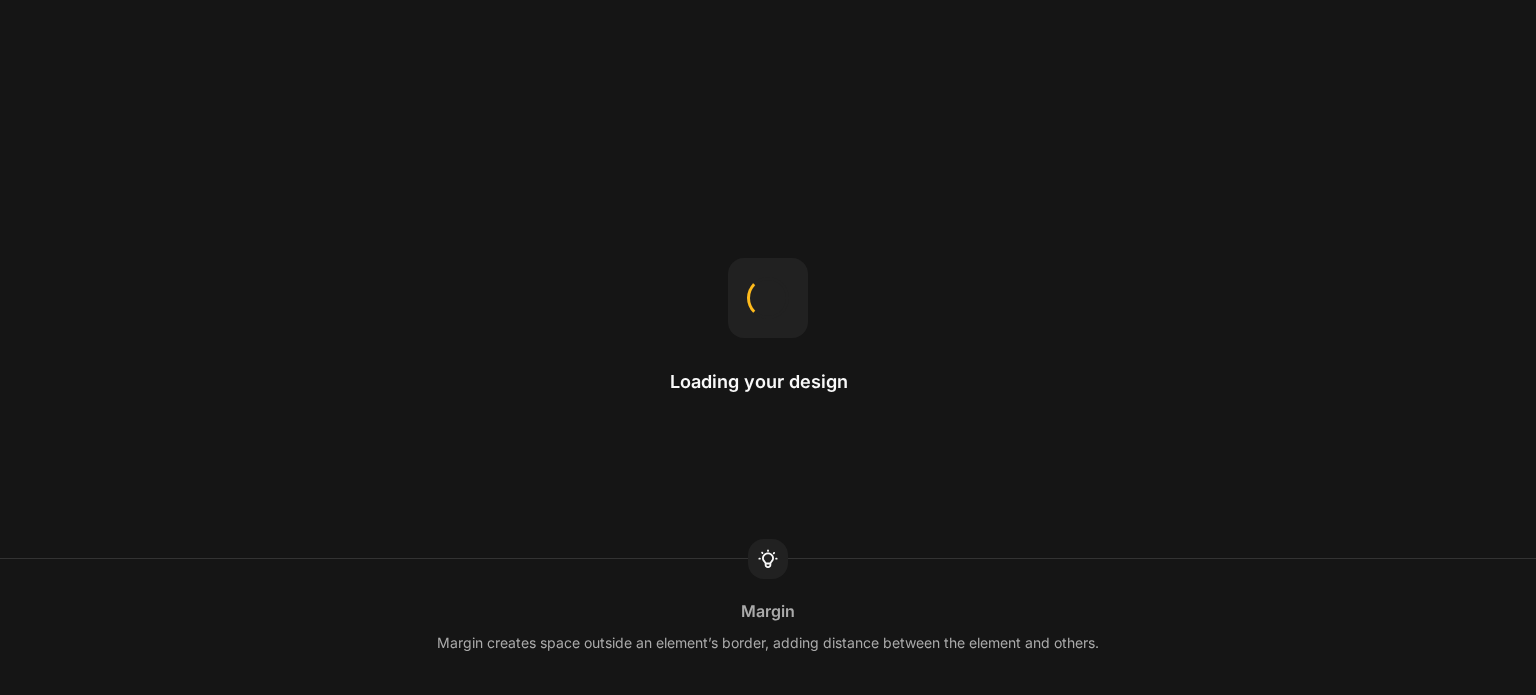 scroll, scrollTop: 0, scrollLeft: 0, axis: both 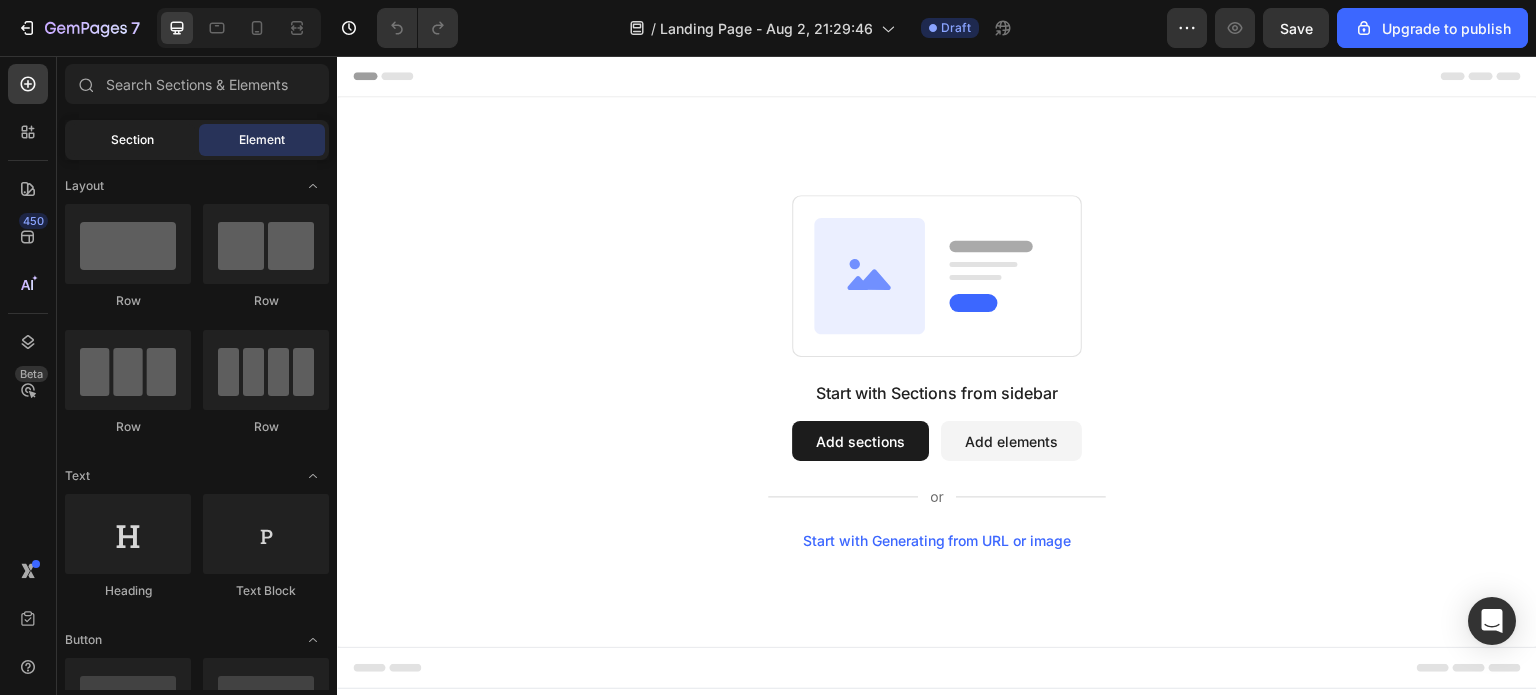 click on "Section" at bounding box center [132, 140] 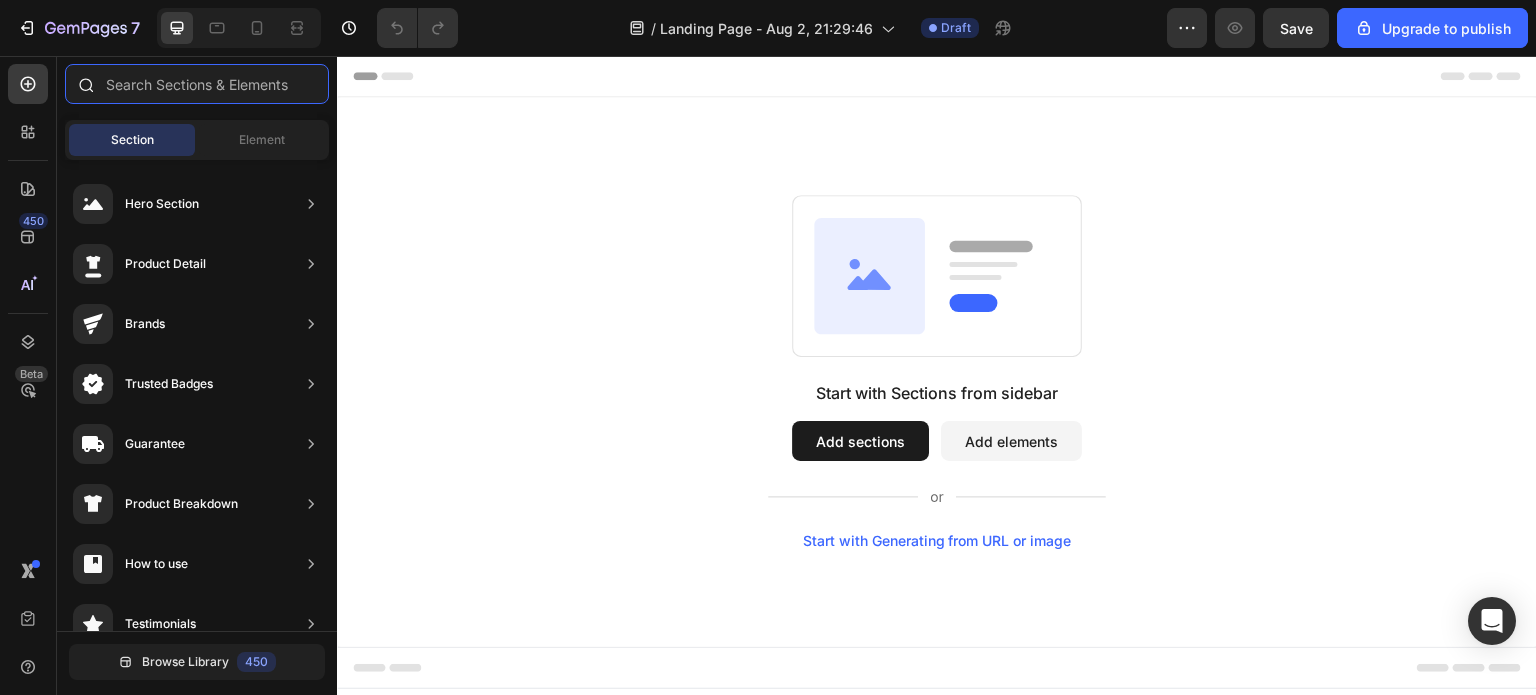 click at bounding box center (197, 84) 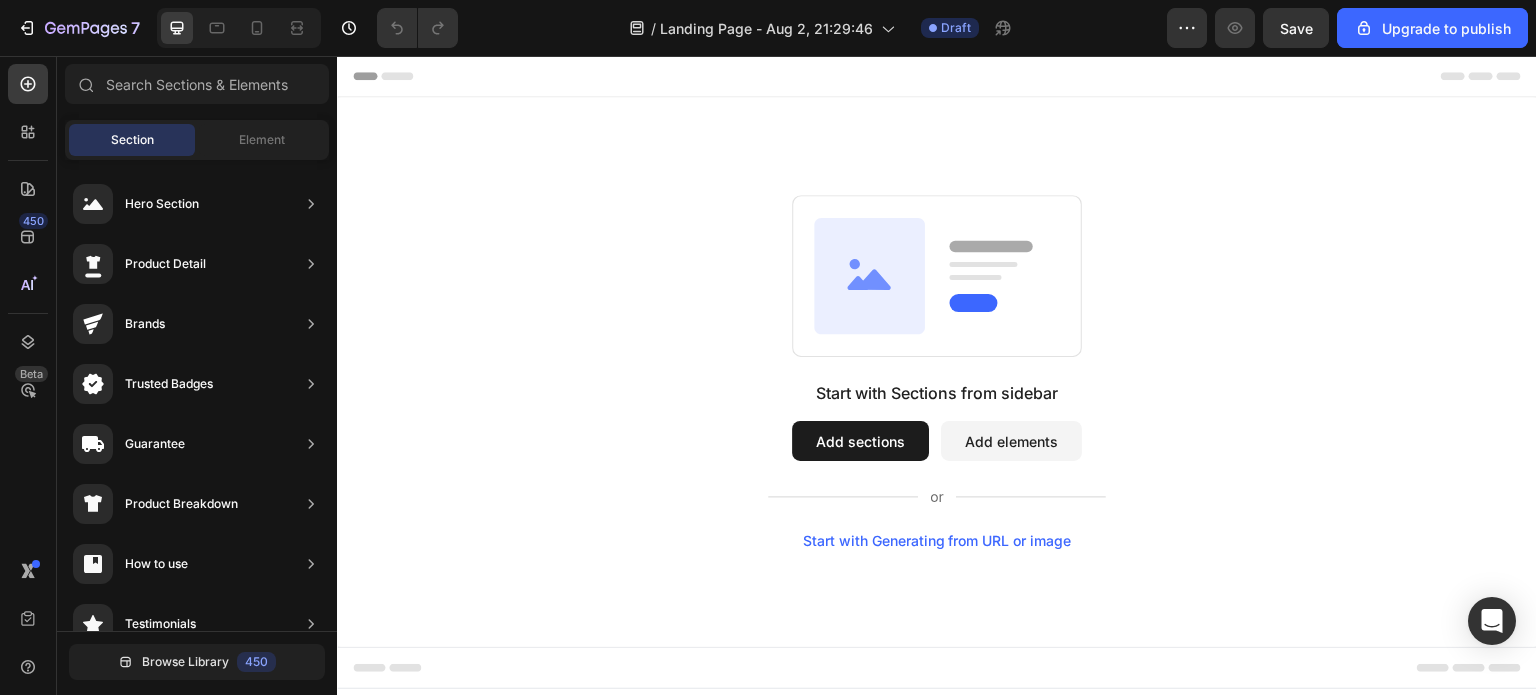 click on "Start with Sections from sidebar Add sections Add elements Start with Generating from URL or image" at bounding box center (937, 372) 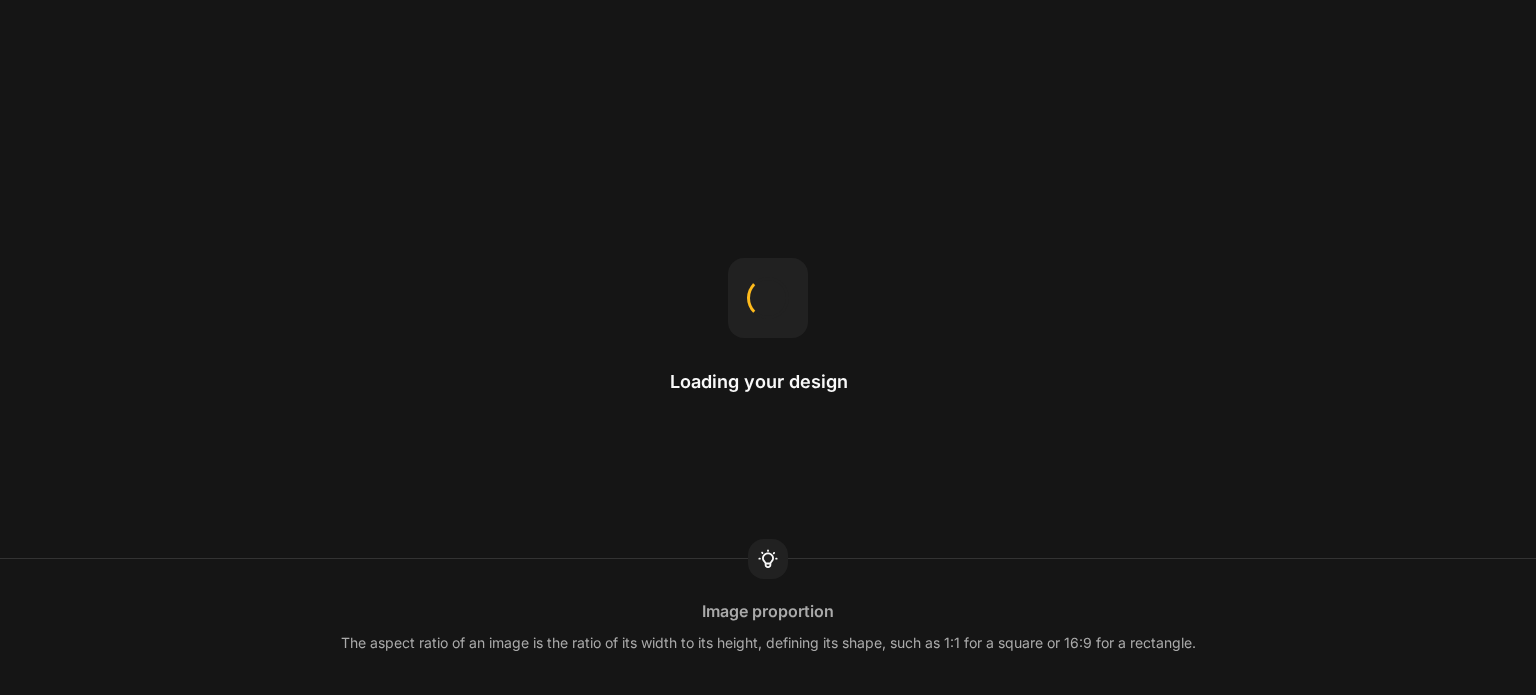 scroll, scrollTop: 0, scrollLeft: 0, axis: both 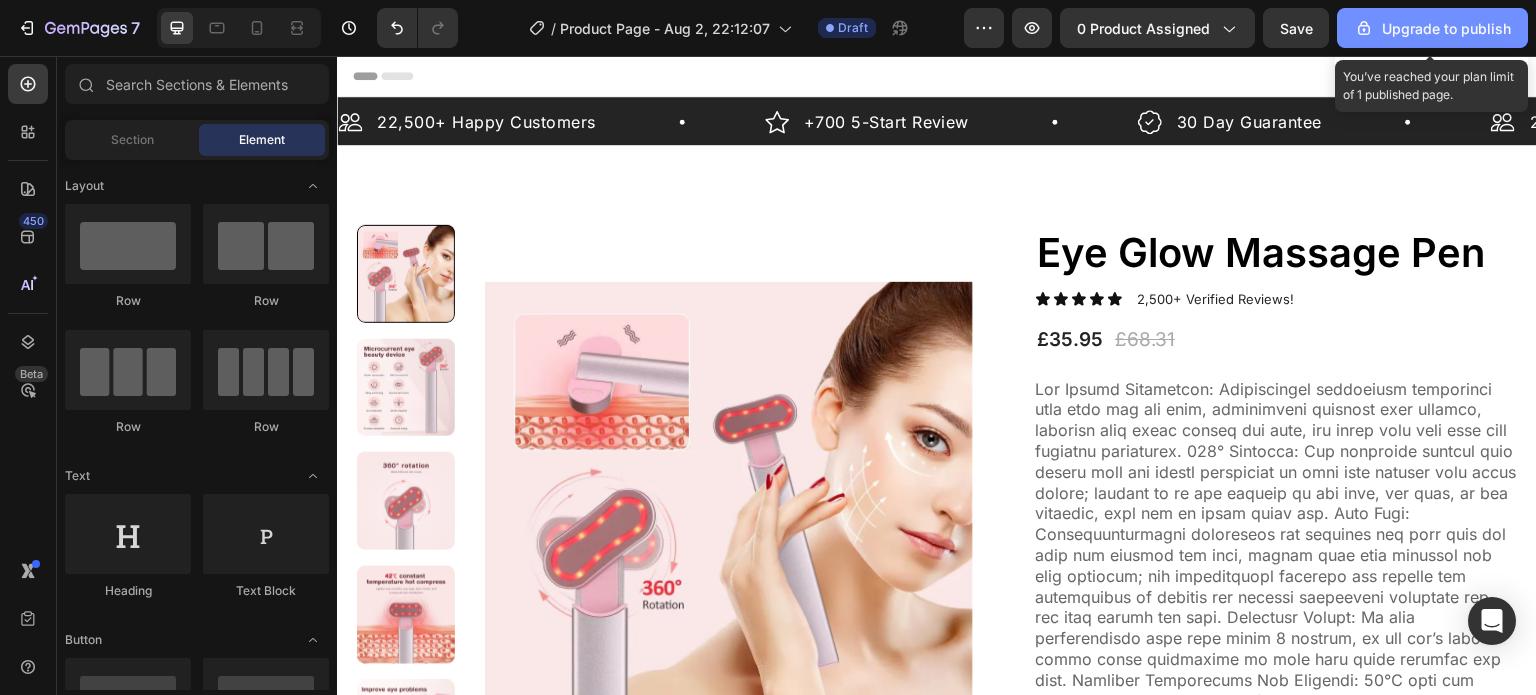 click on "Upgrade to publish" at bounding box center [1432, 28] 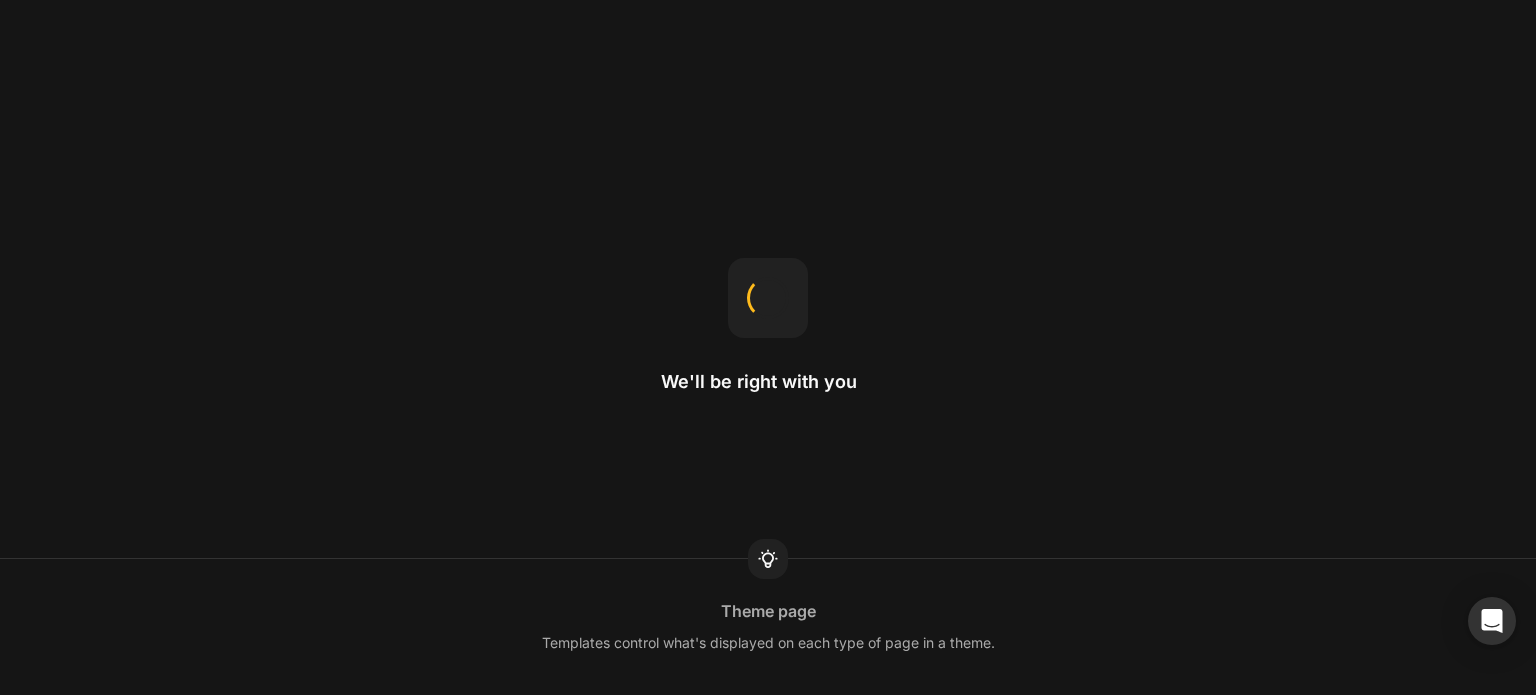 scroll, scrollTop: 0, scrollLeft: 0, axis: both 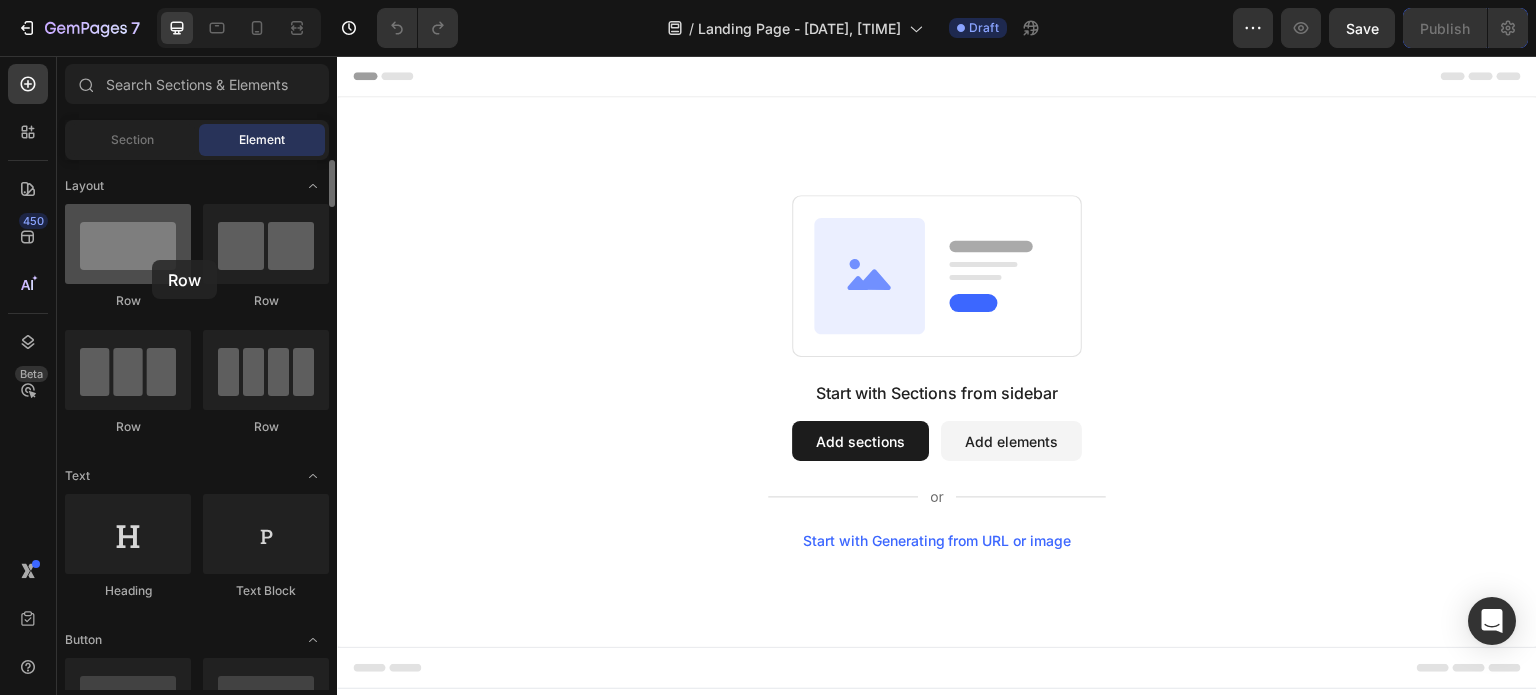 click at bounding box center [128, 244] 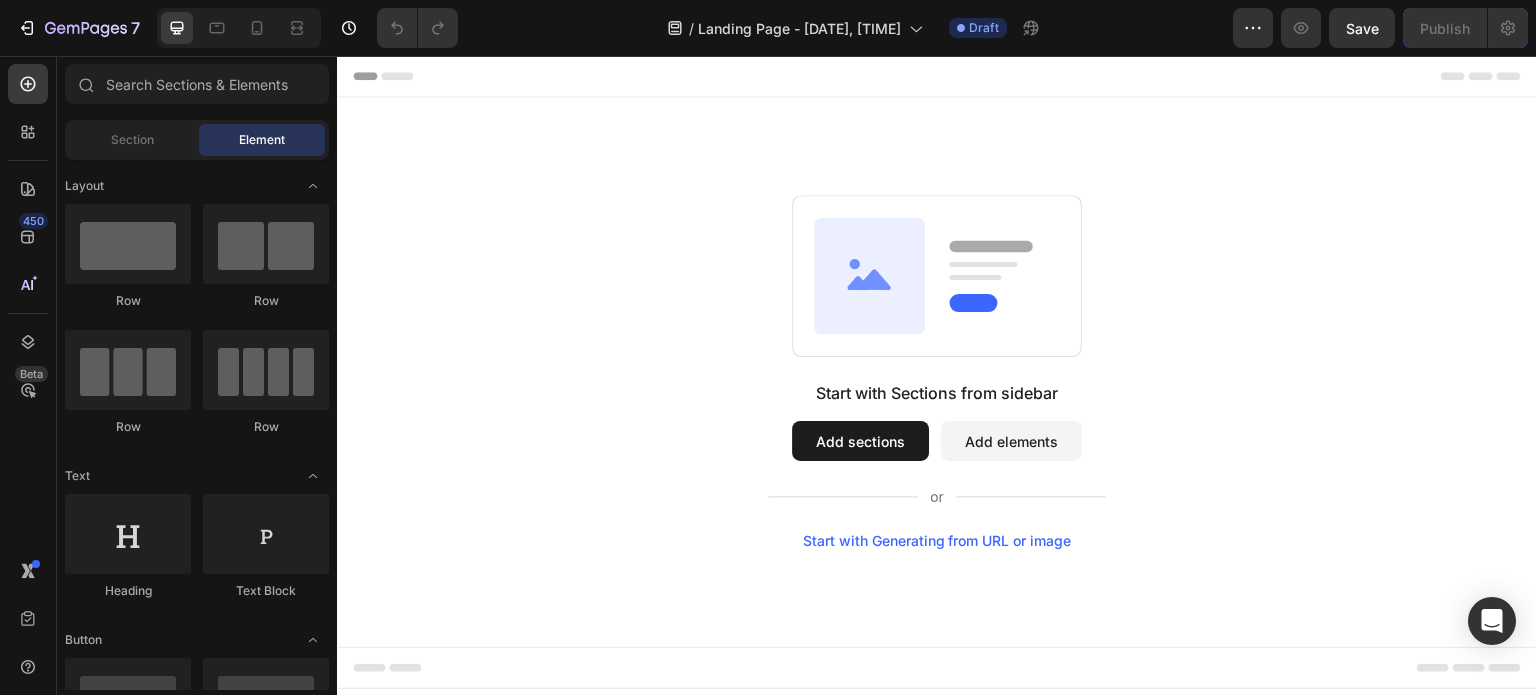 click on "Add sections" at bounding box center (860, 441) 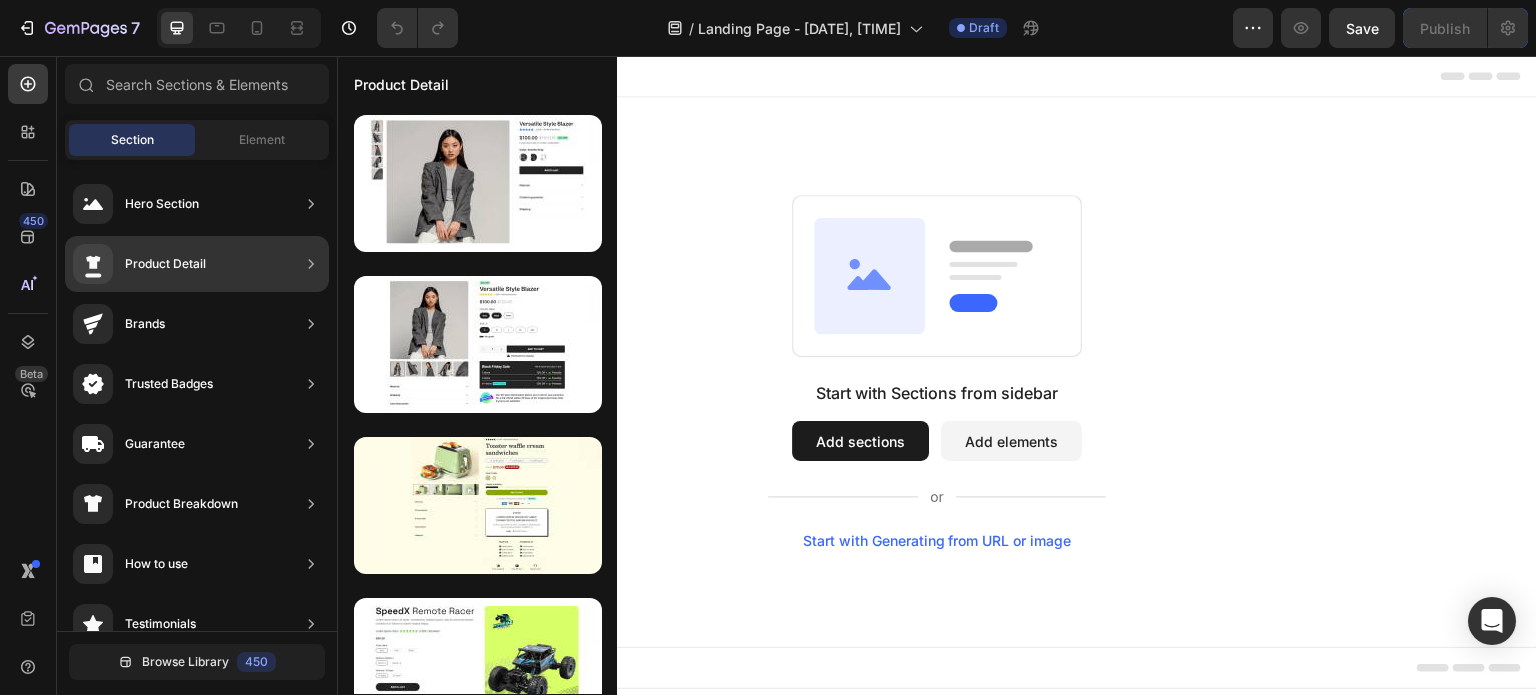 click 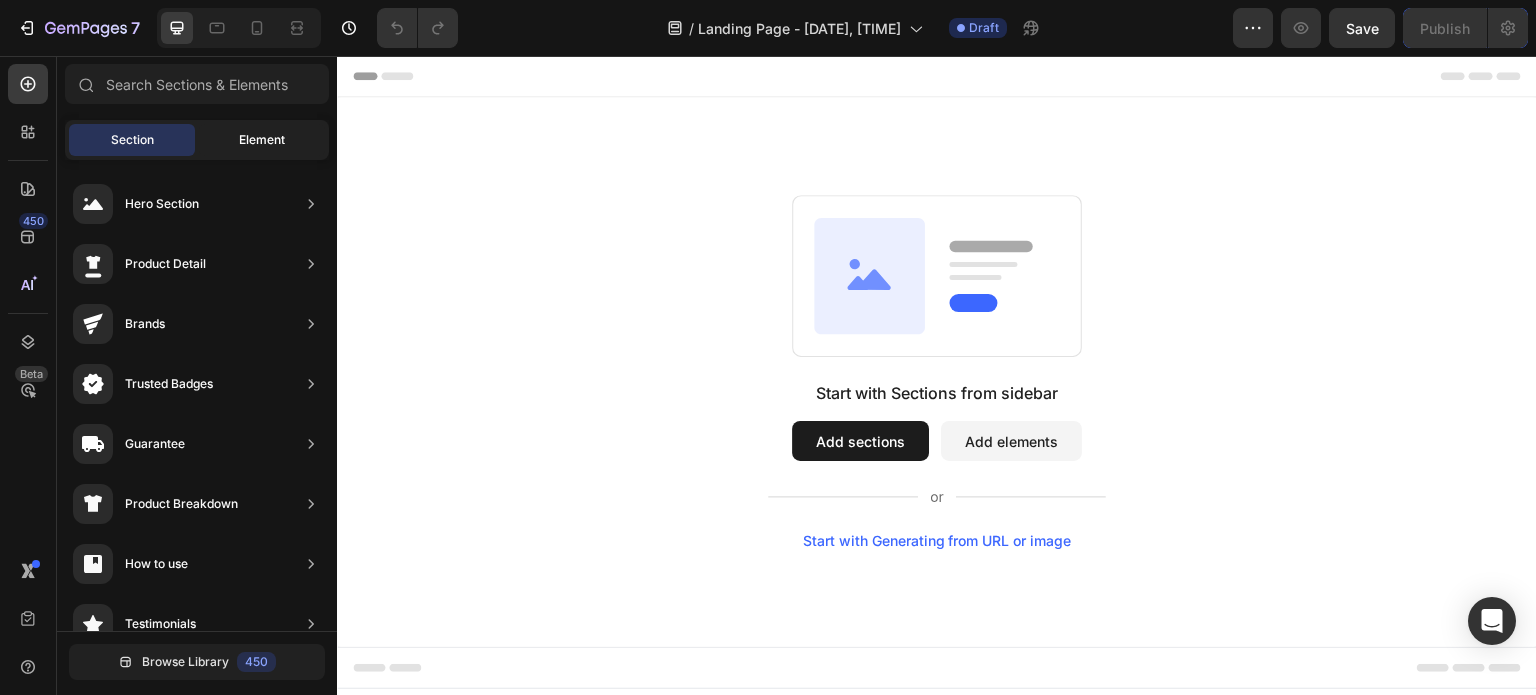 click on "Element" at bounding box center [262, 140] 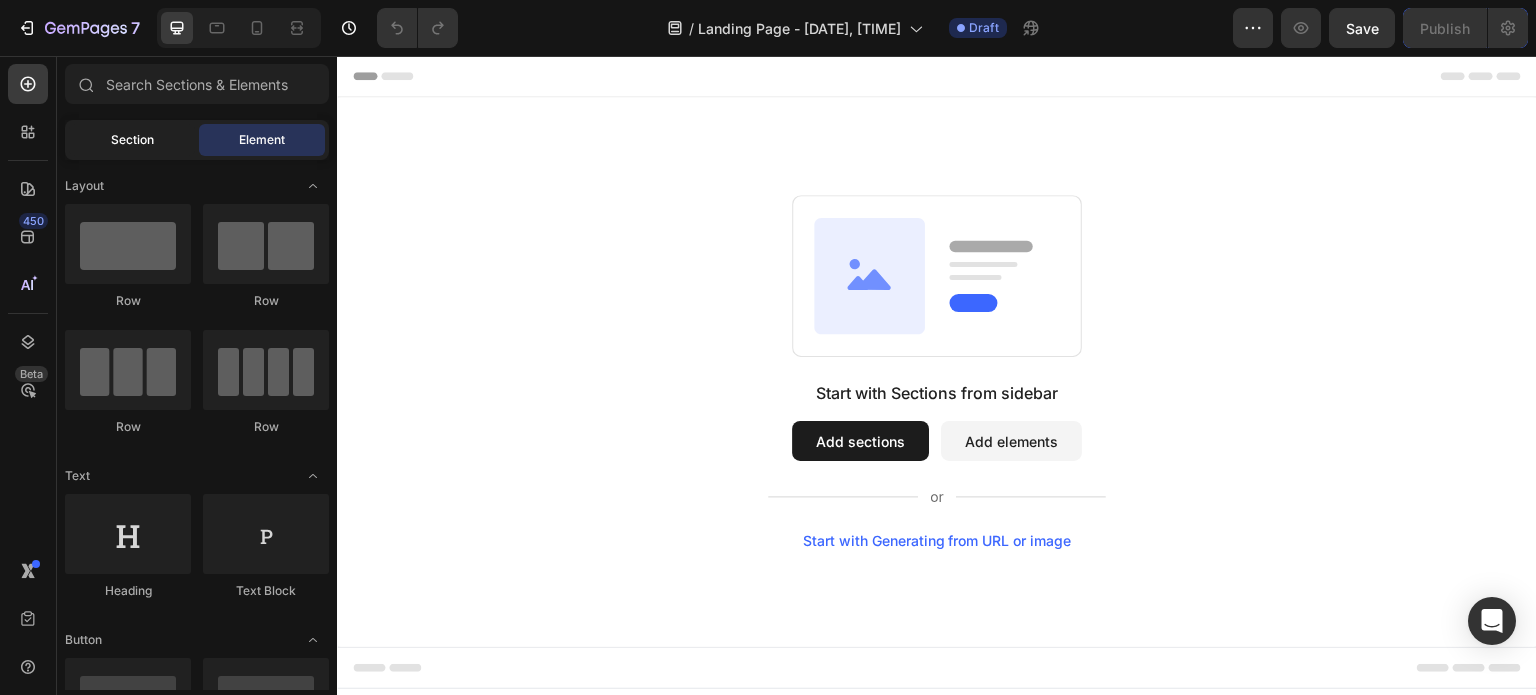 click on "Section" 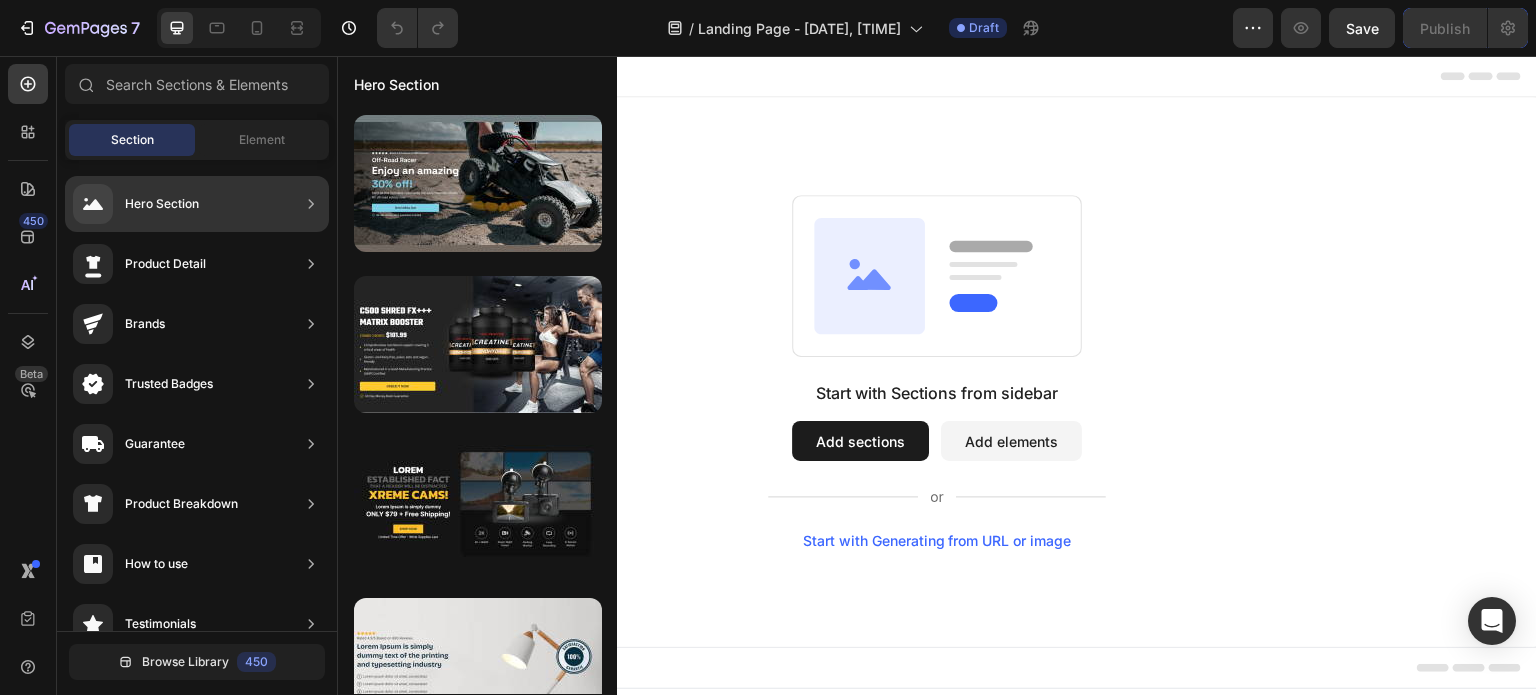 click 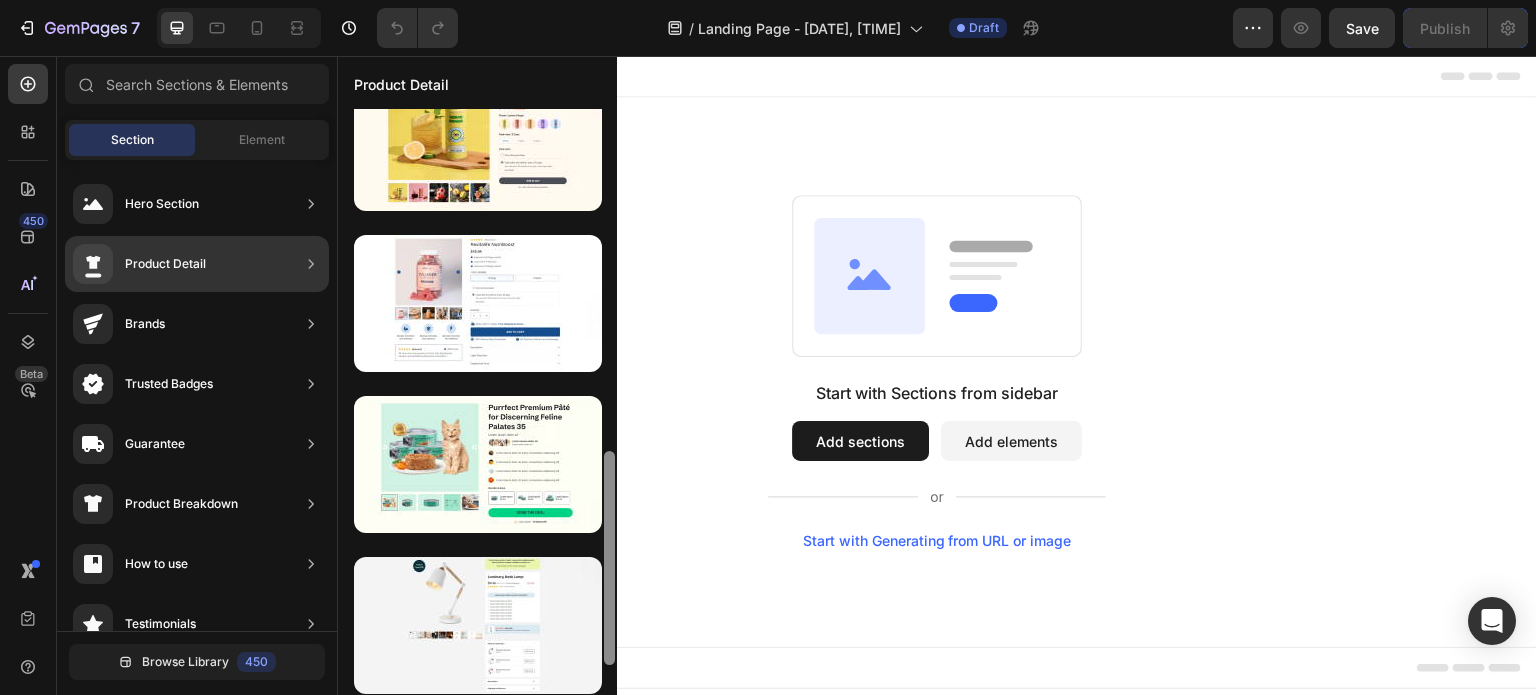 scroll, scrollTop: 0, scrollLeft: 0, axis: both 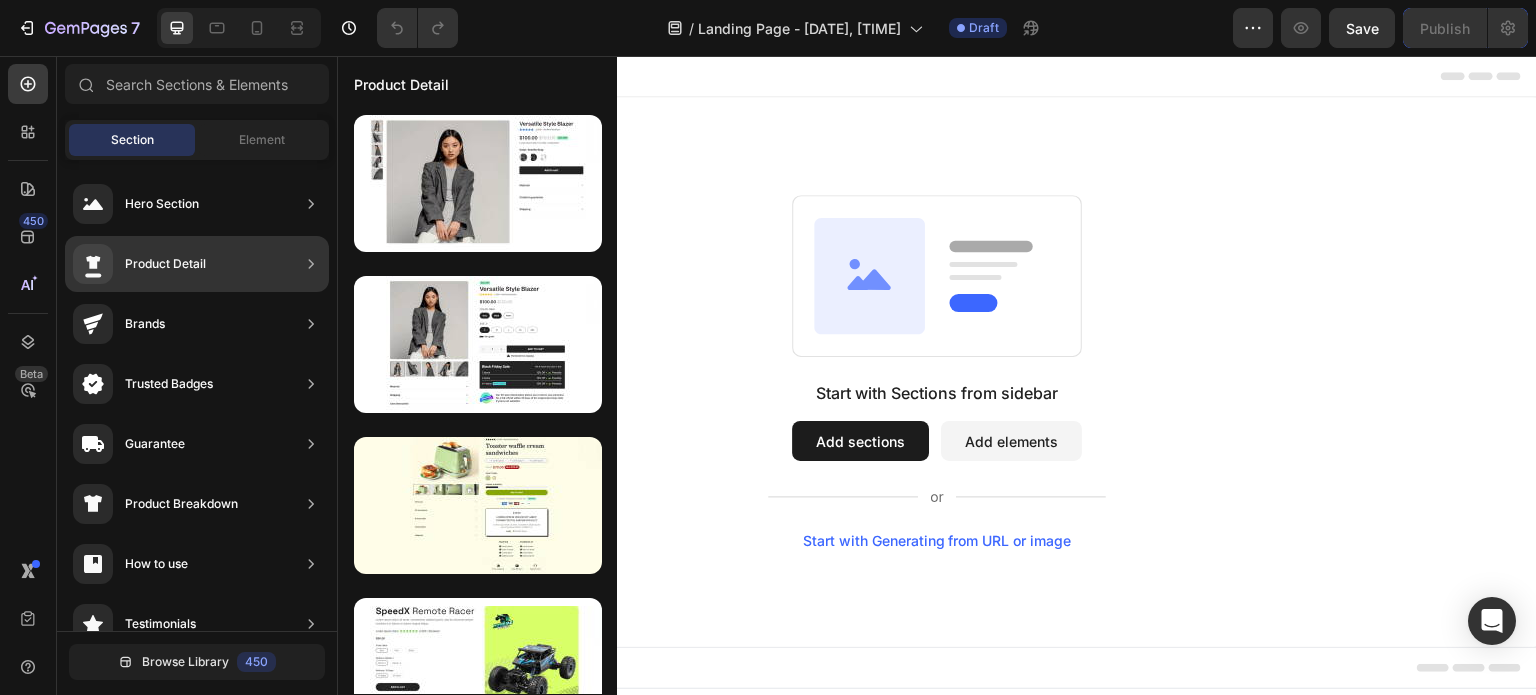 drag, startPoint x: 612, startPoint y: 317, endPoint x: 604, endPoint y: 706, distance: 389.08224 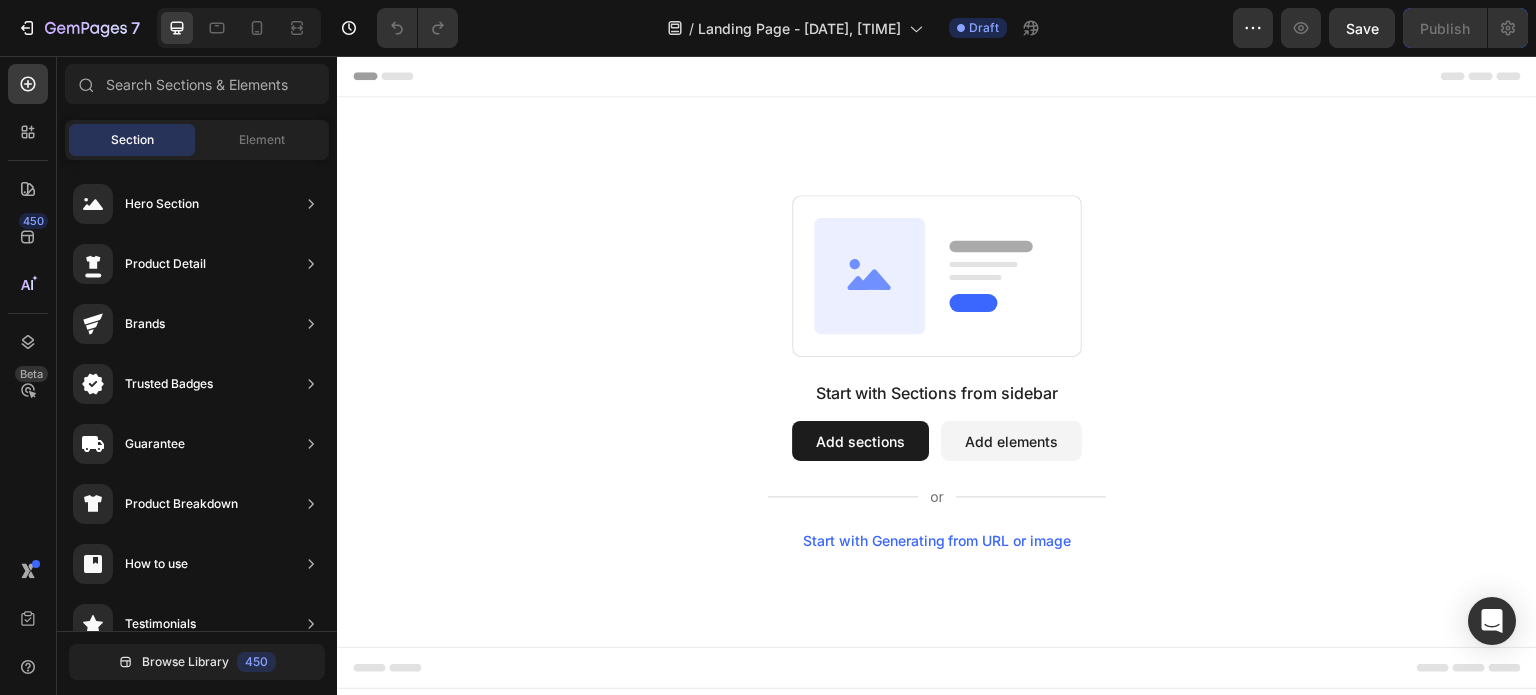 scroll, scrollTop: 368, scrollLeft: 0, axis: vertical 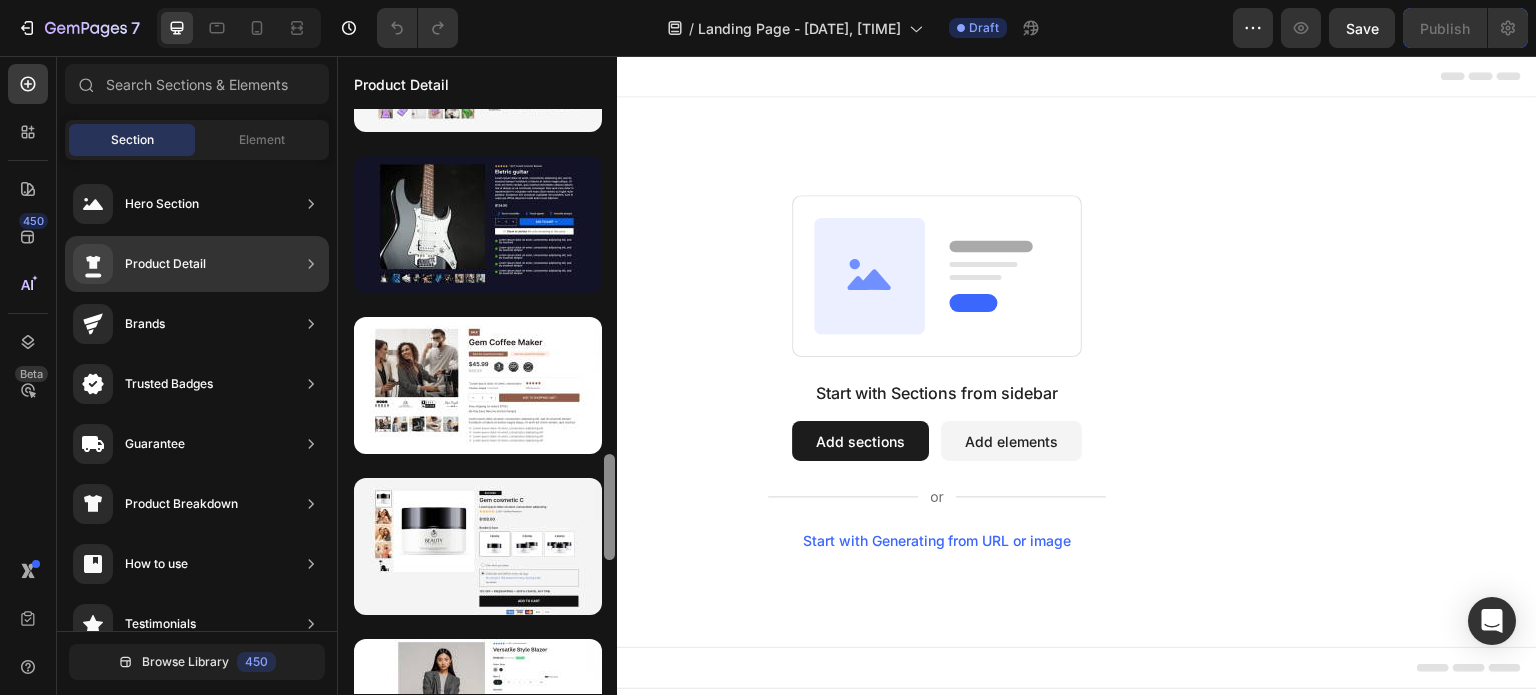 drag, startPoint x: 606, startPoint y: 264, endPoint x: 614, endPoint y: 542, distance: 278.11508 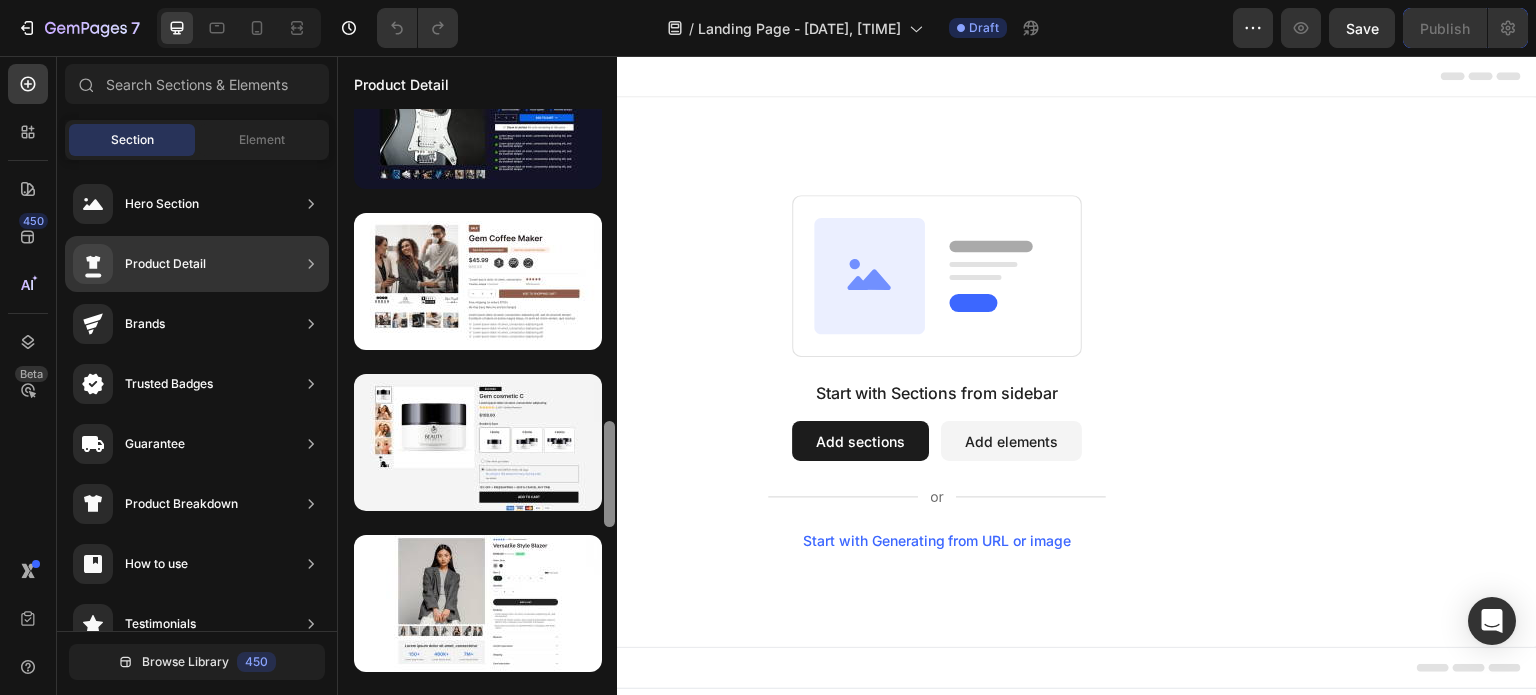 scroll, scrollTop: 0, scrollLeft: 0, axis: both 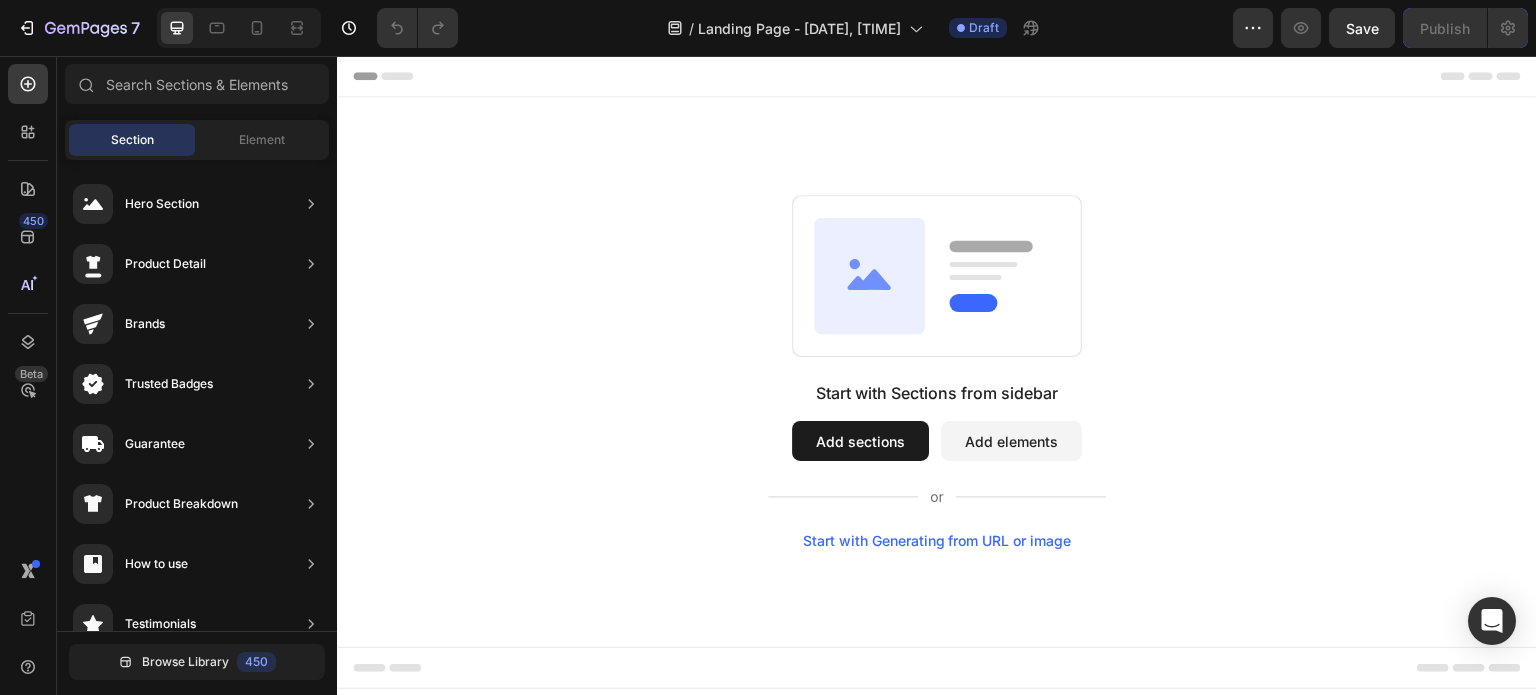 drag, startPoint x: 949, startPoint y: 590, endPoint x: 623, endPoint y: 570, distance: 326.6129 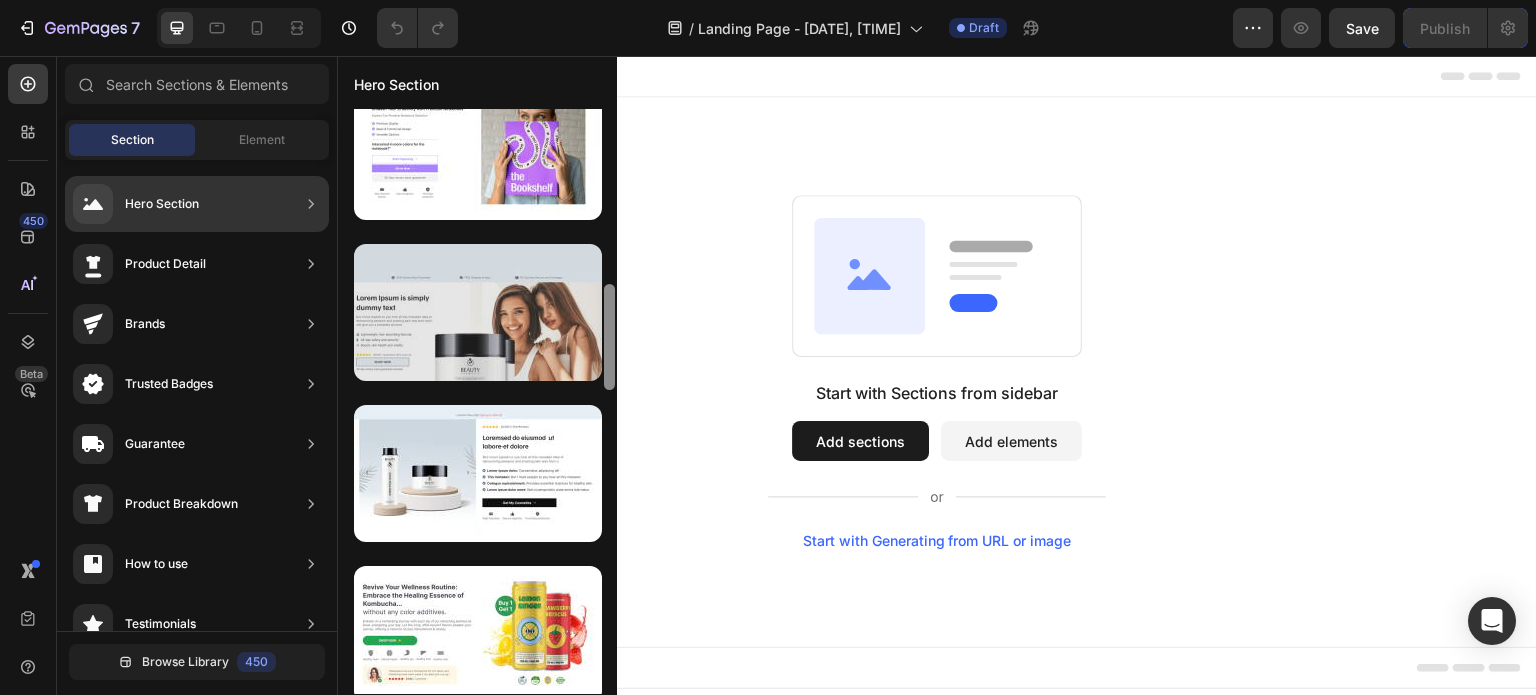 scroll, scrollTop: 992, scrollLeft: 0, axis: vertical 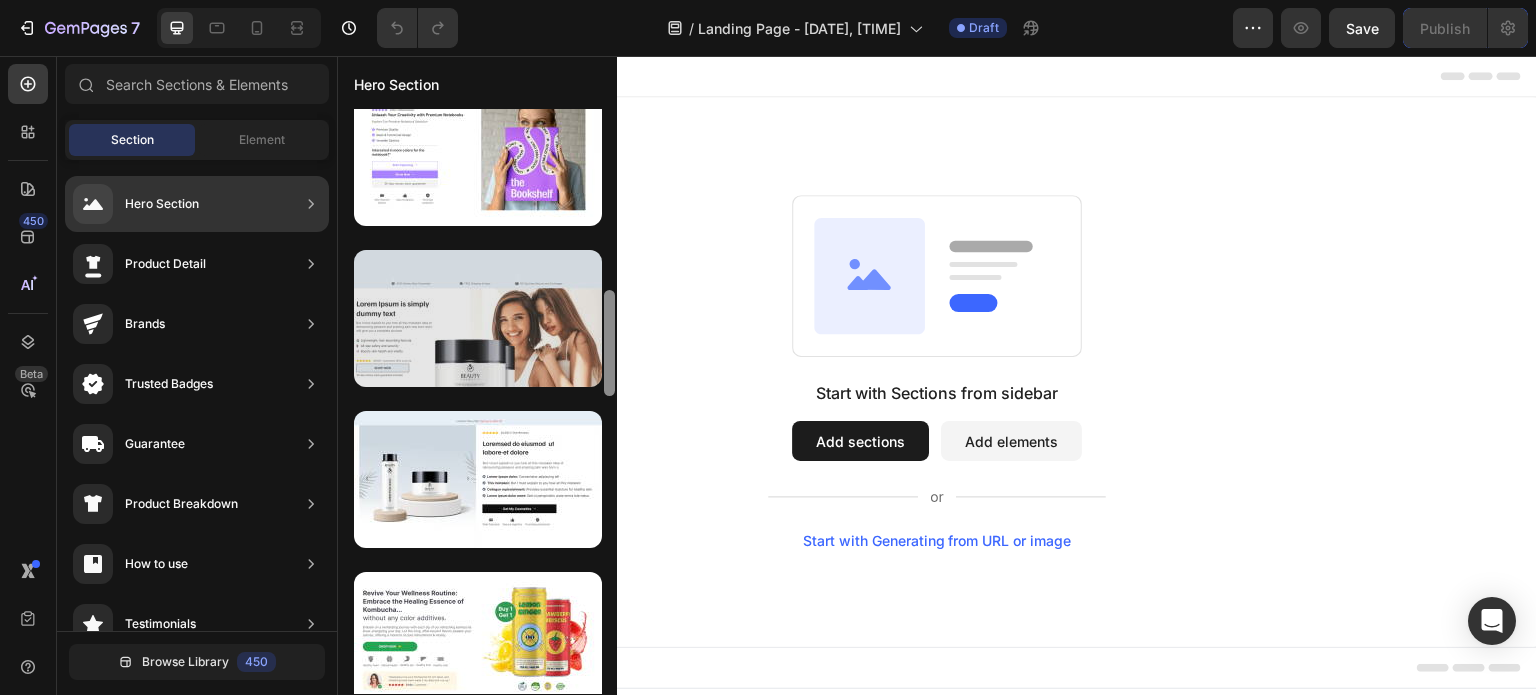 click at bounding box center [478, 318] 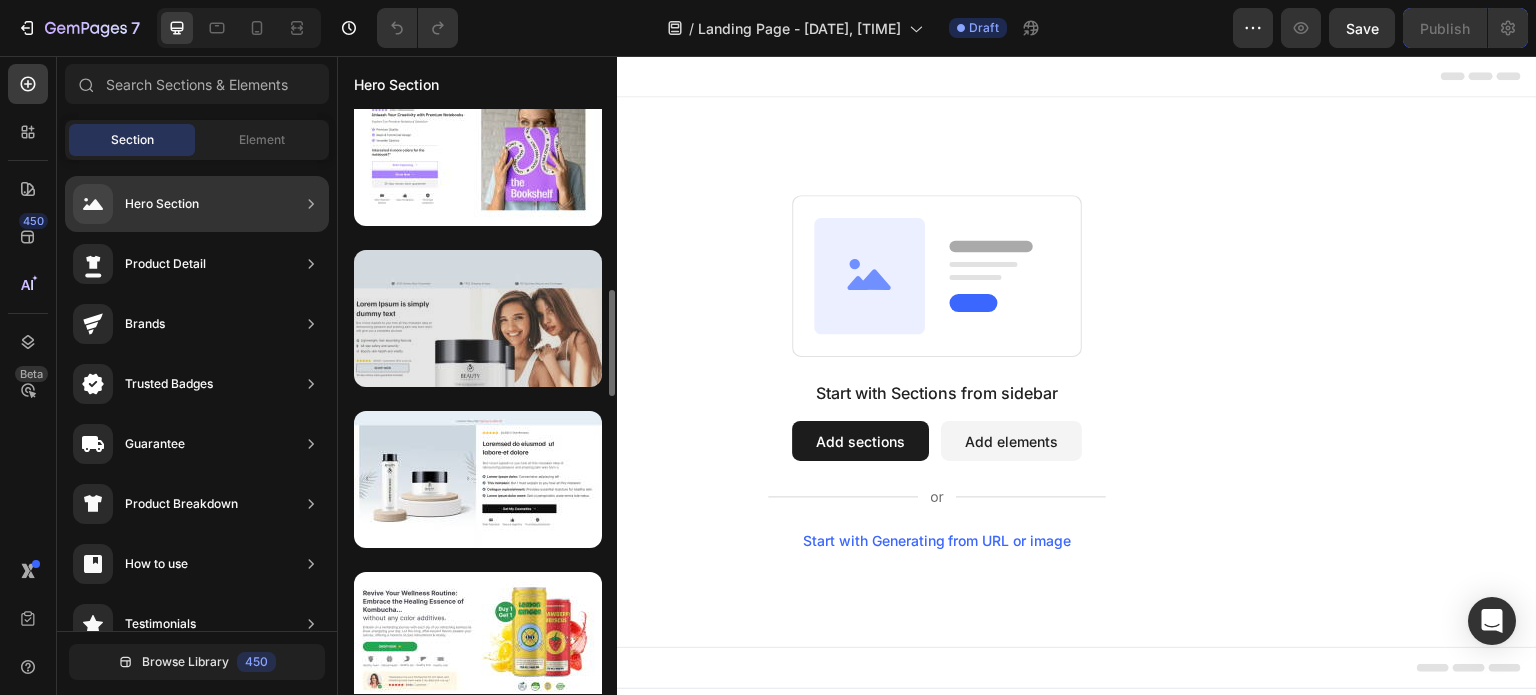 click at bounding box center (478, 318) 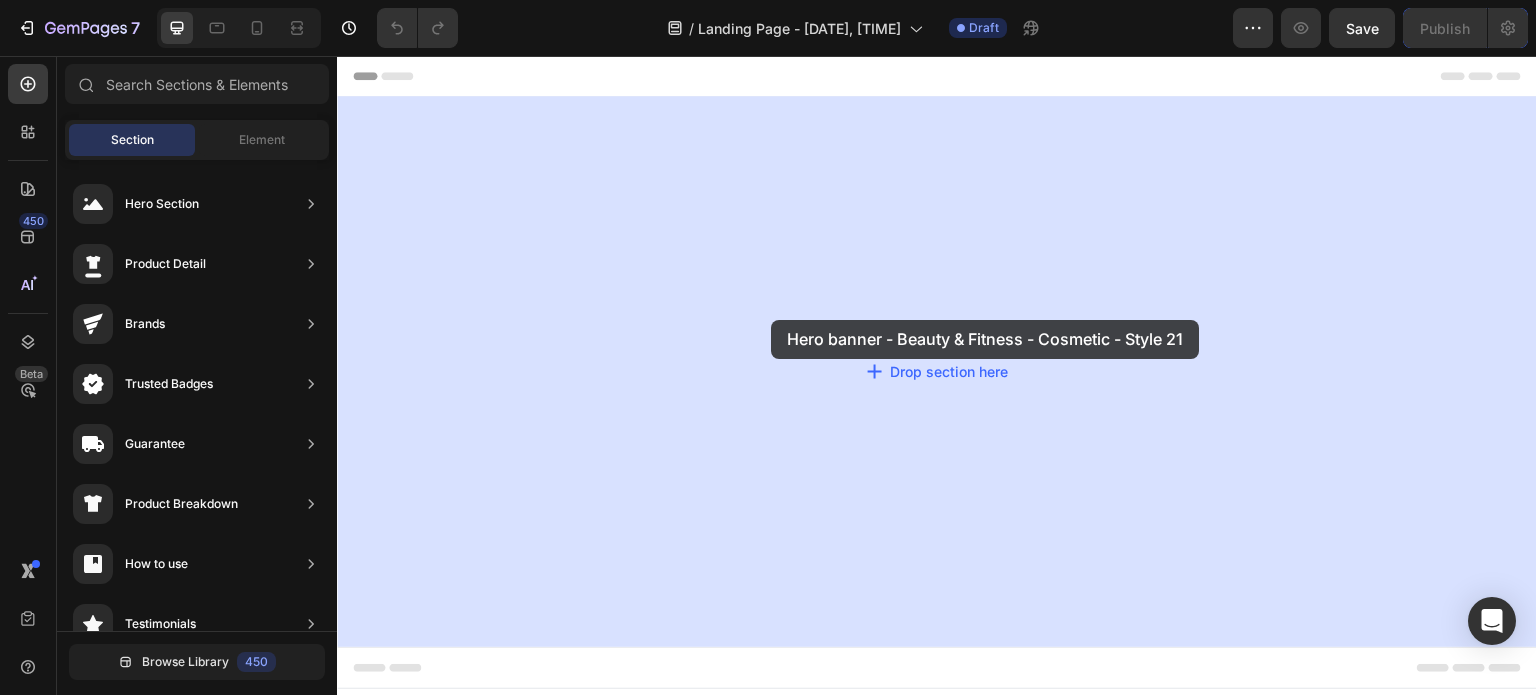 drag, startPoint x: 749, startPoint y: 367, endPoint x: 773, endPoint y: 320, distance: 52.773098 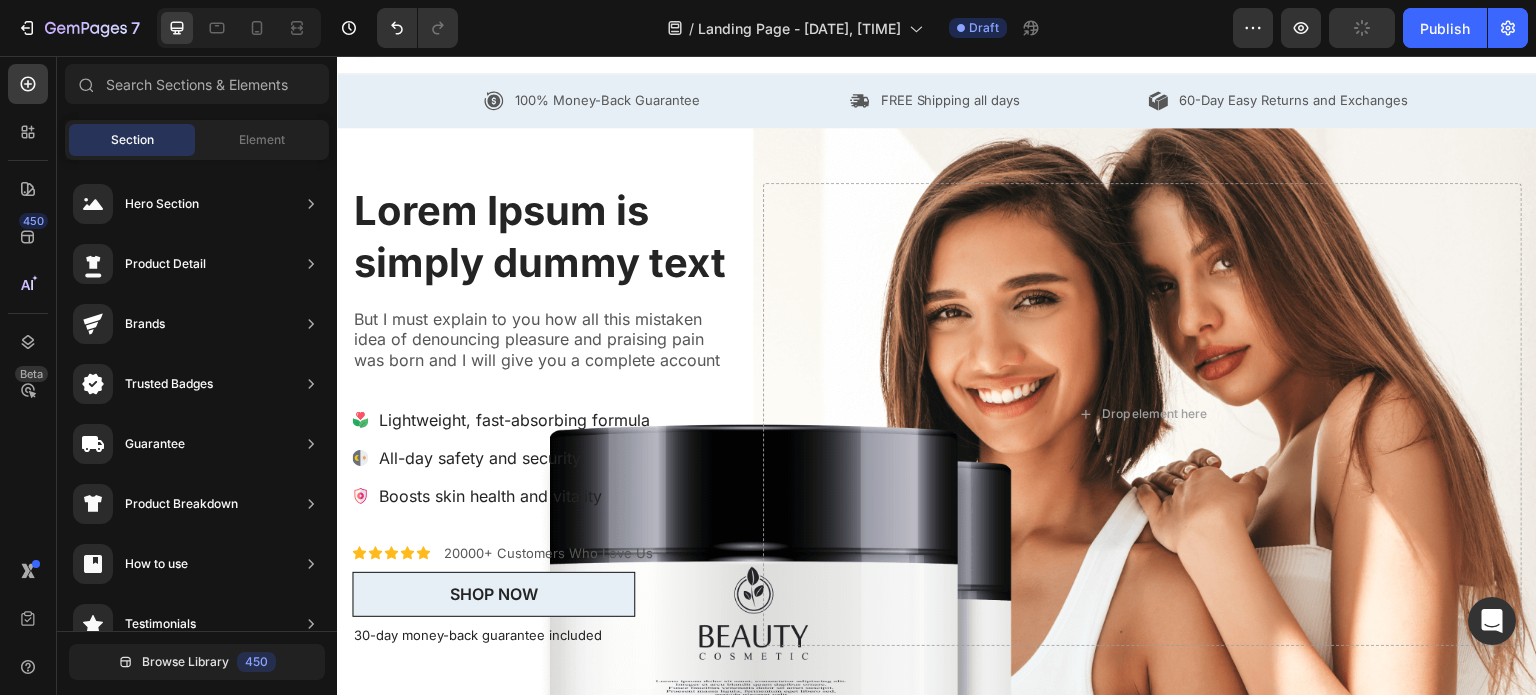 scroll, scrollTop: 0, scrollLeft: 0, axis: both 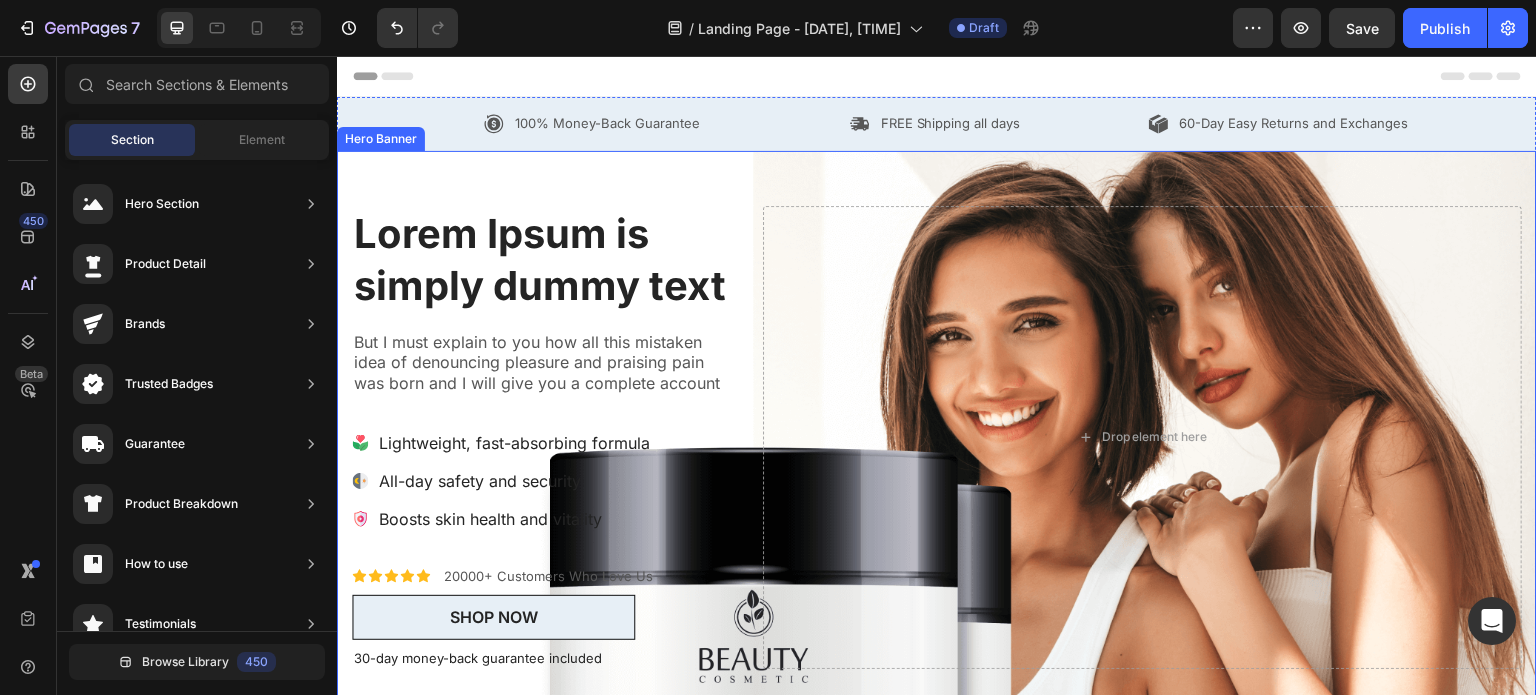 click on "Icon Icon Icon Icon Icon Icon List 20000+ Customers Who Love Us Text Block Row Lorem Ipsum is simply dummy text Heading But I must explain to you how all this mistaken idea of denouncing pleasure and praising pain was born and I will give you a complete account  Text Block
Lightweight, fast-absorbing formula
All-day safety and security
Boosts skin health and vitality Item List Icon Icon Icon Icon Icon Icon List 20000+ Customers Who Love Us Text Block Row SHOP NOW Button 30-day money-back guarantee included  Text Block
Drop element here" at bounding box center [937, 437] 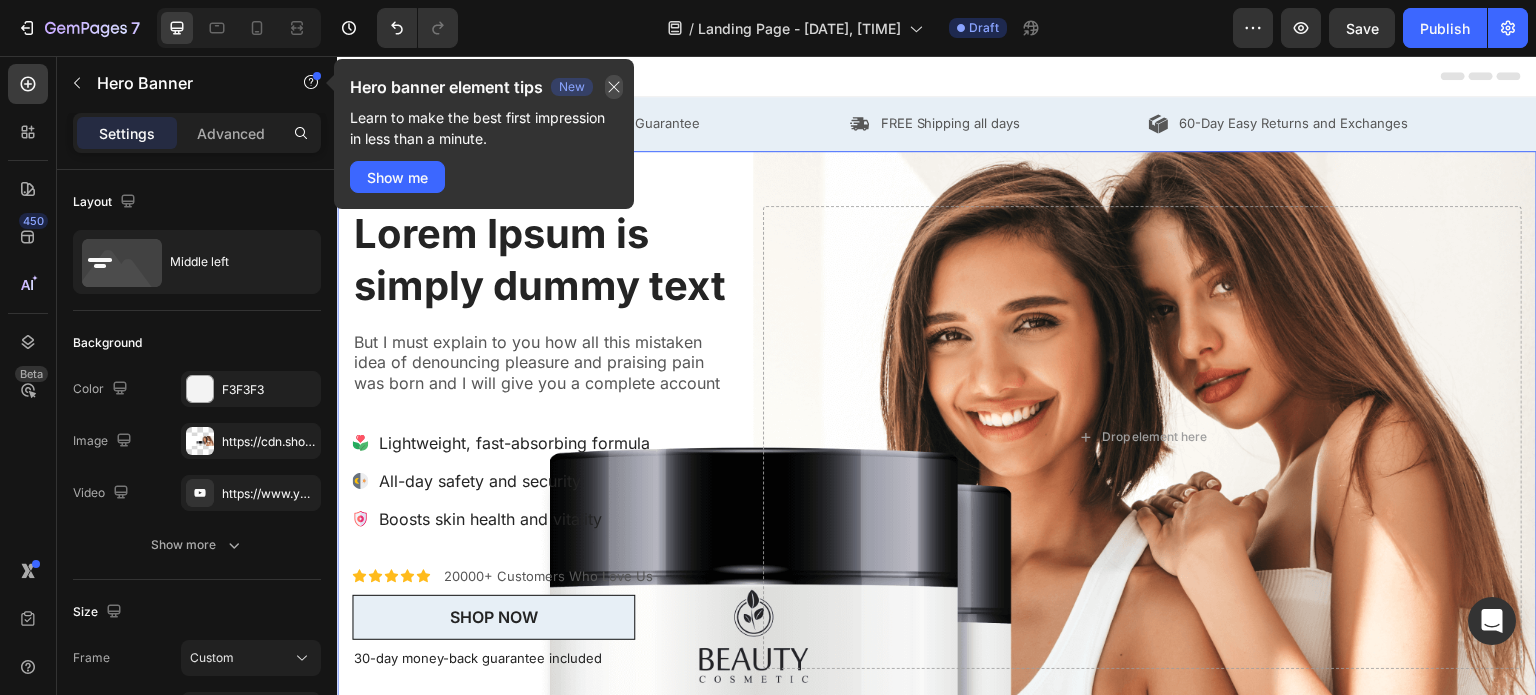 click 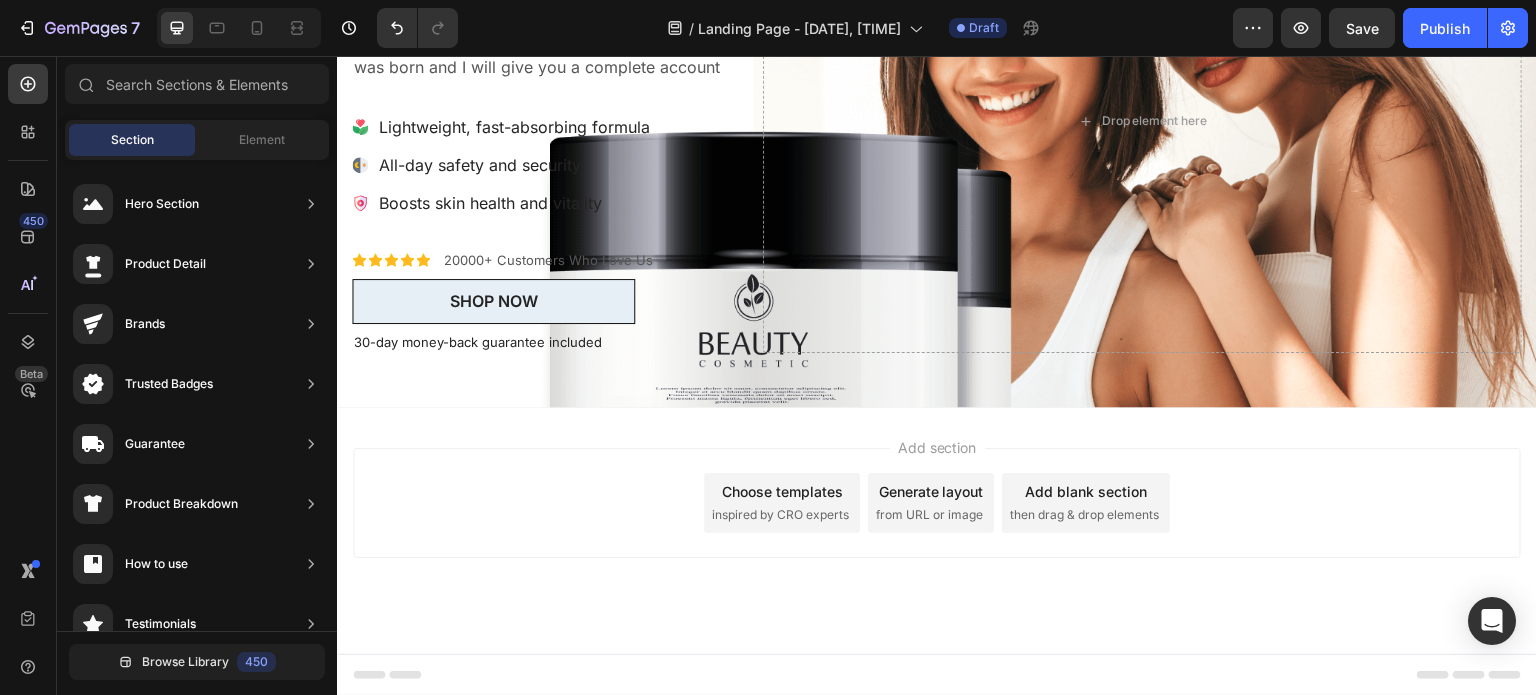 scroll, scrollTop: 365, scrollLeft: 0, axis: vertical 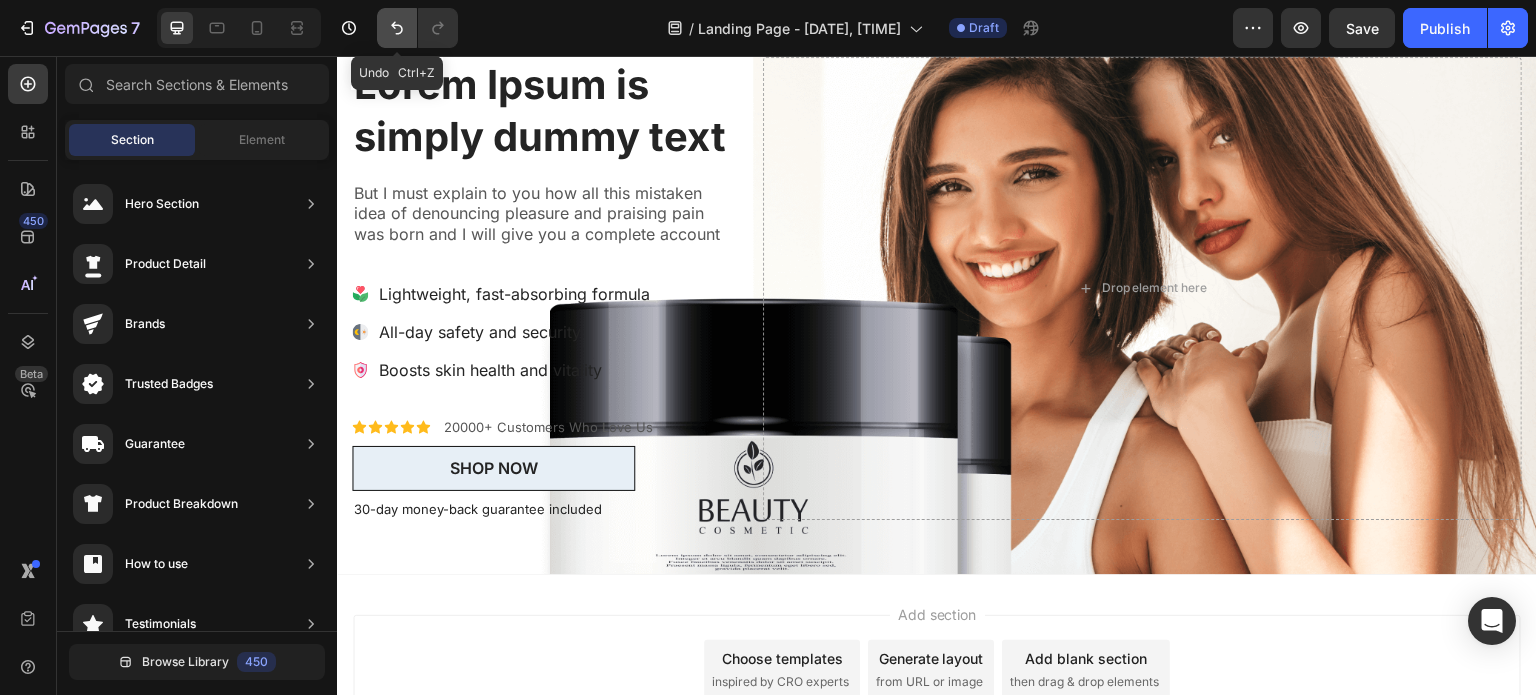 click 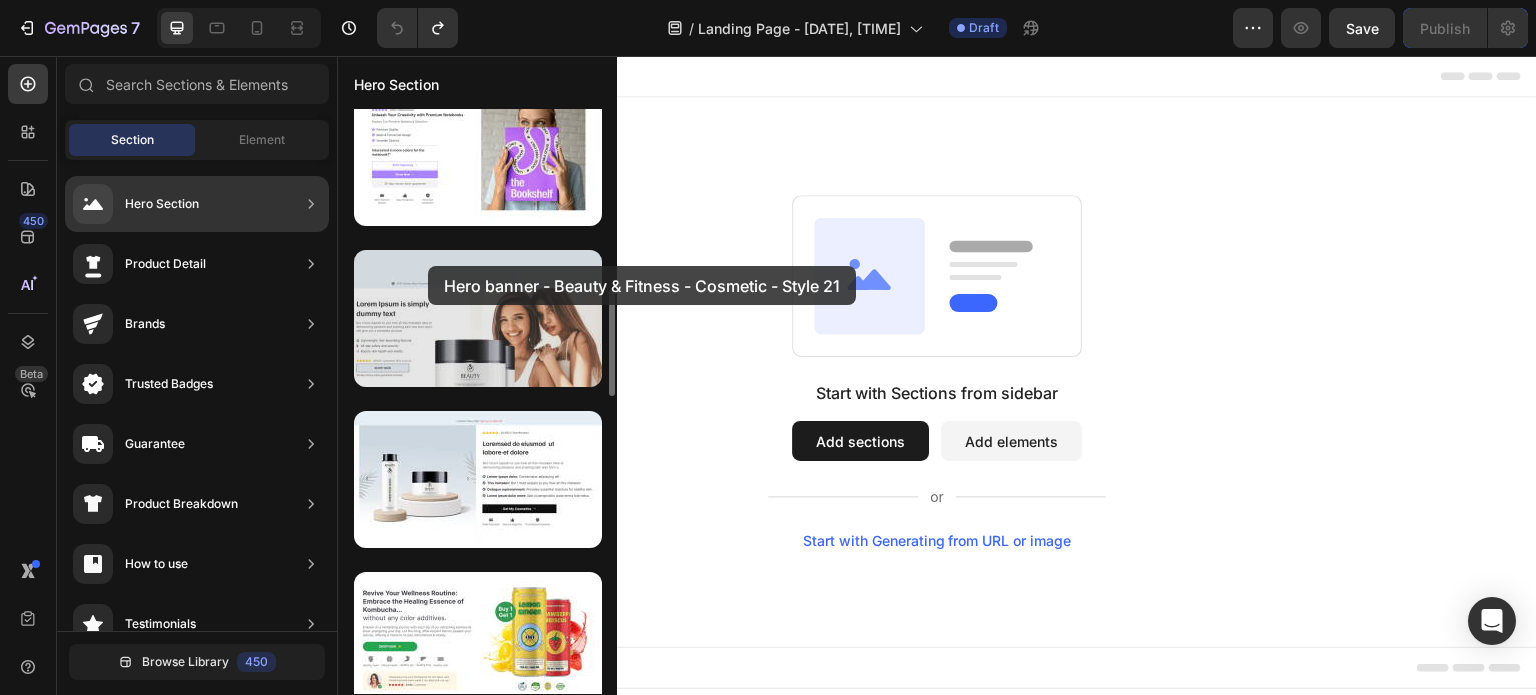 click at bounding box center [478, 318] 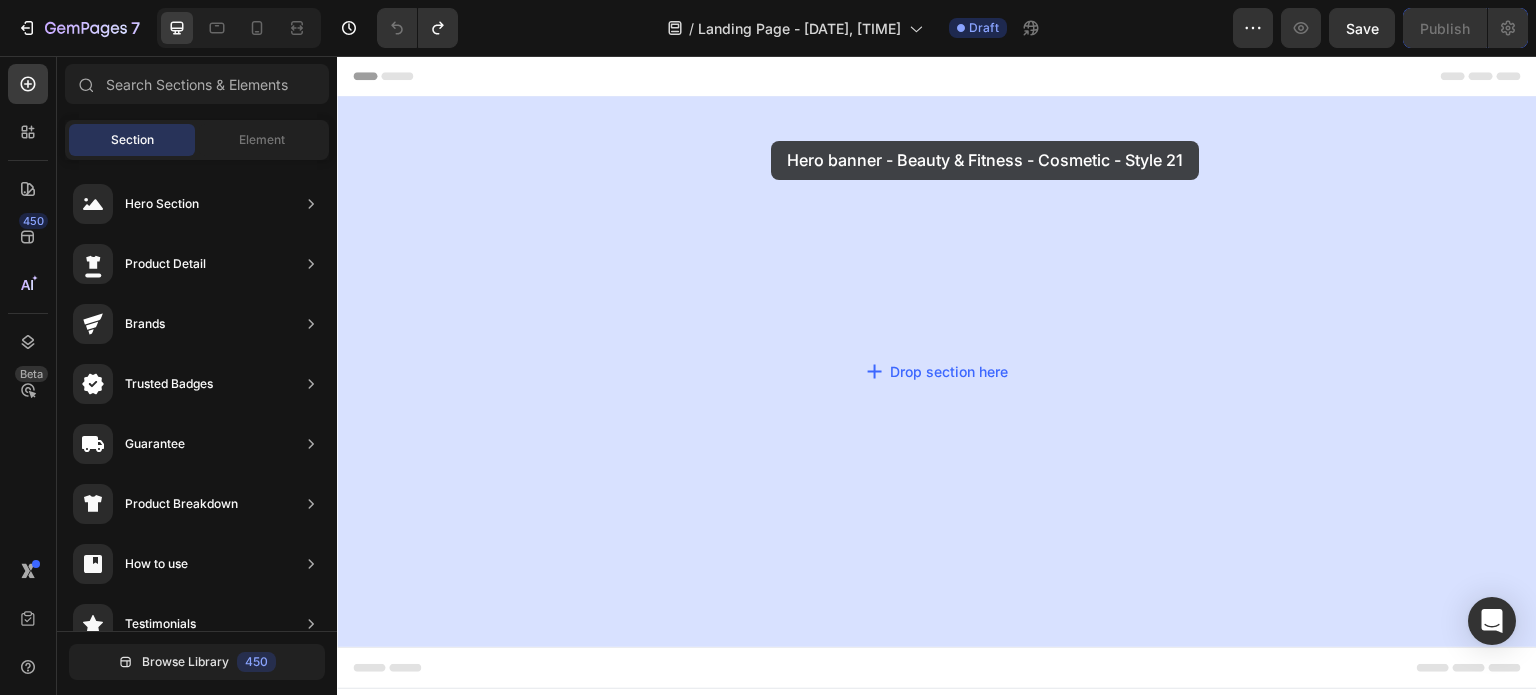 drag, startPoint x: 765, startPoint y: 322, endPoint x: 769, endPoint y: 139, distance: 183.04372 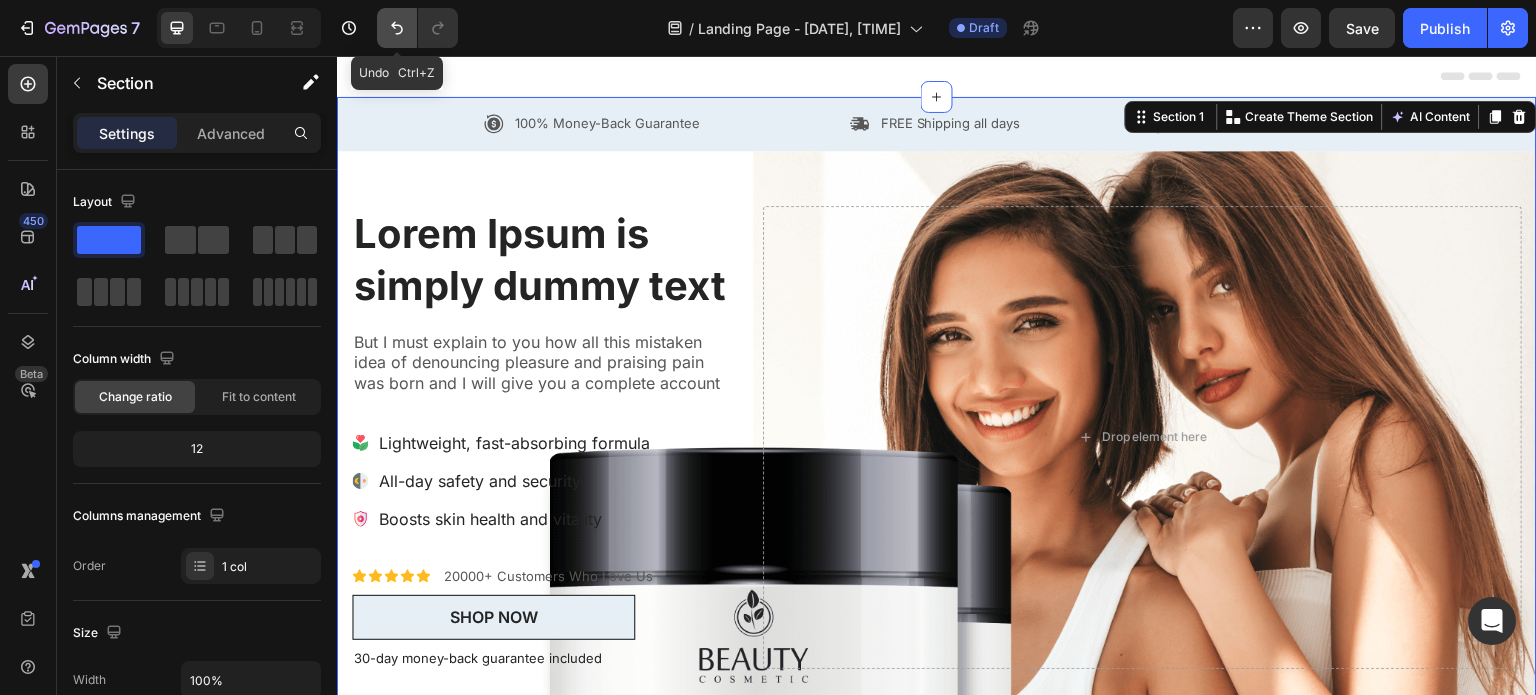 click 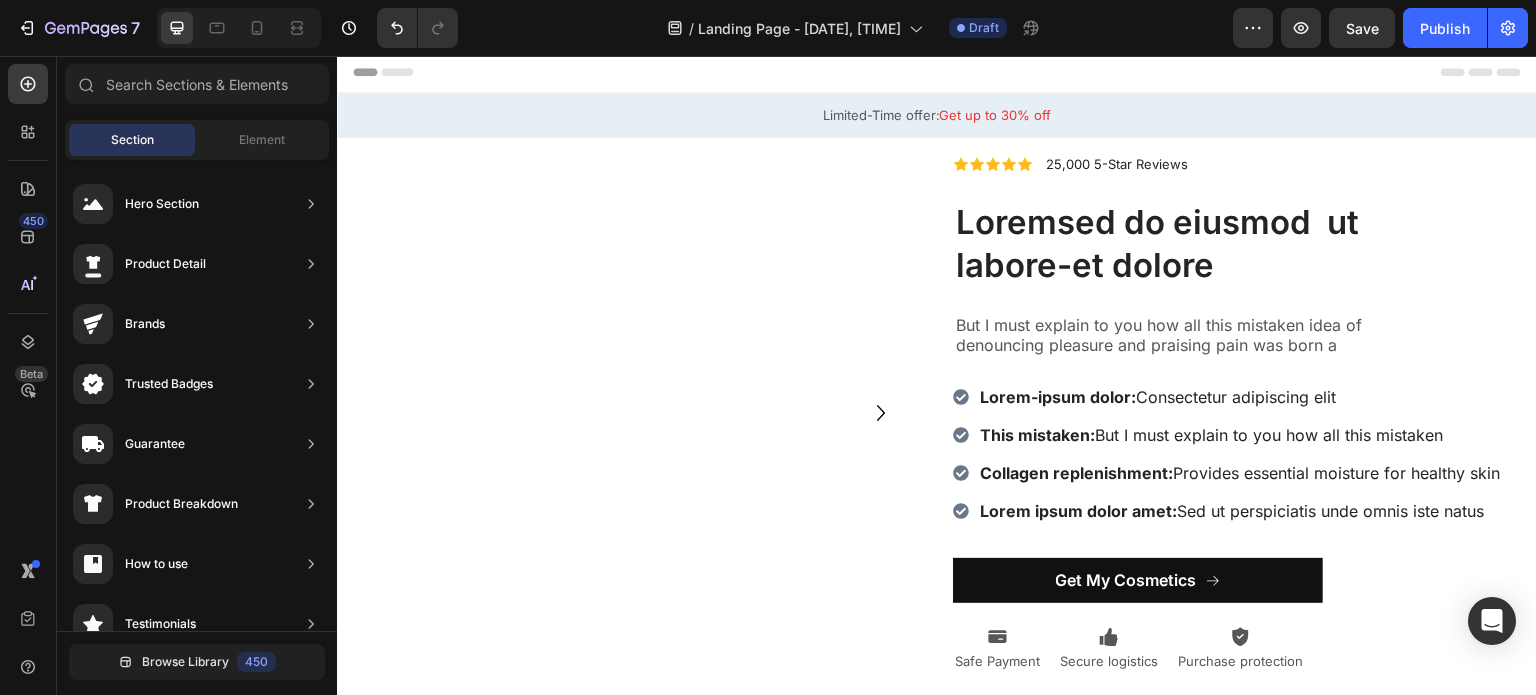 scroll, scrollTop: 0, scrollLeft: 0, axis: both 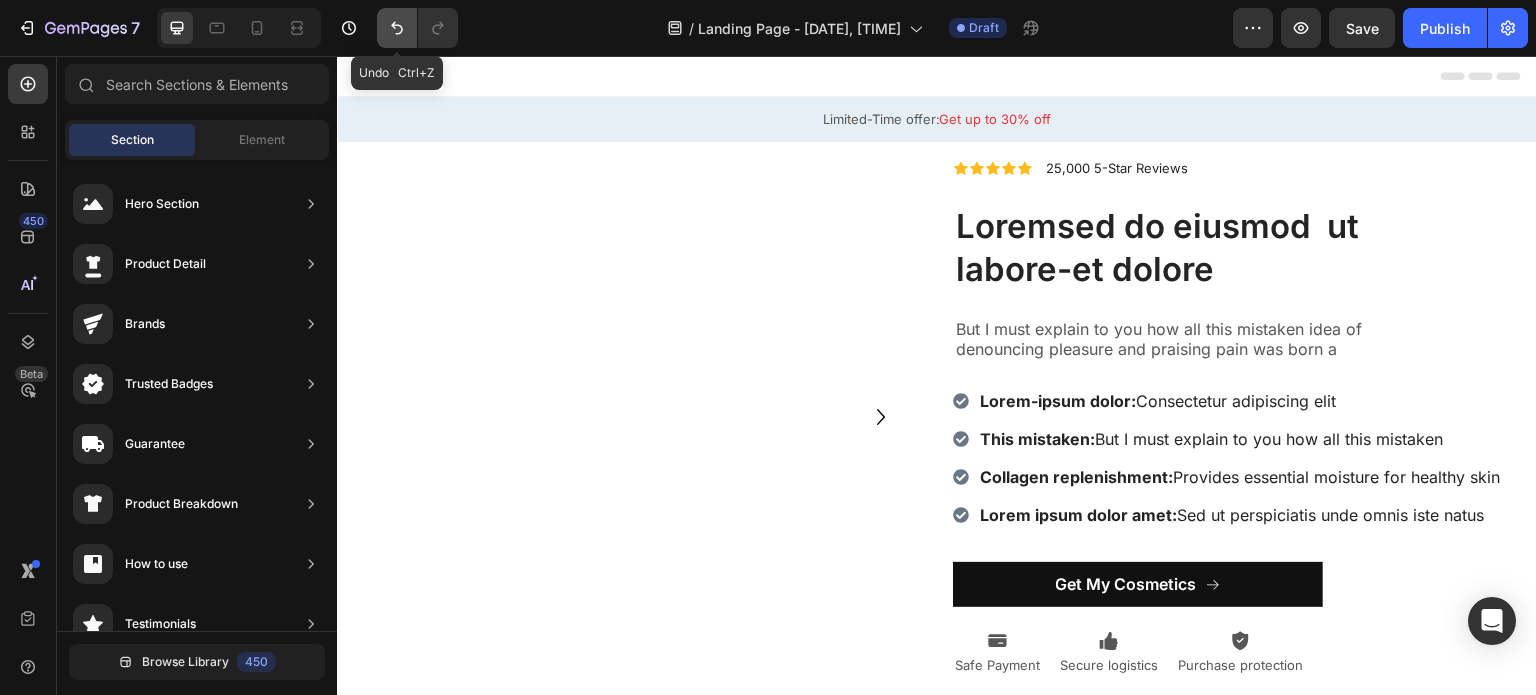 click 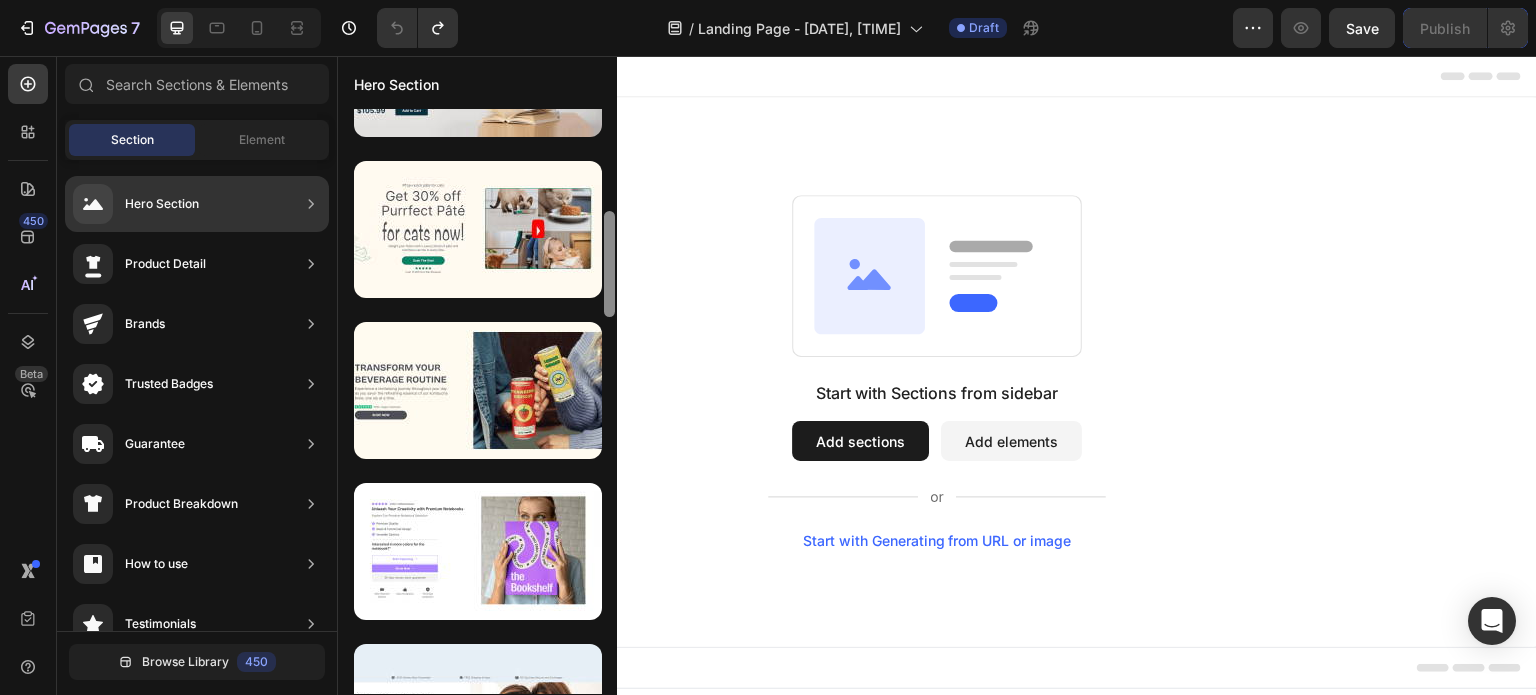 scroll, scrollTop: 0, scrollLeft: 0, axis: both 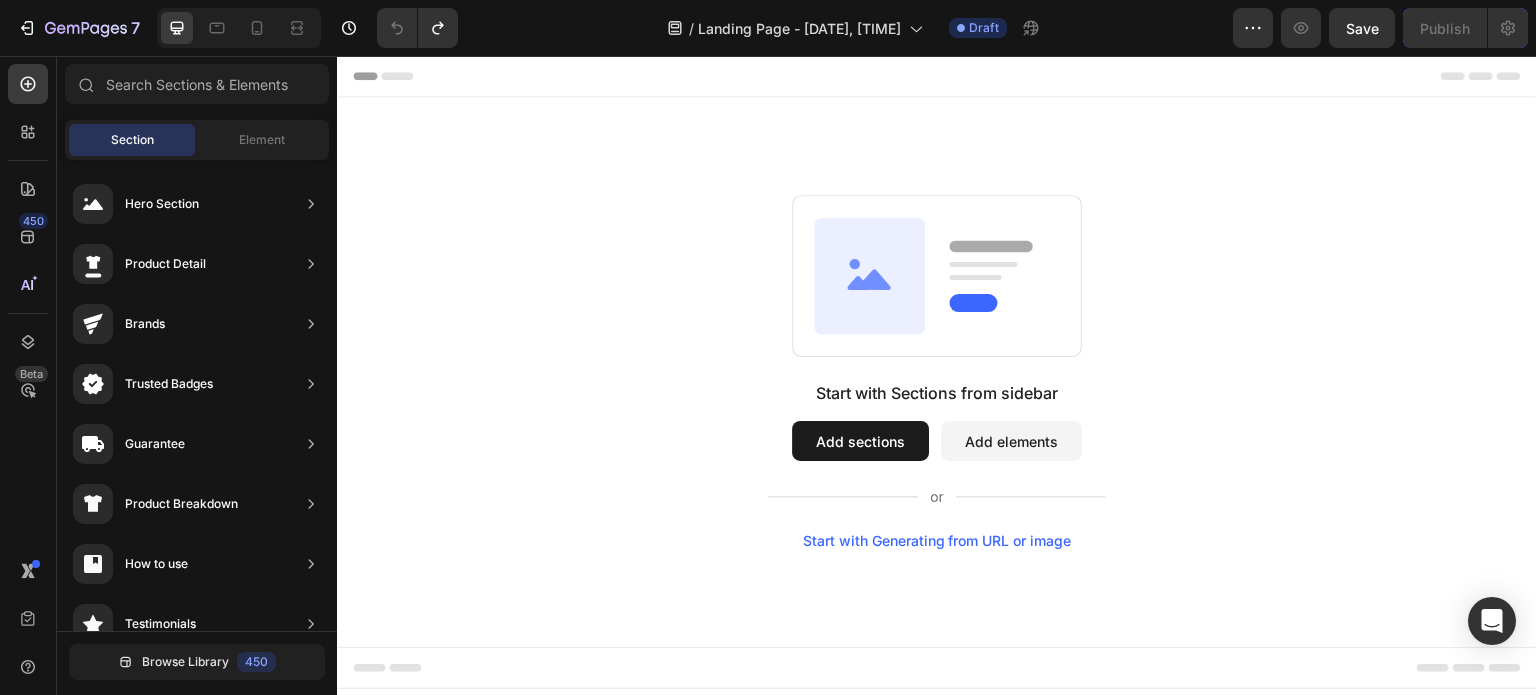 drag, startPoint x: 947, startPoint y: 383, endPoint x: 617, endPoint y: 233, distance: 362.4914 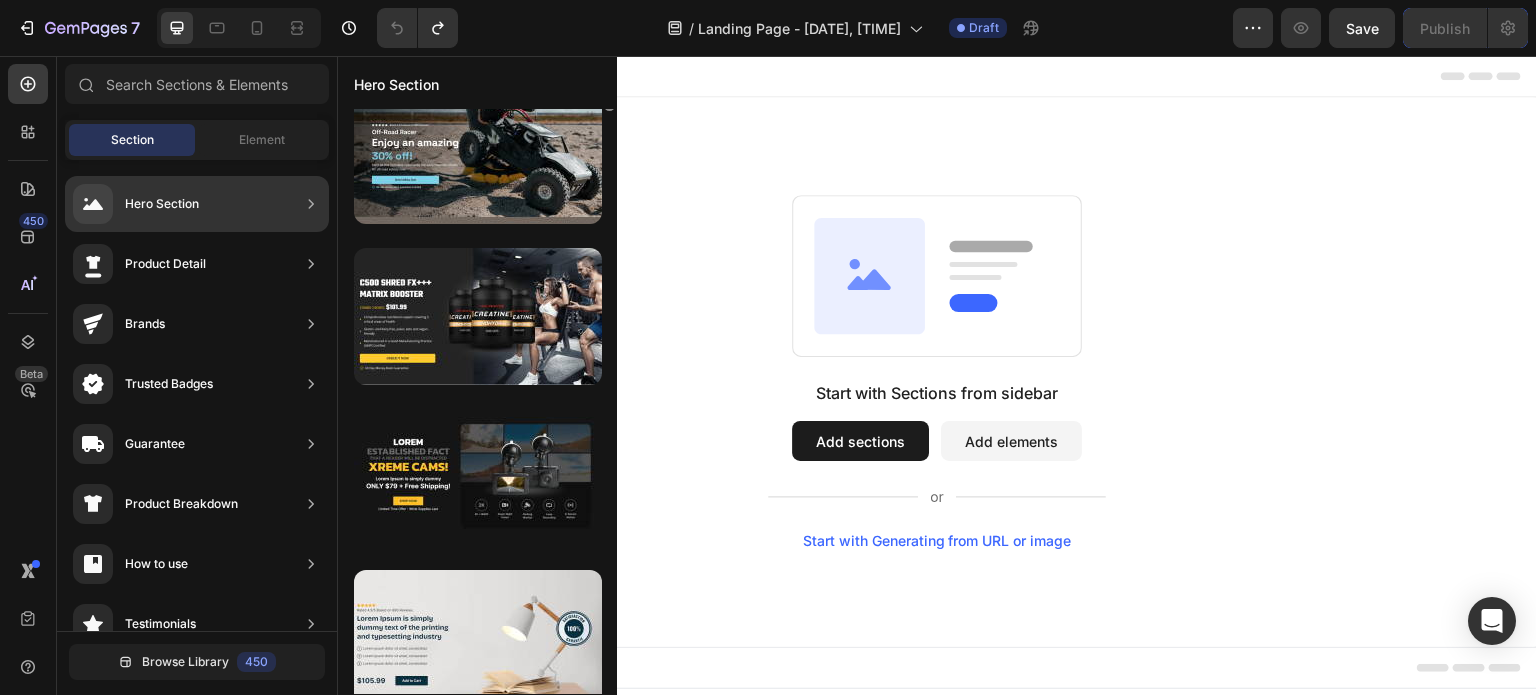 scroll, scrollTop: 0, scrollLeft: 0, axis: both 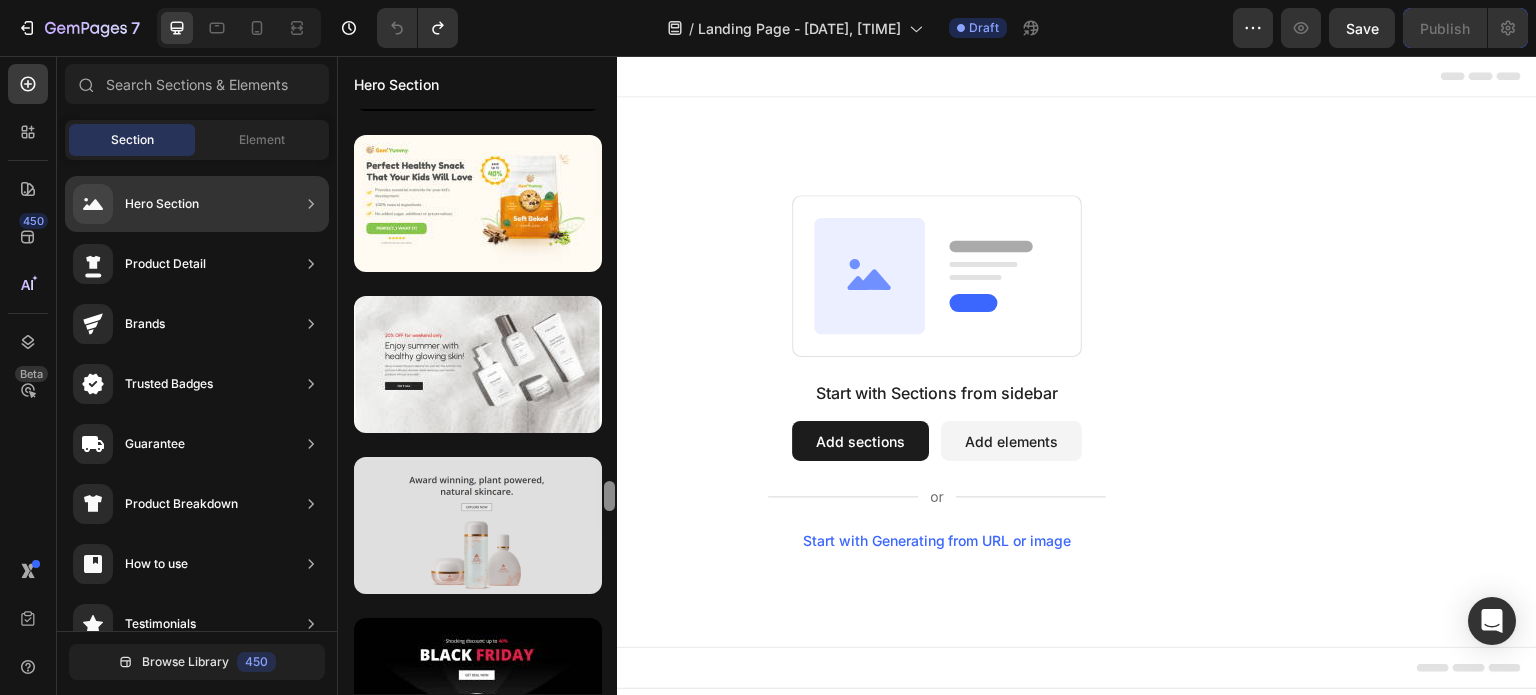 drag, startPoint x: 608, startPoint y: 121, endPoint x: 565, endPoint y: 494, distance: 375.47037 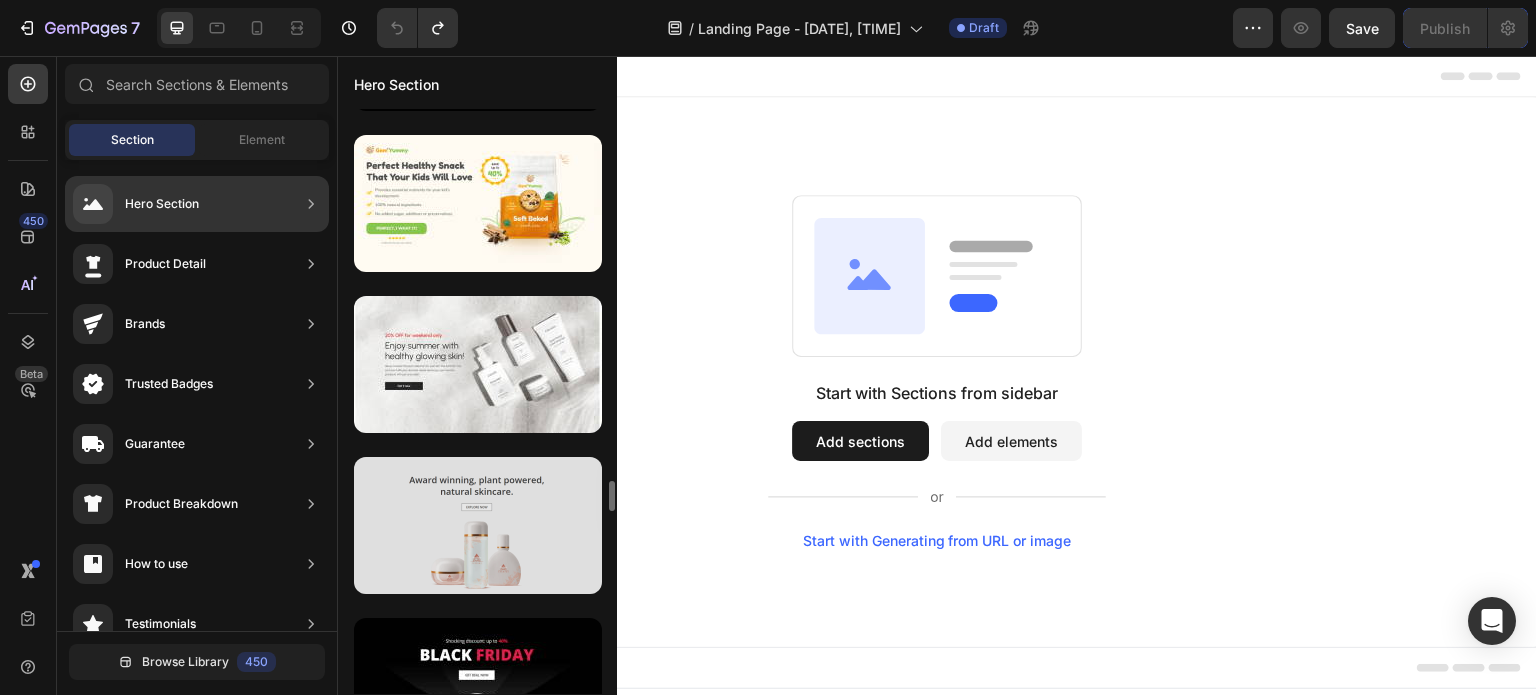 click at bounding box center (478, 525) 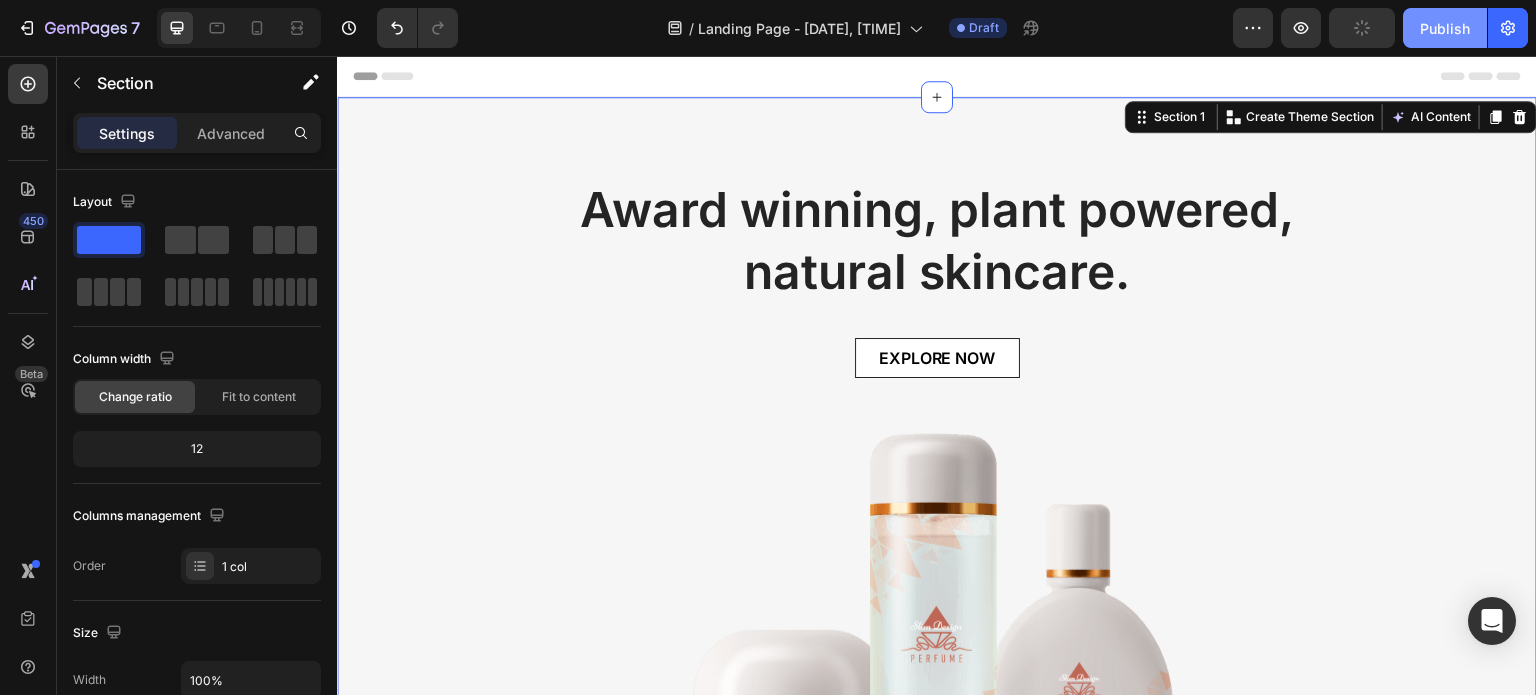 click on "Publish" at bounding box center [1445, 28] 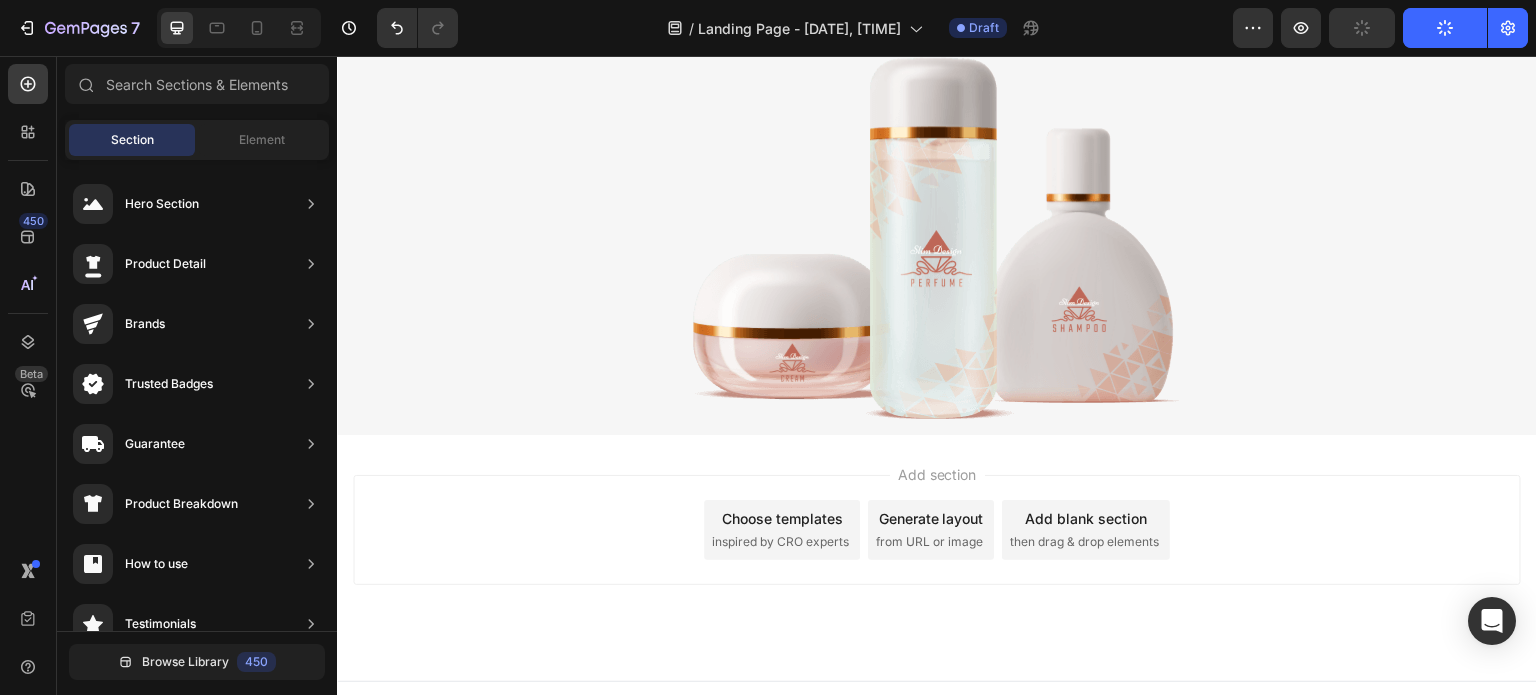 scroll, scrollTop: 402, scrollLeft: 0, axis: vertical 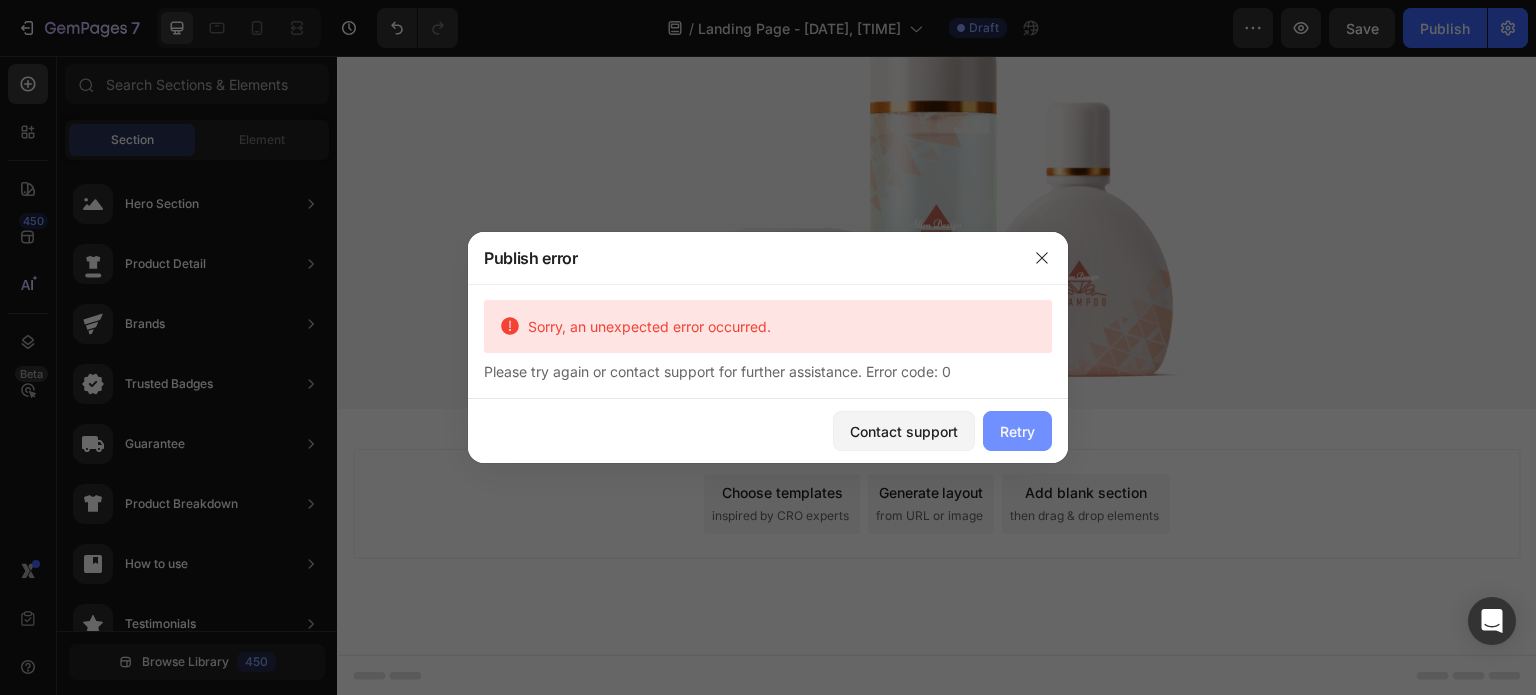 click on "Retry" at bounding box center (1017, 431) 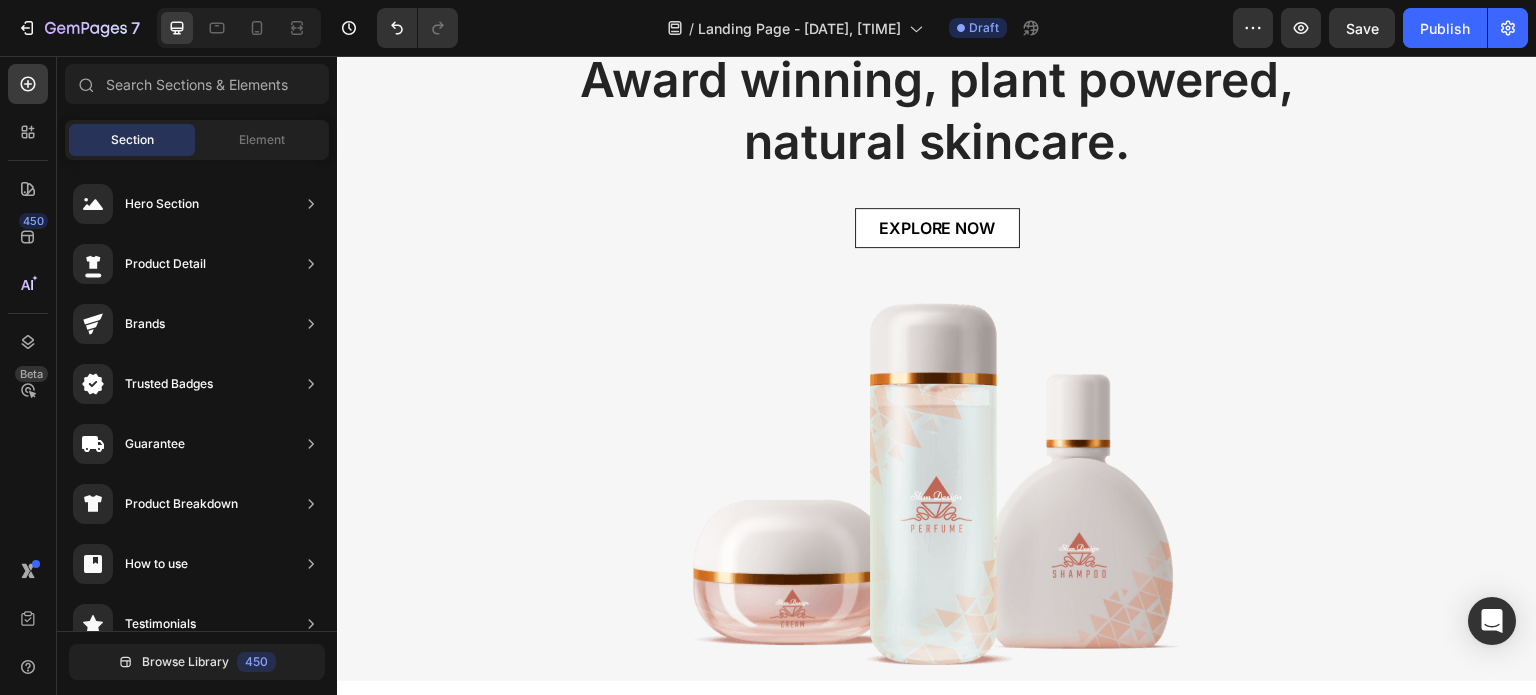 scroll, scrollTop: 0, scrollLeft: 0, axis: both 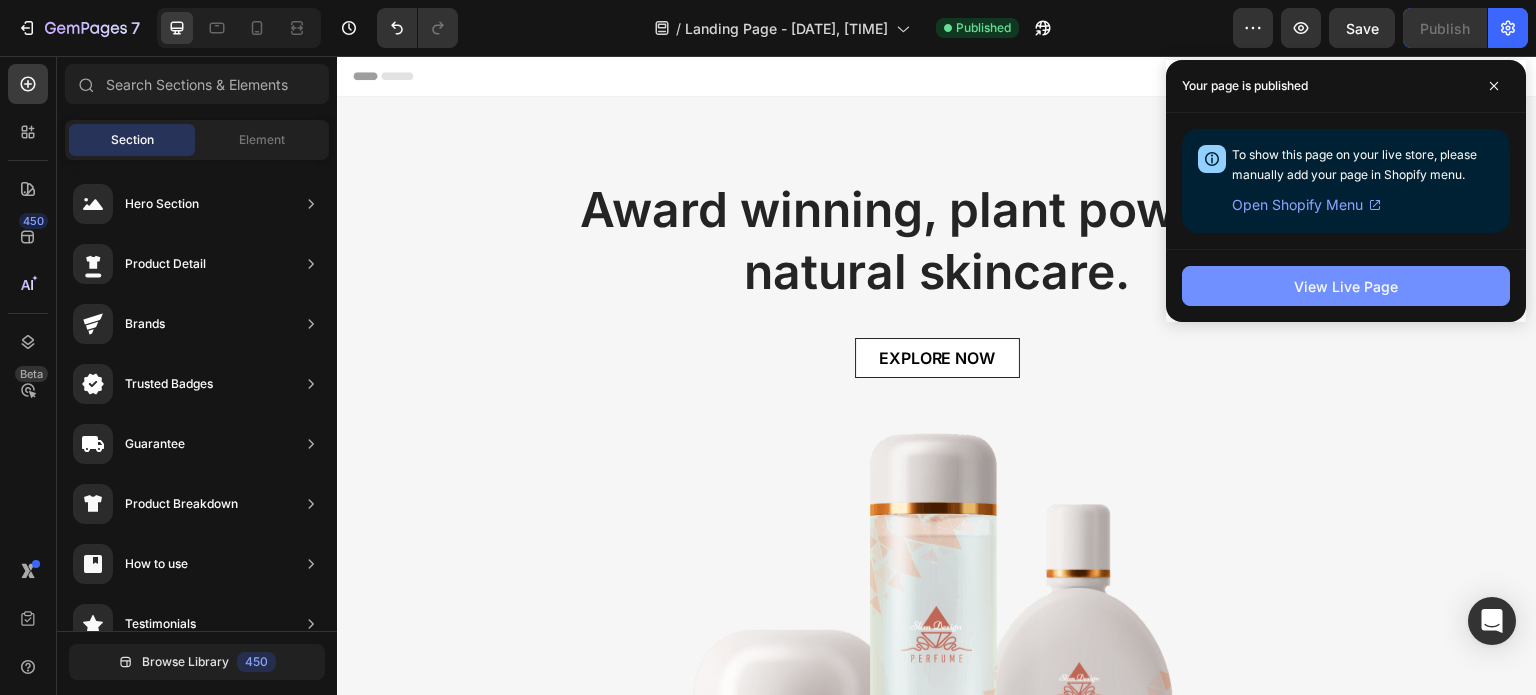 click on "View Live Page" at bounding box center [1346, 286] 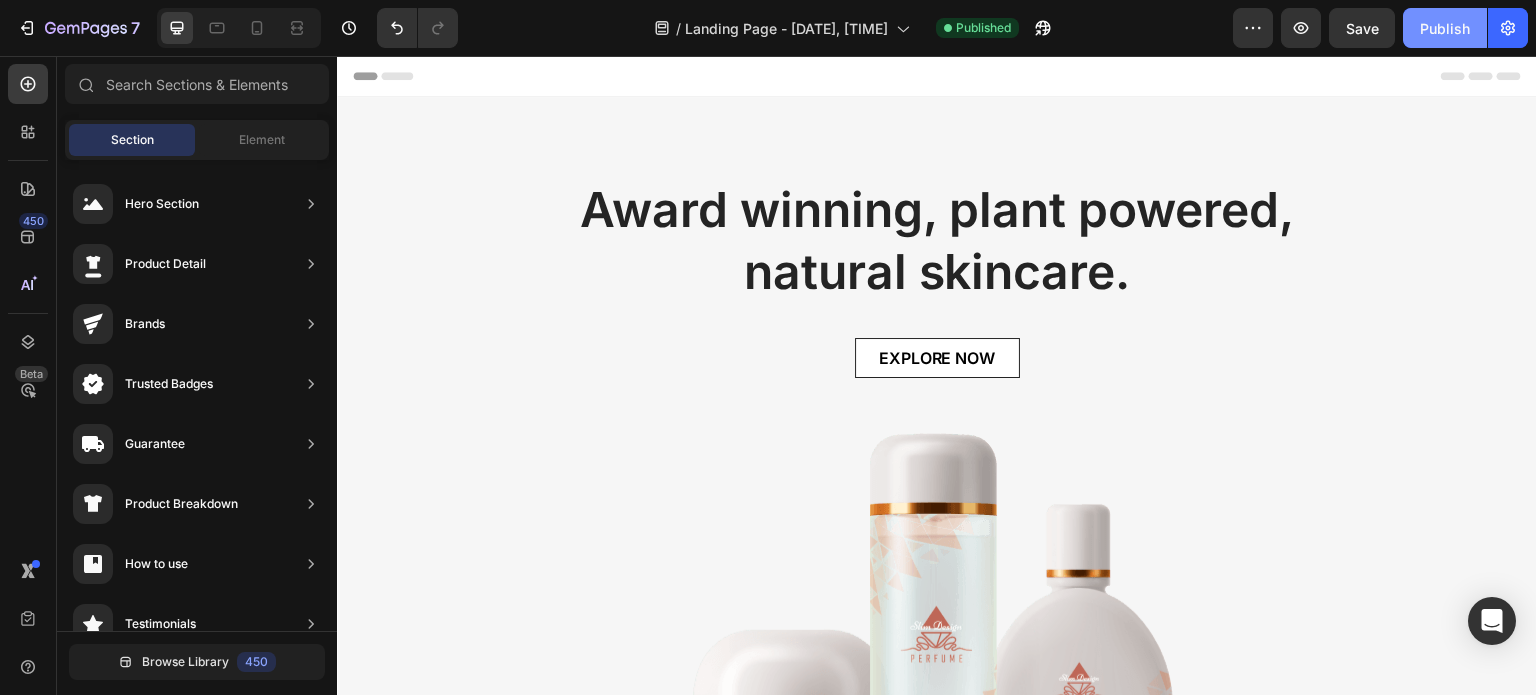 click on "Publish" at bounding box center (1445, 28) 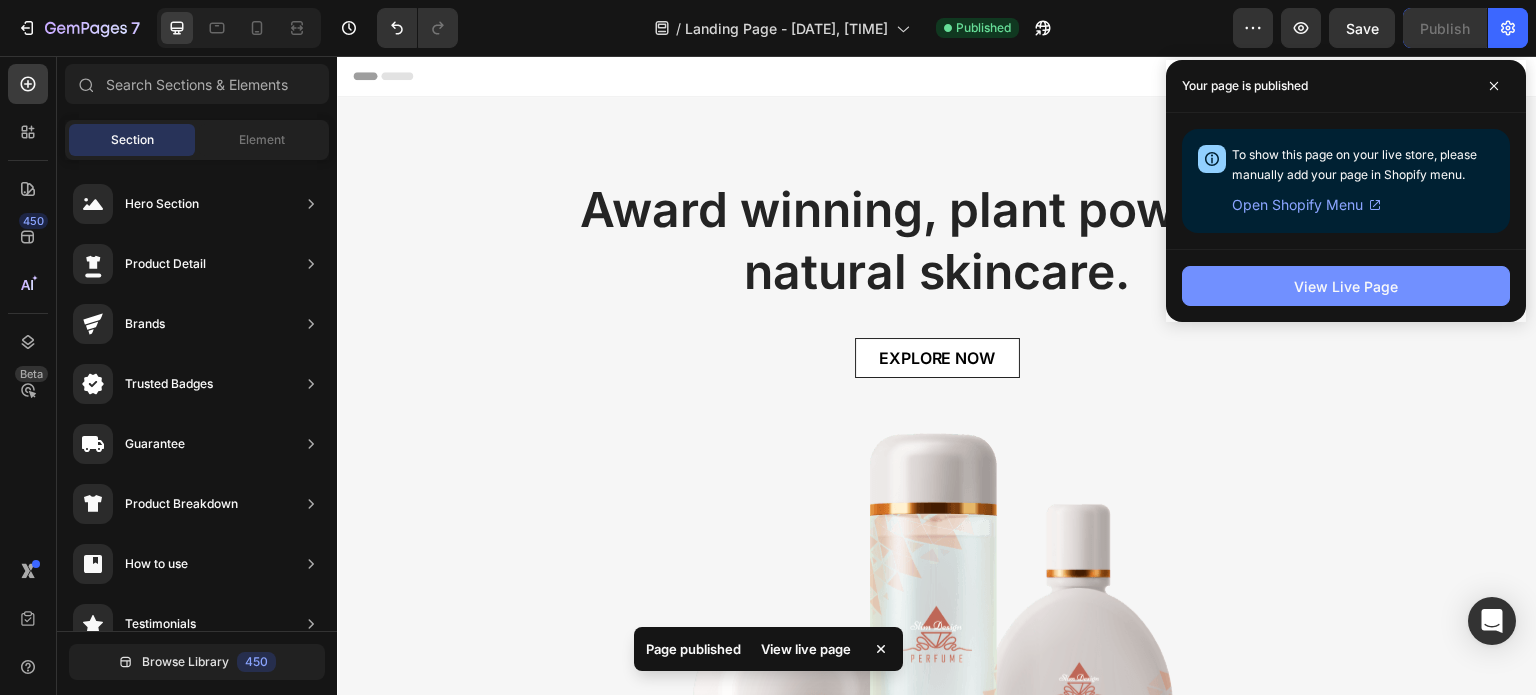 click on "View Live Page" at bounding box center [1346, 286] 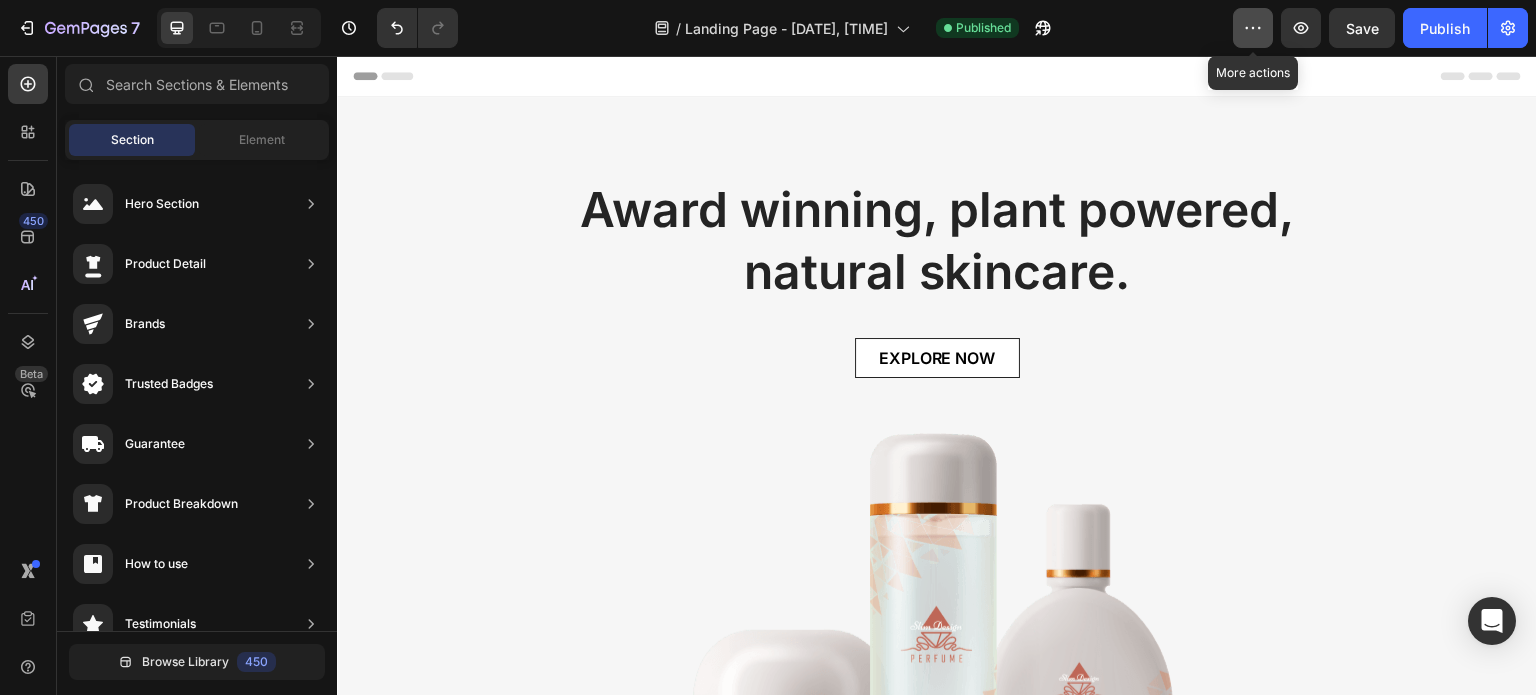 click 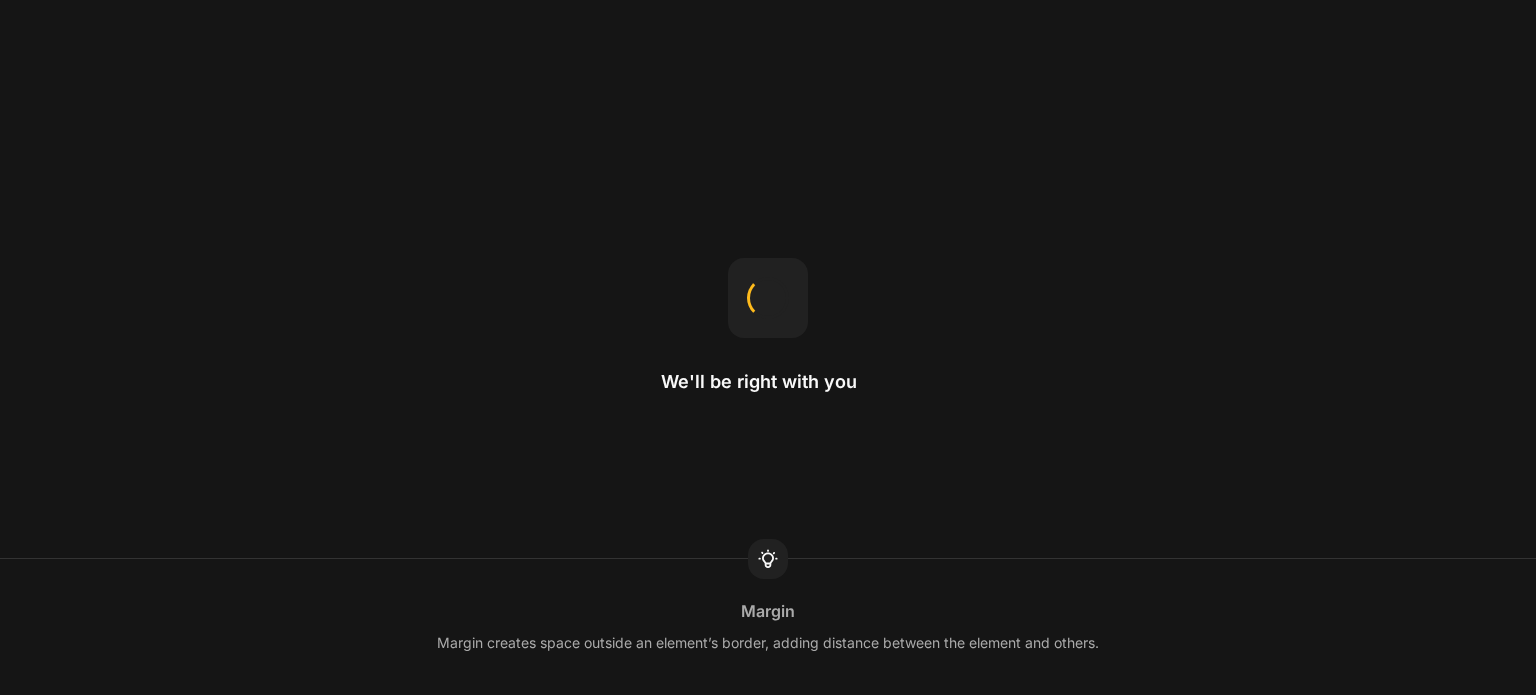 scroll, scrollTop: 0, scrollLeft: 0, axis: both 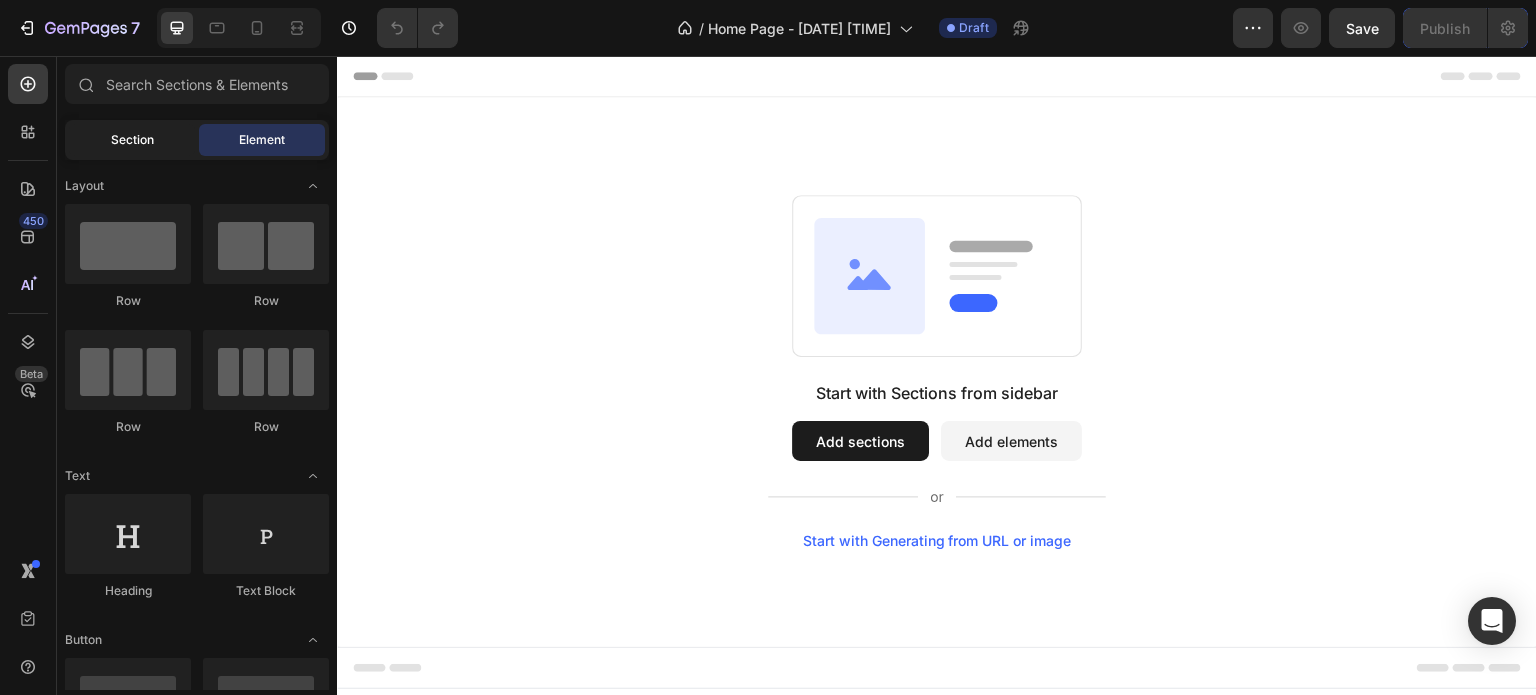 click on "Section" at bounding box center (132, 140) 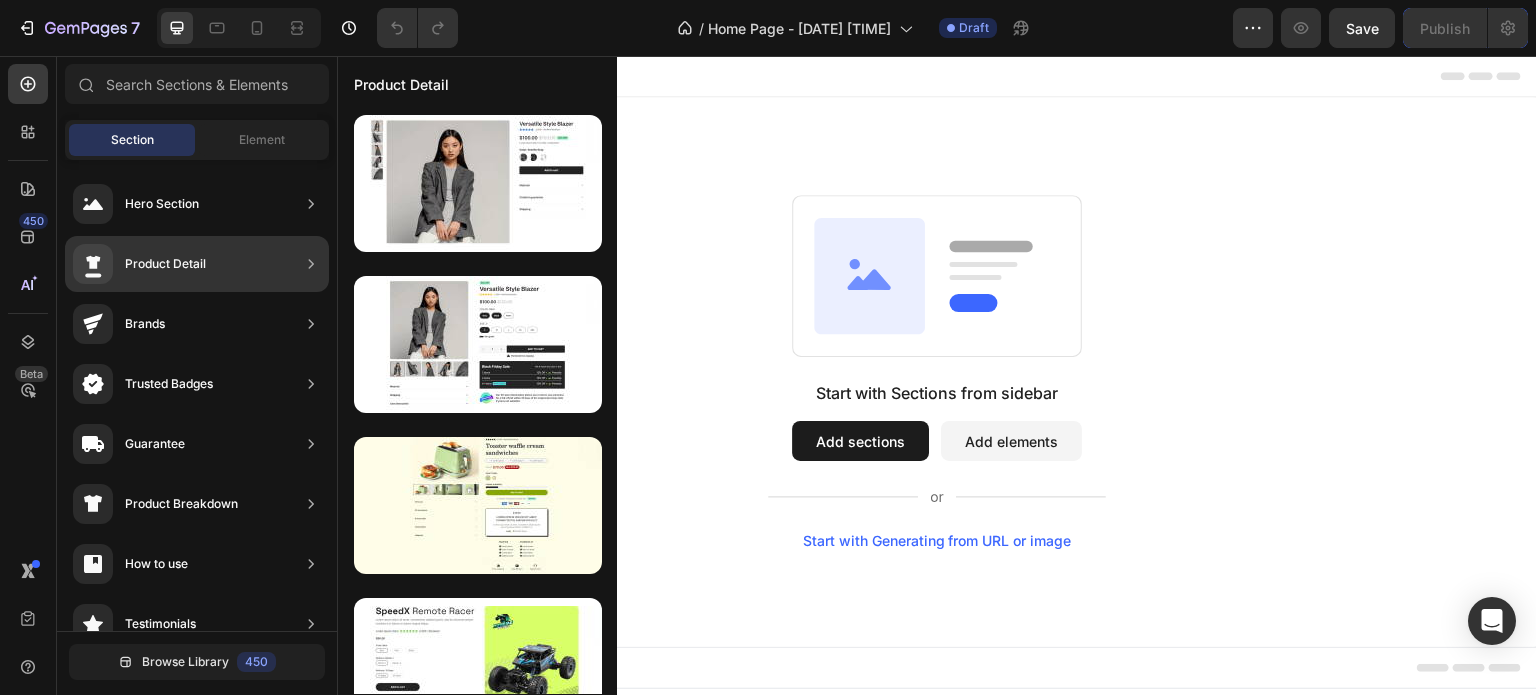 click 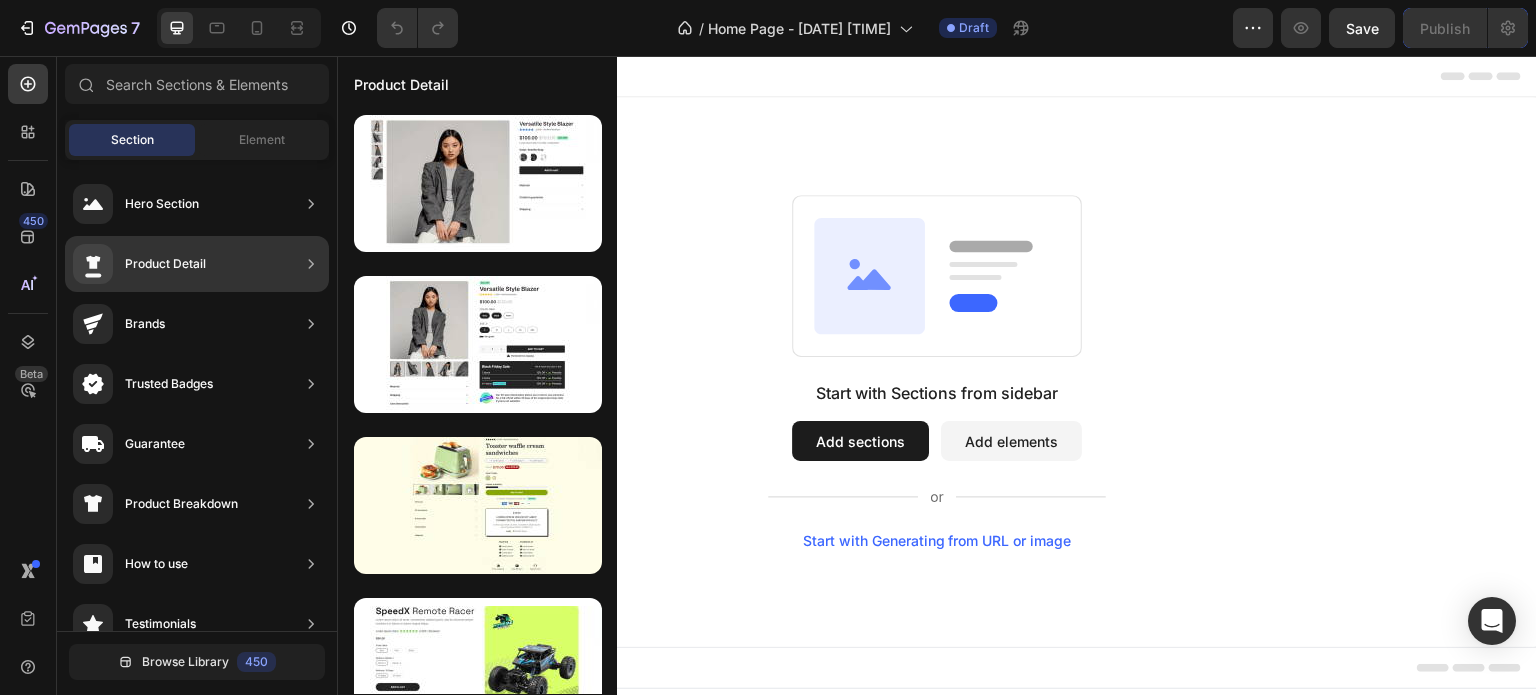 click on "Product Detail" 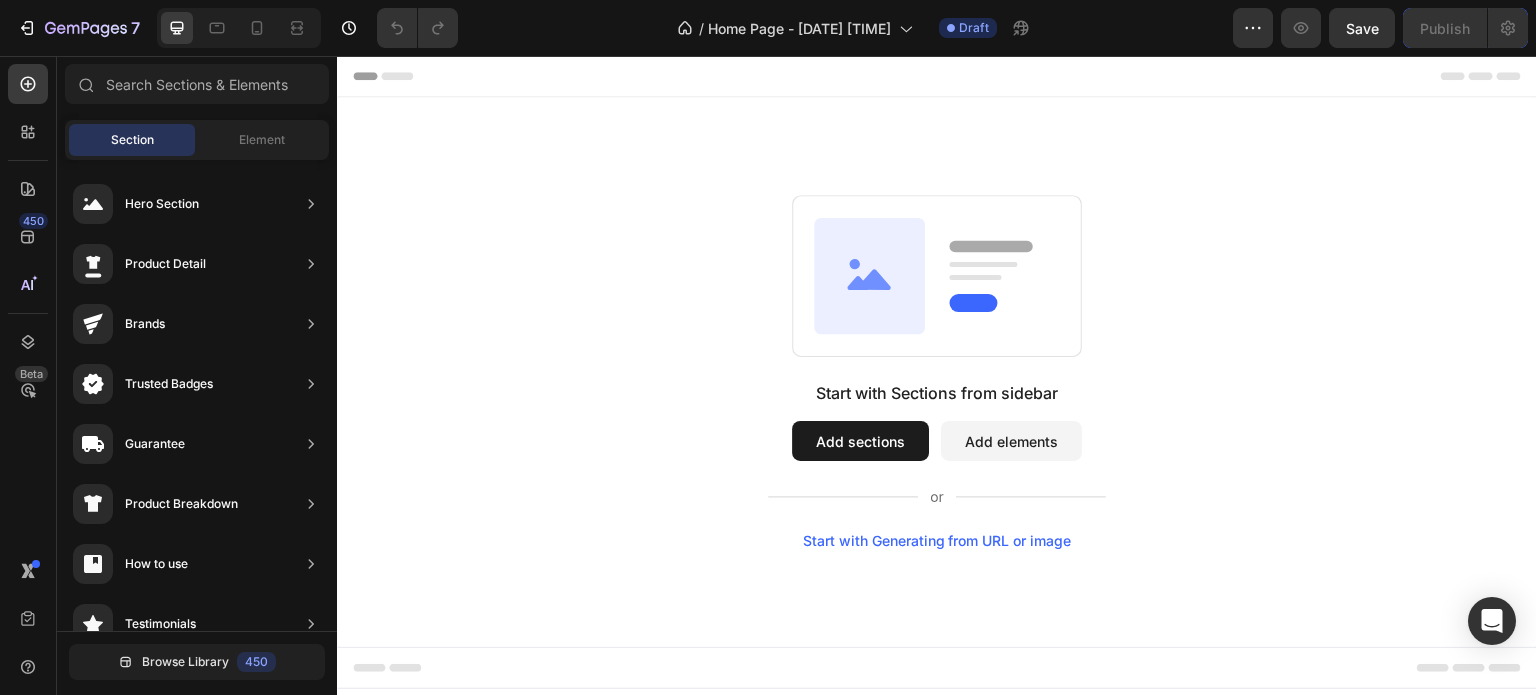 scroll, scrollTop: 0, scrollLeft: 0, axis: both 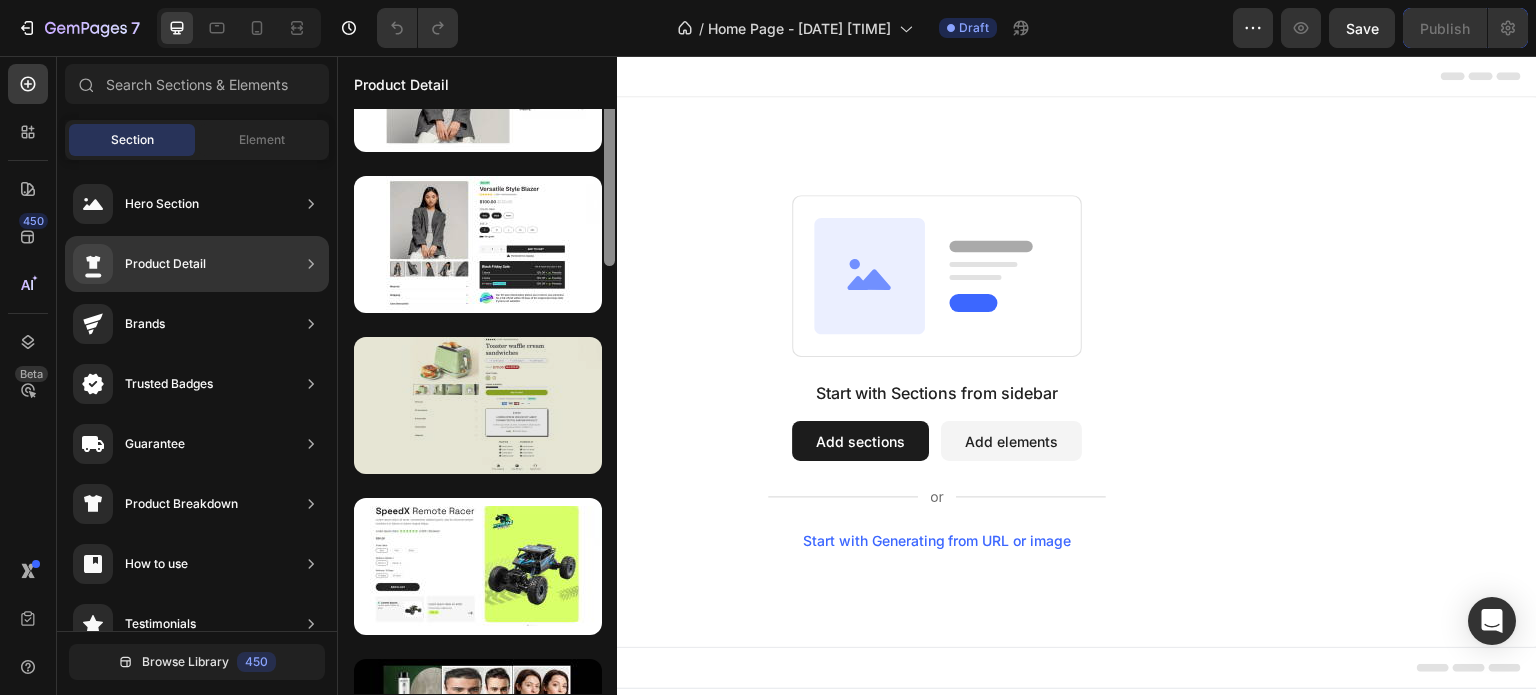 drag, startPoint x: 610, startPoint y: 300, endPoint x: 438, endPoint y: 339, distance: 176.3661 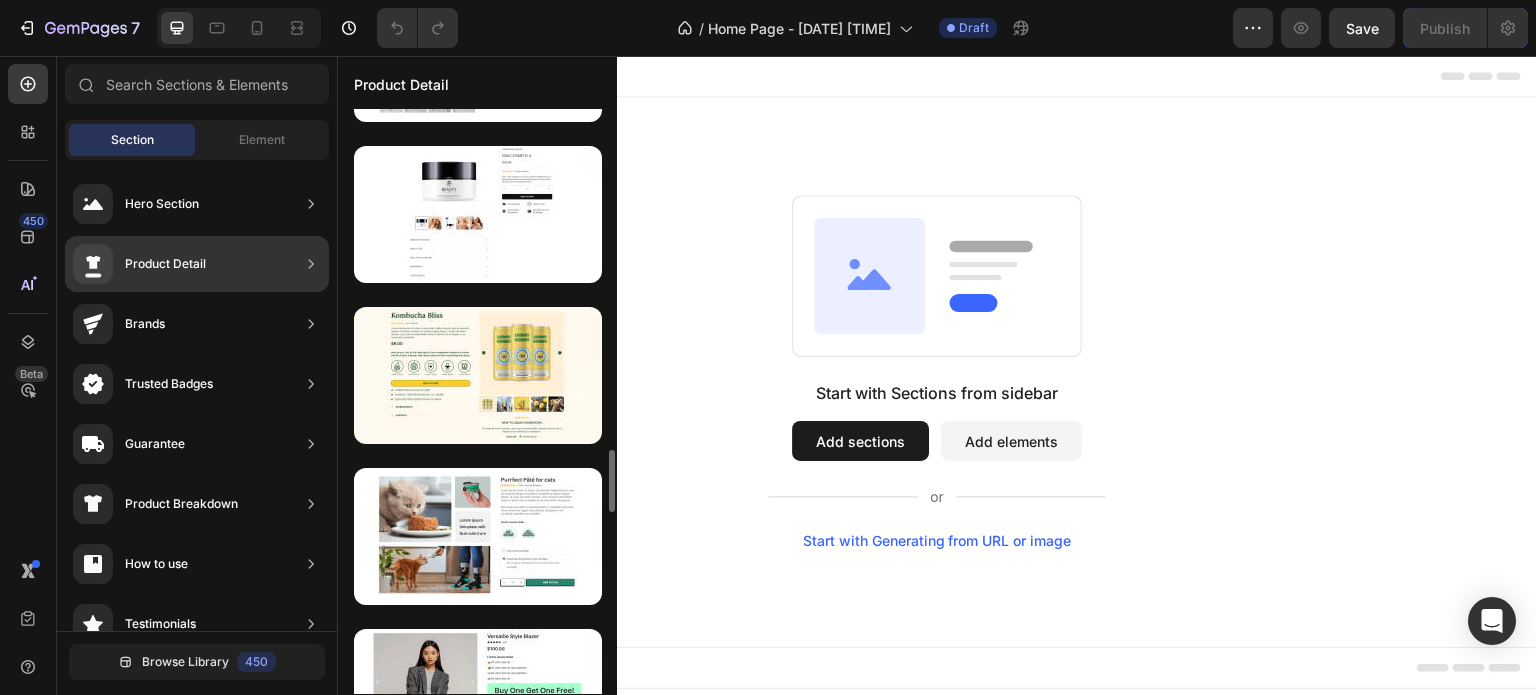 scroll, scrollTop: 3160, scrollLeft: 0, axis: vertical 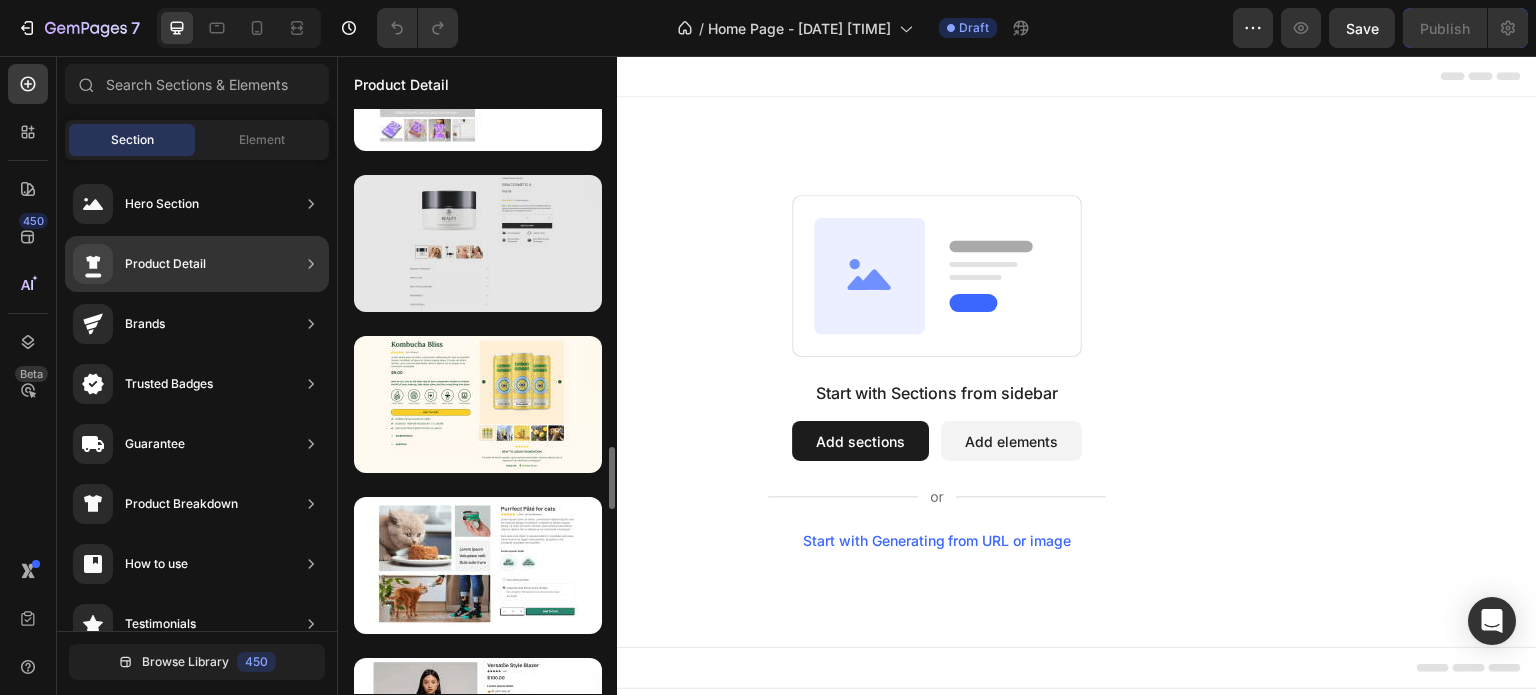 click at bounding box center (478, 243) 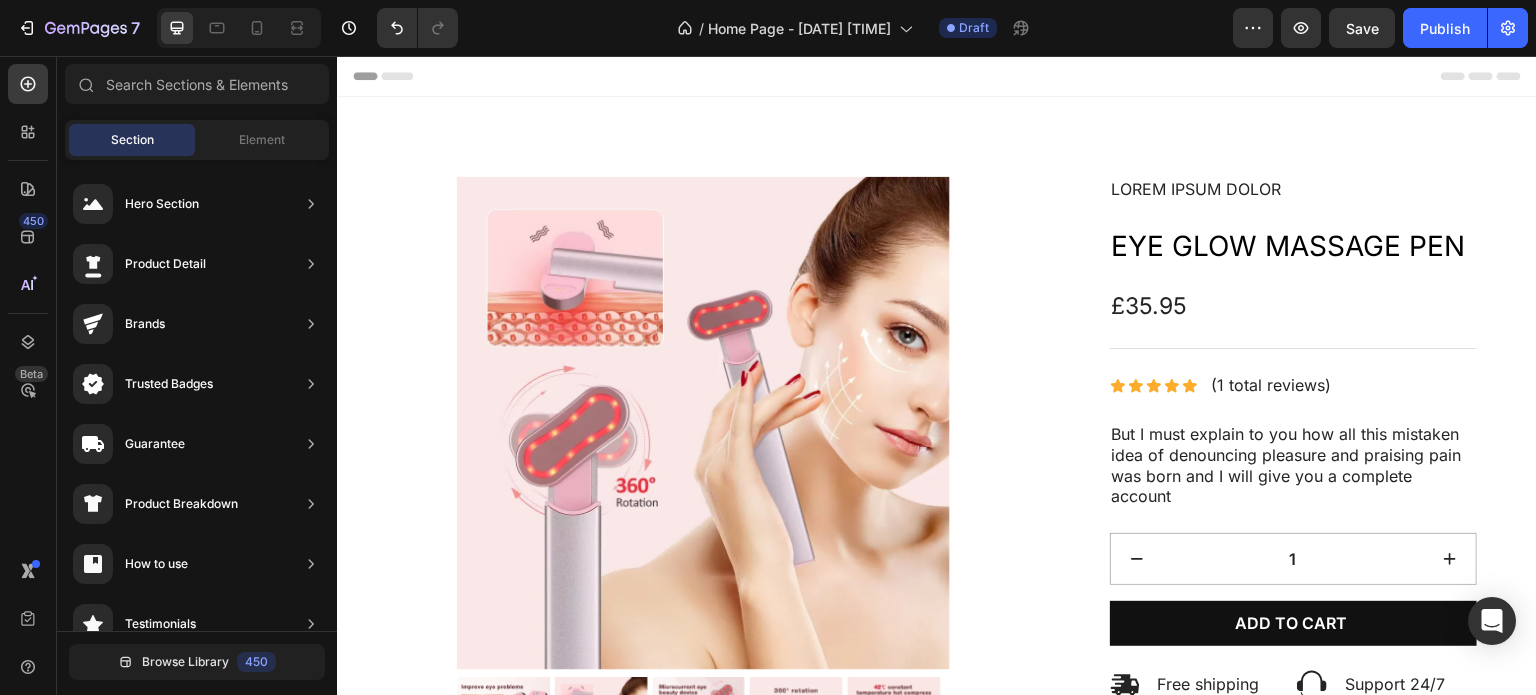 scroll, scrollTop: 0, scrollLeft: 0, axis: both 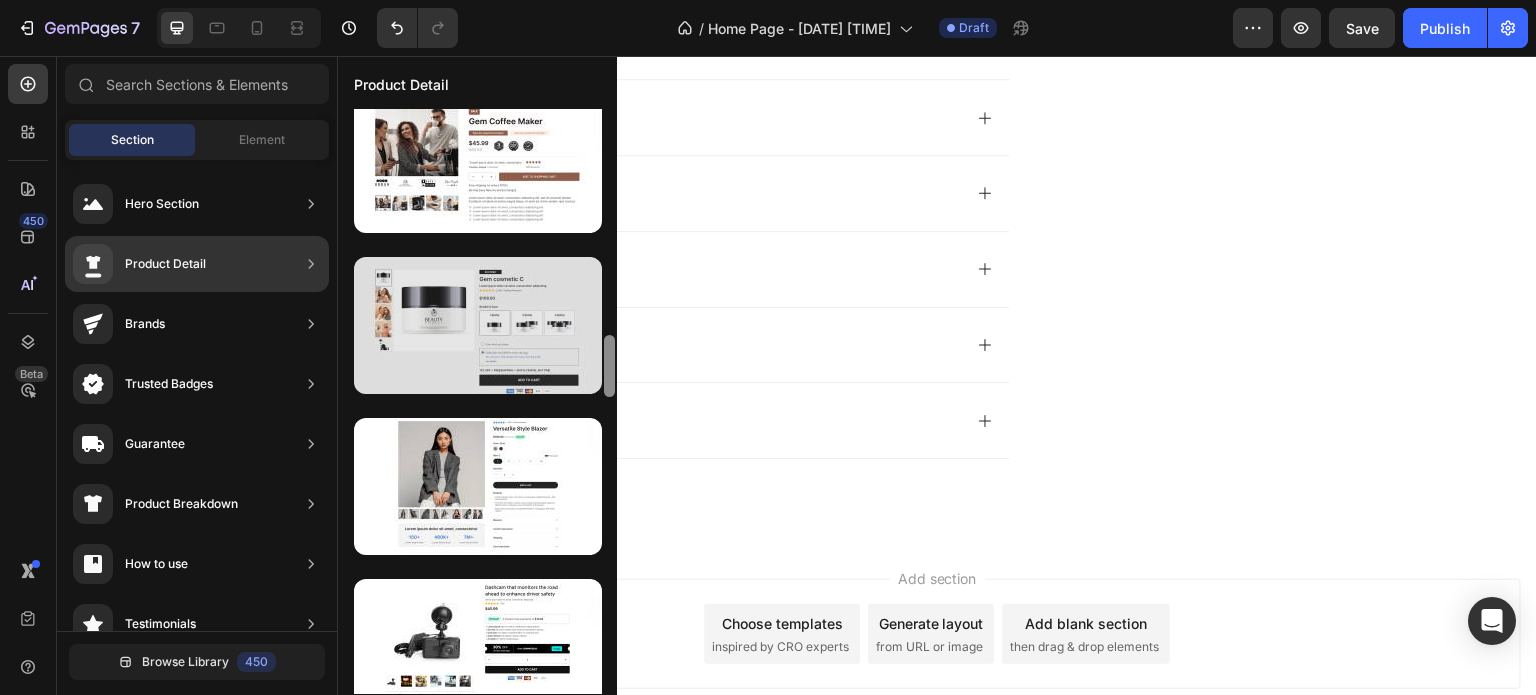 drag, startPoint x: 611, startPoint y: 259, endPoint x: 586, endPoint y: 377, distance: 120.61923 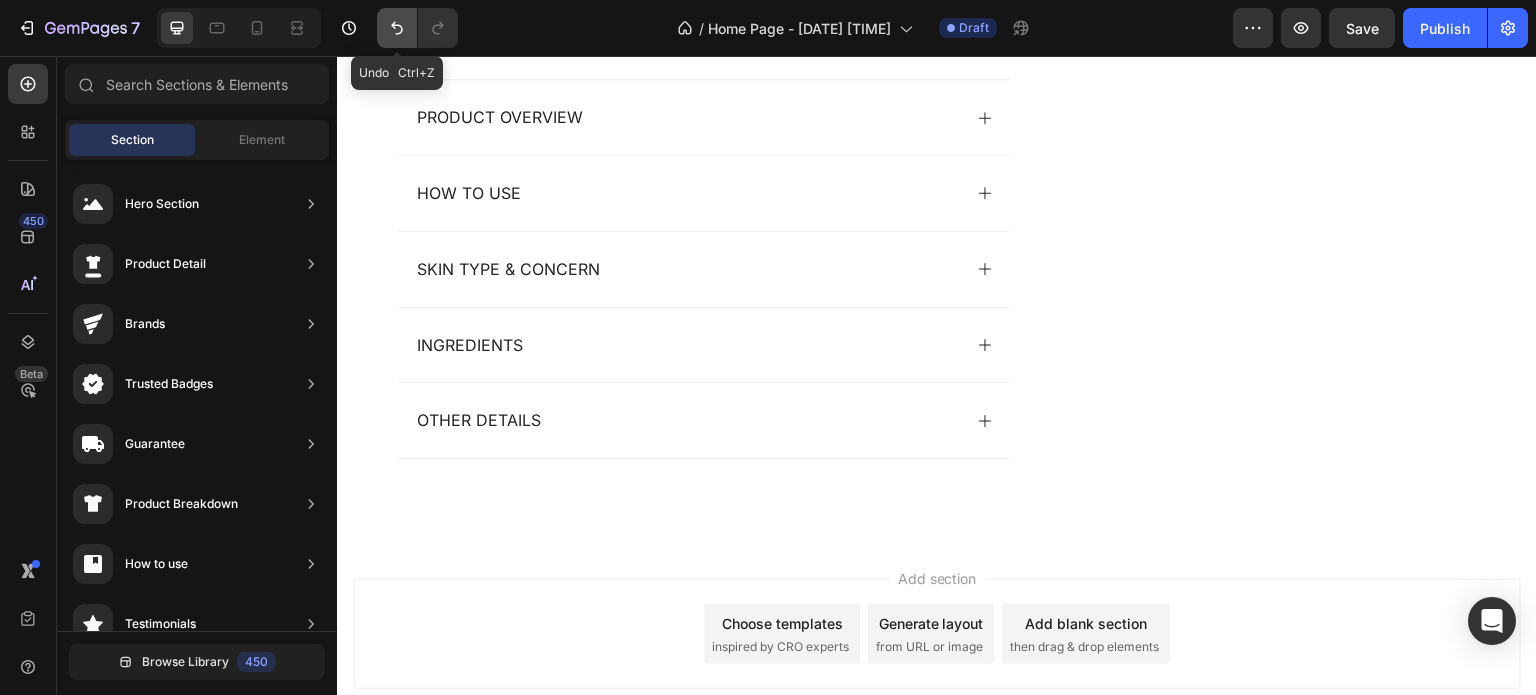 click 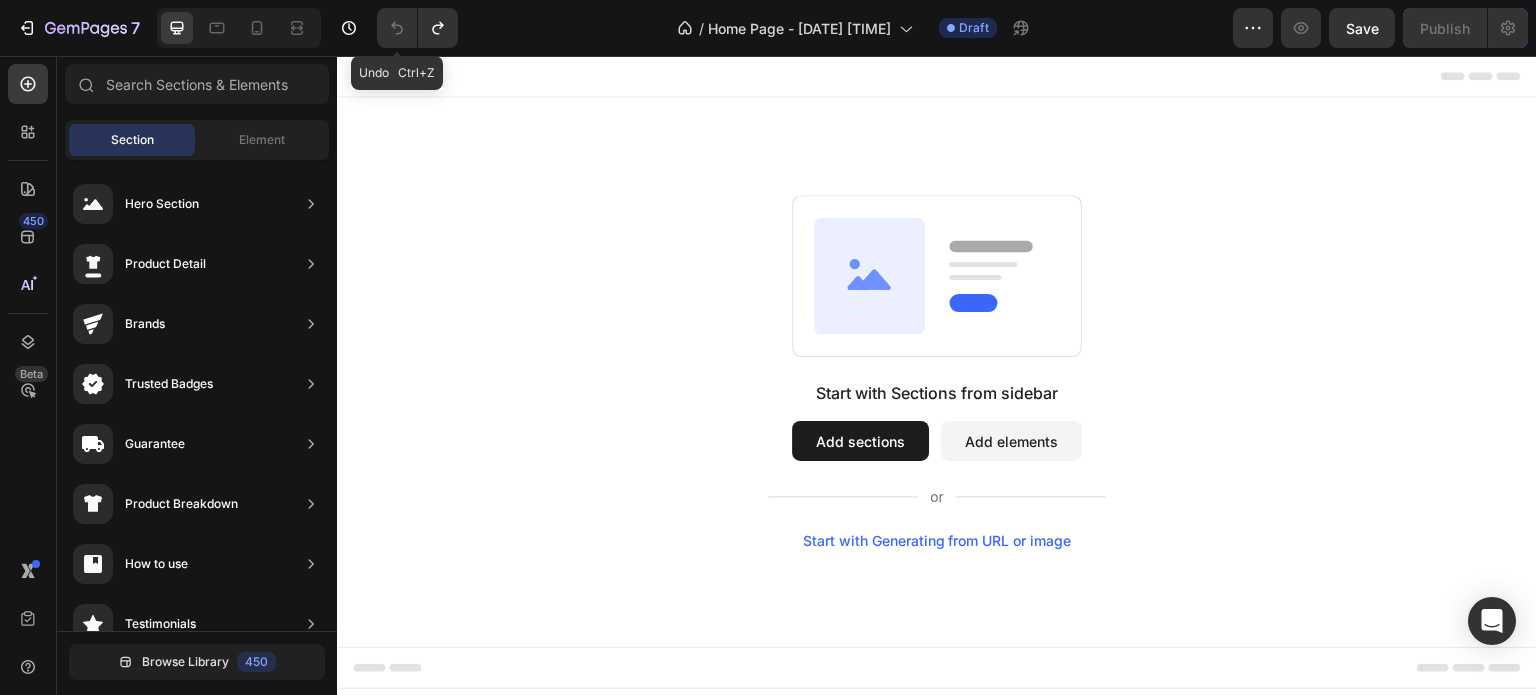 scroll, scrollTop: 0, scrollLeft: 0, axis: both 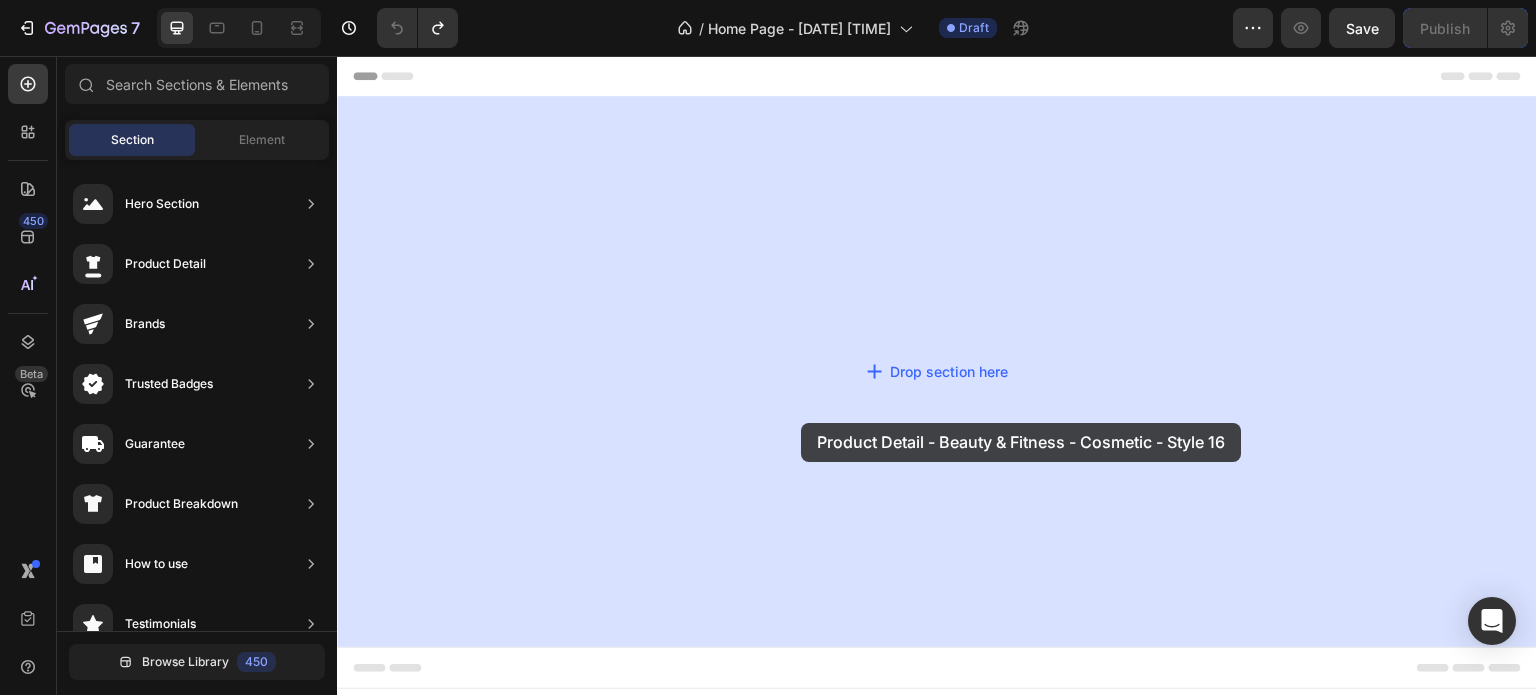 drag, startPoint x: 858, startPoint y: 627, endPoint x: 801, endPoint y: 421, distance: 213.7405 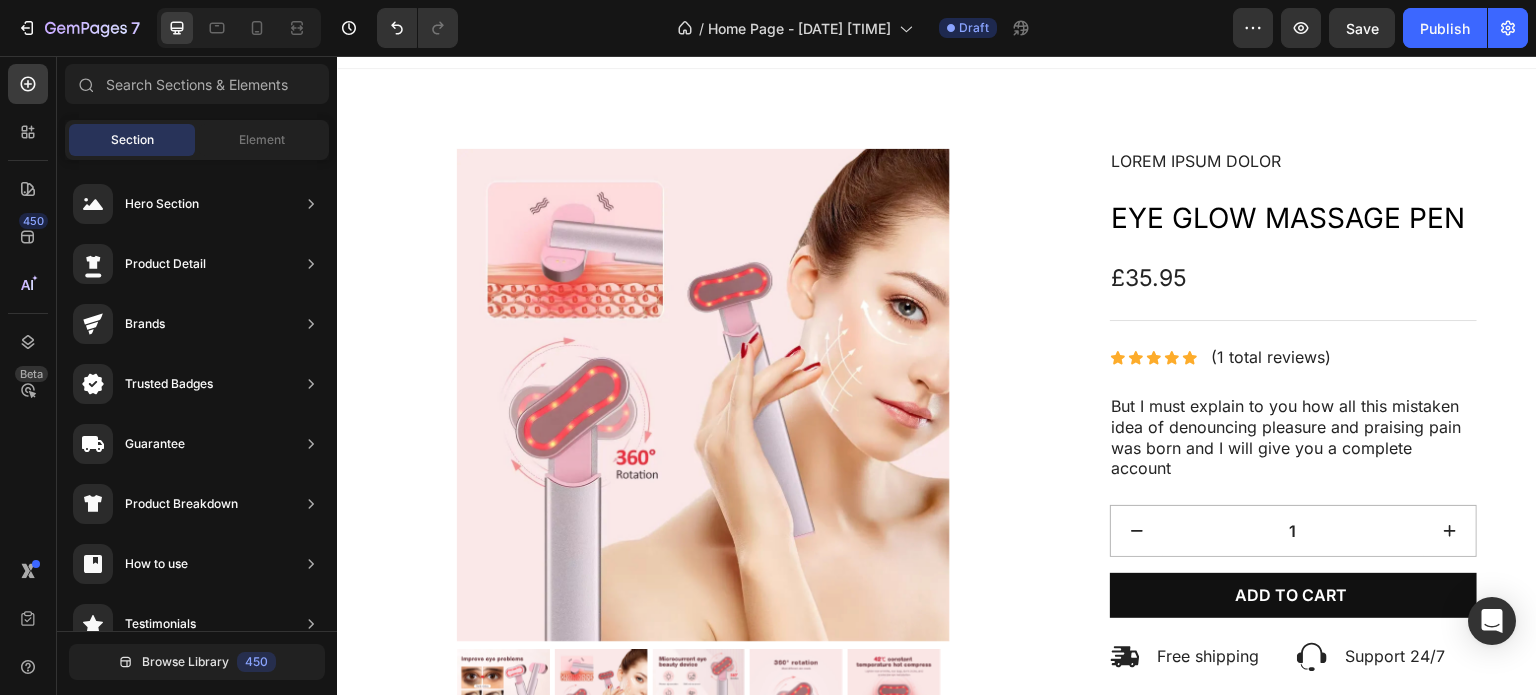 scroll, scrollTop: 0, scrollLeft: 0, axis: both 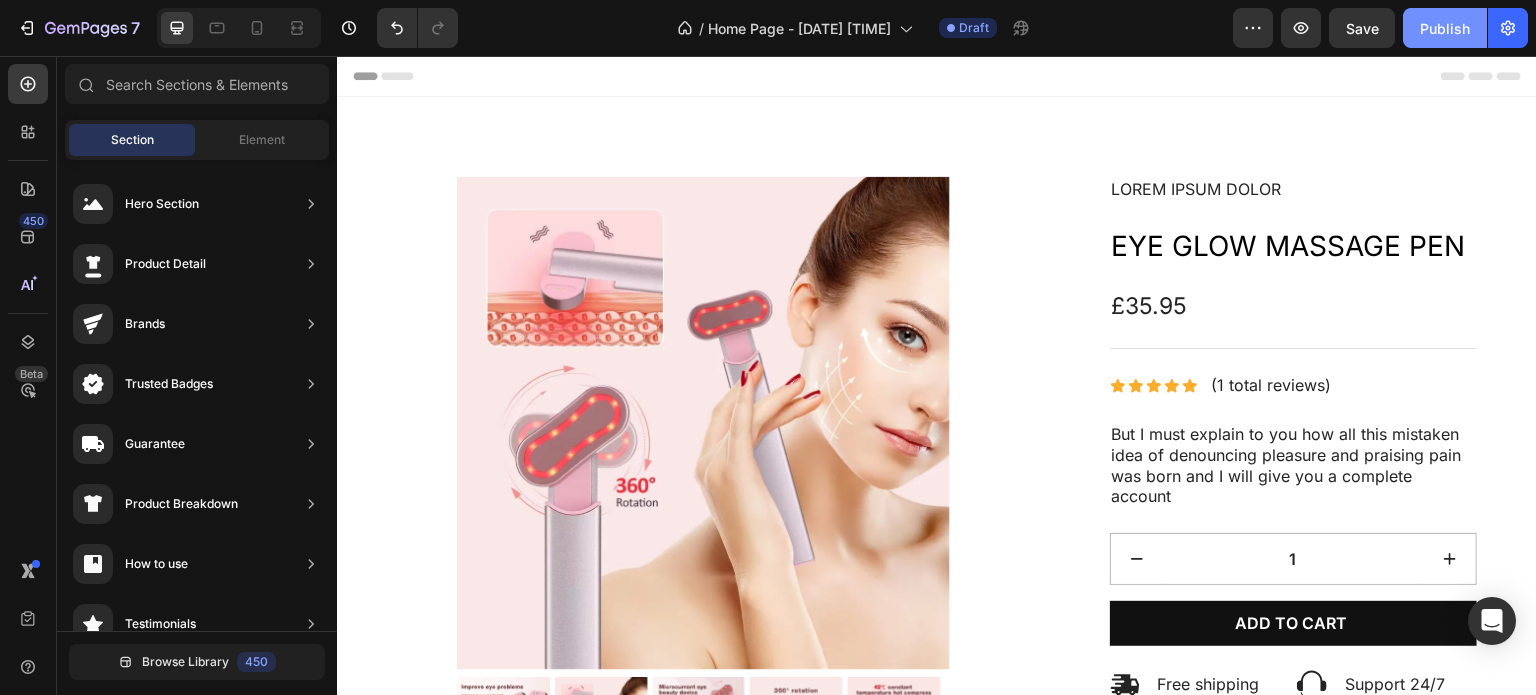 click on "Publish" at bounding box center [1445, 28] 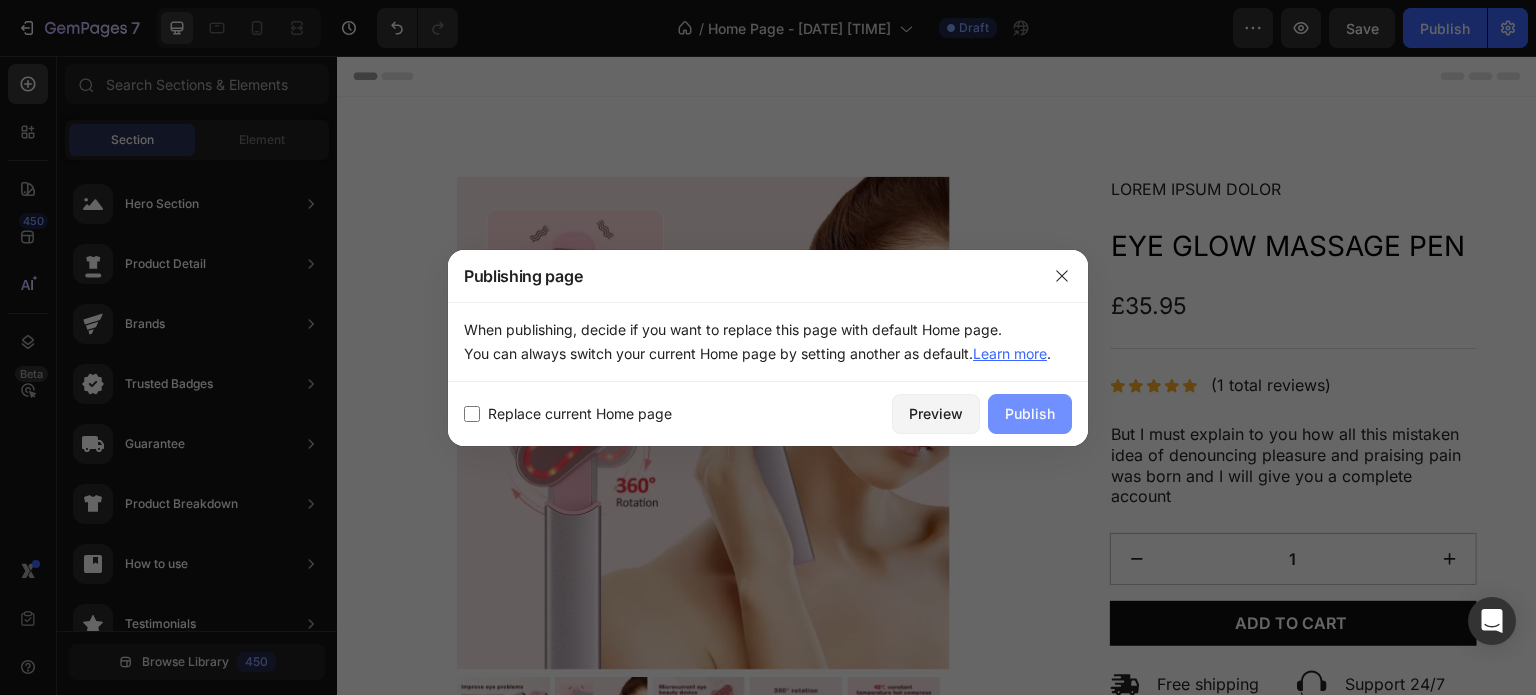 click on "Publish" at bounding box center [1030, 413] 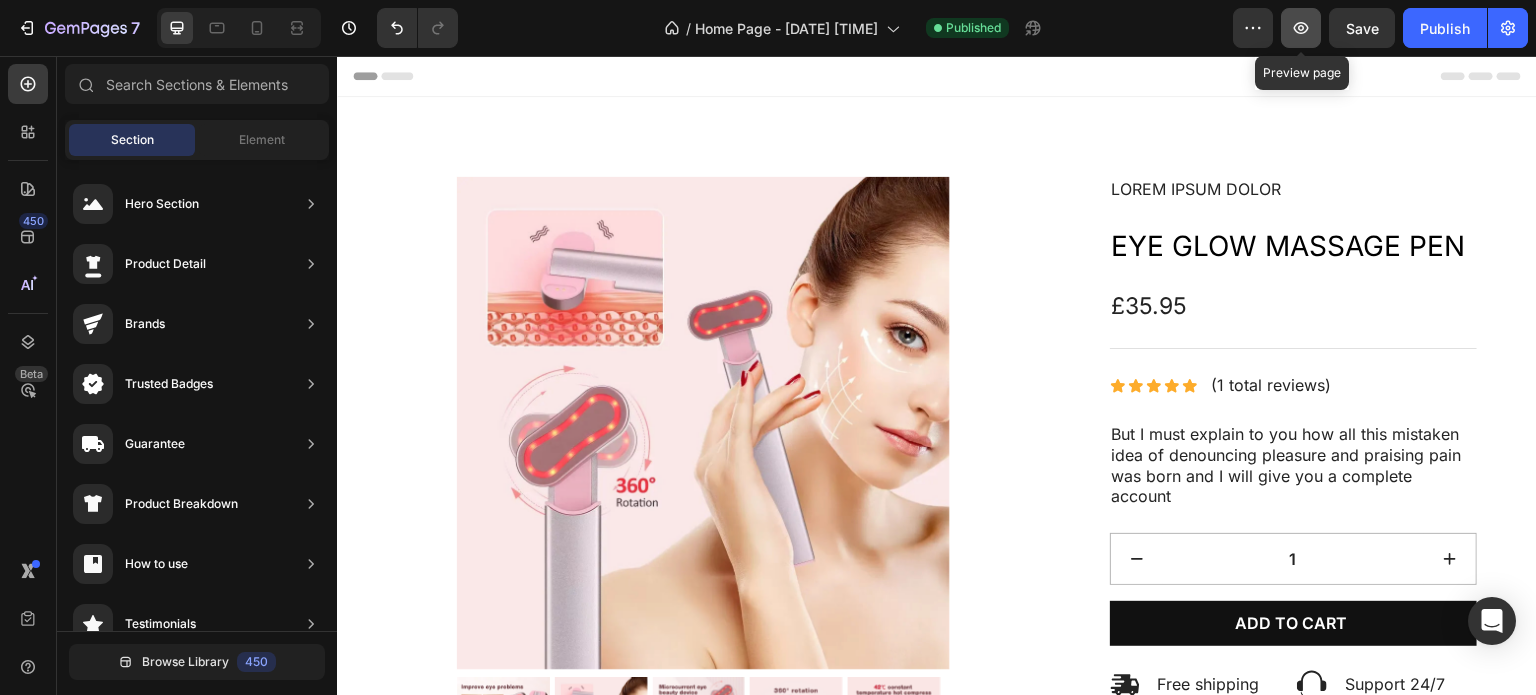 click 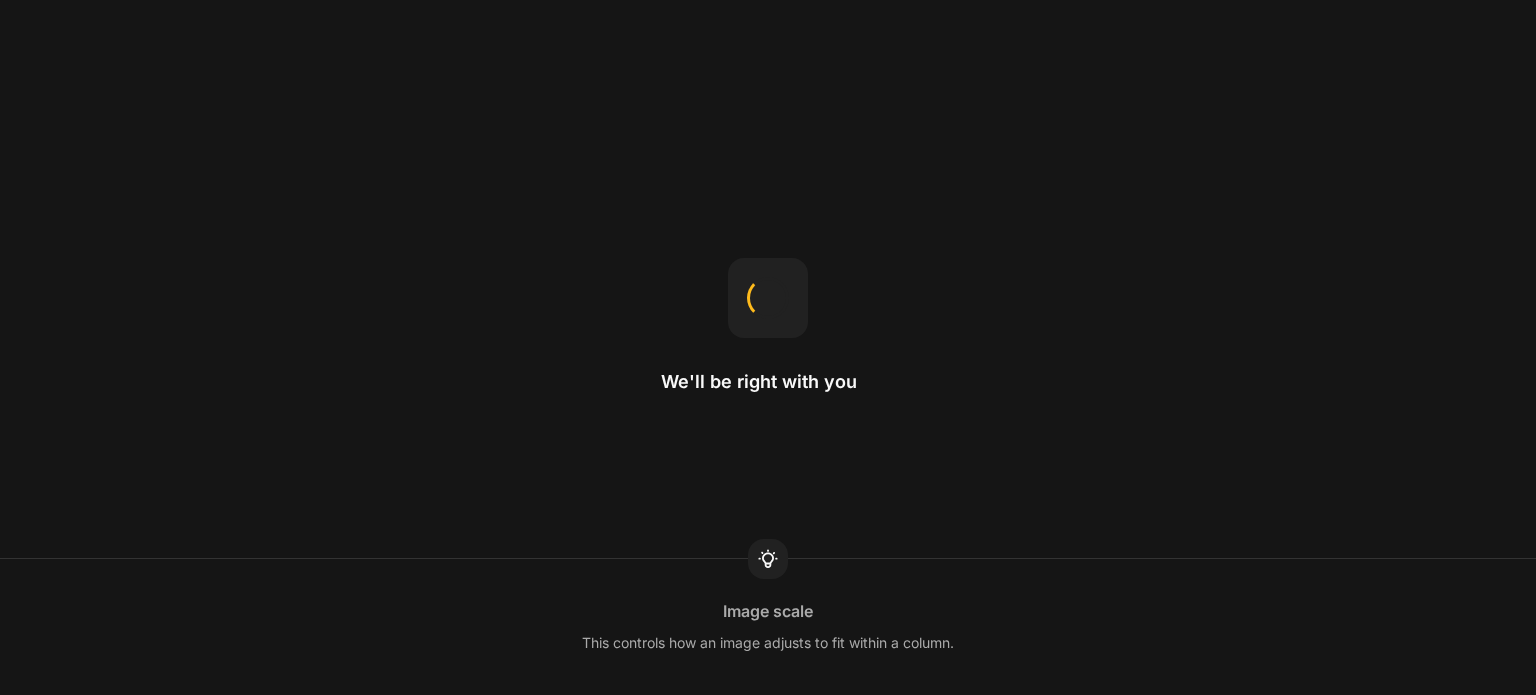 scroll, scrollTop: 0, scrollLeft: 0, axis: both 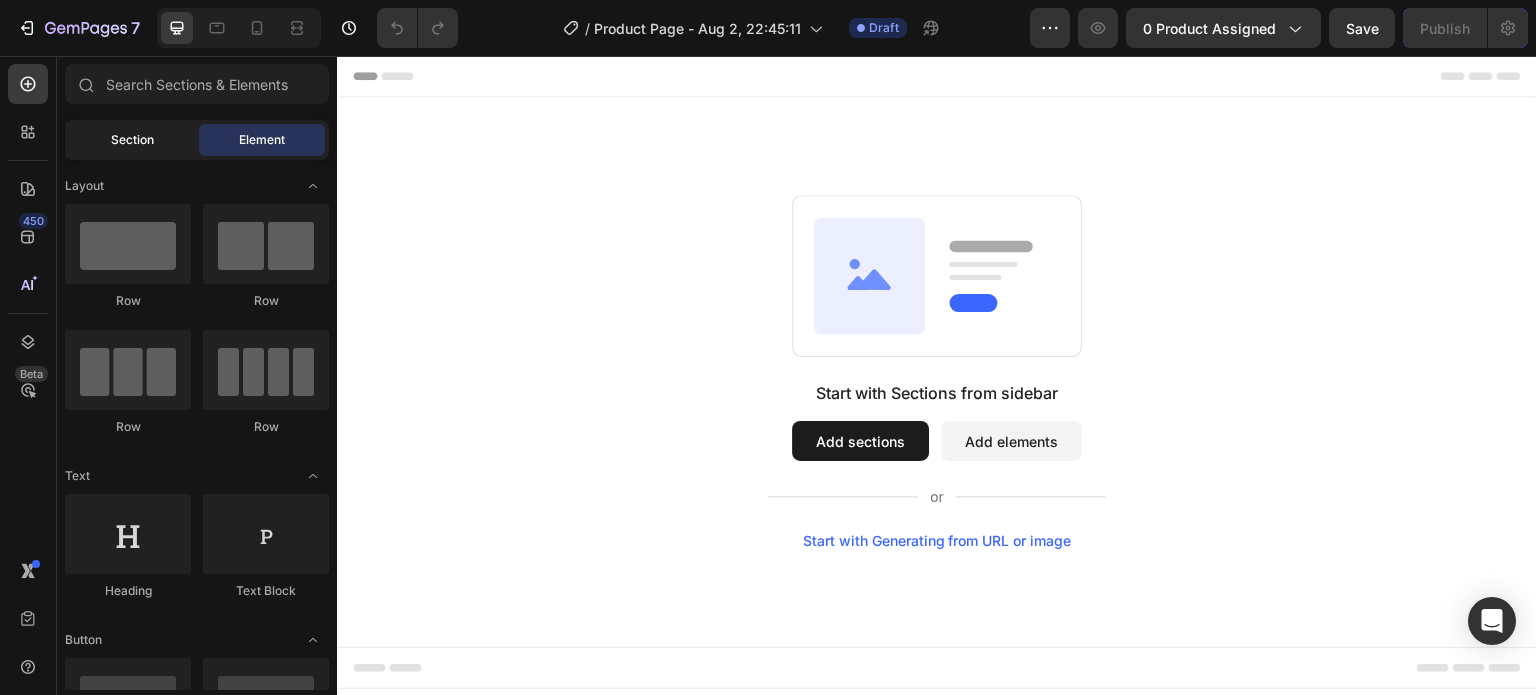 click on "Section" at bounding box center (132, 140) 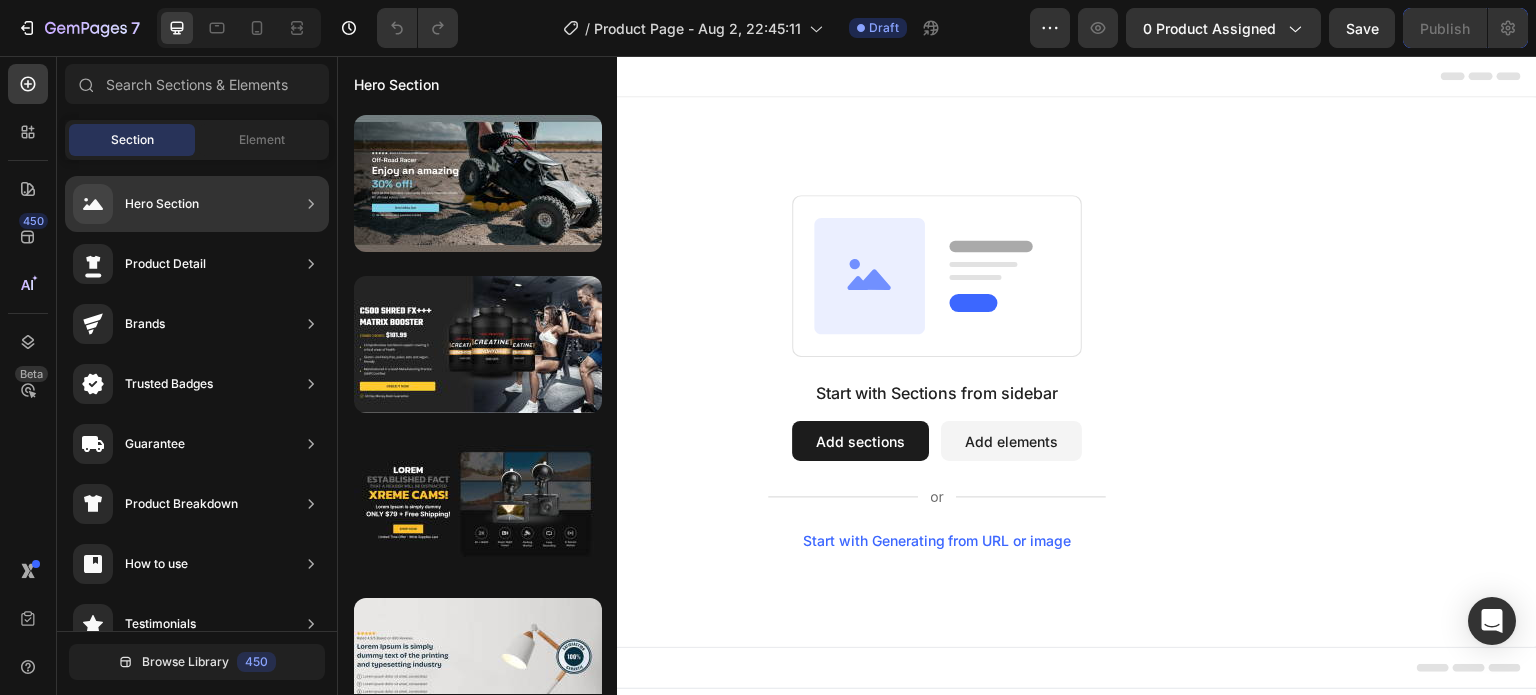 click 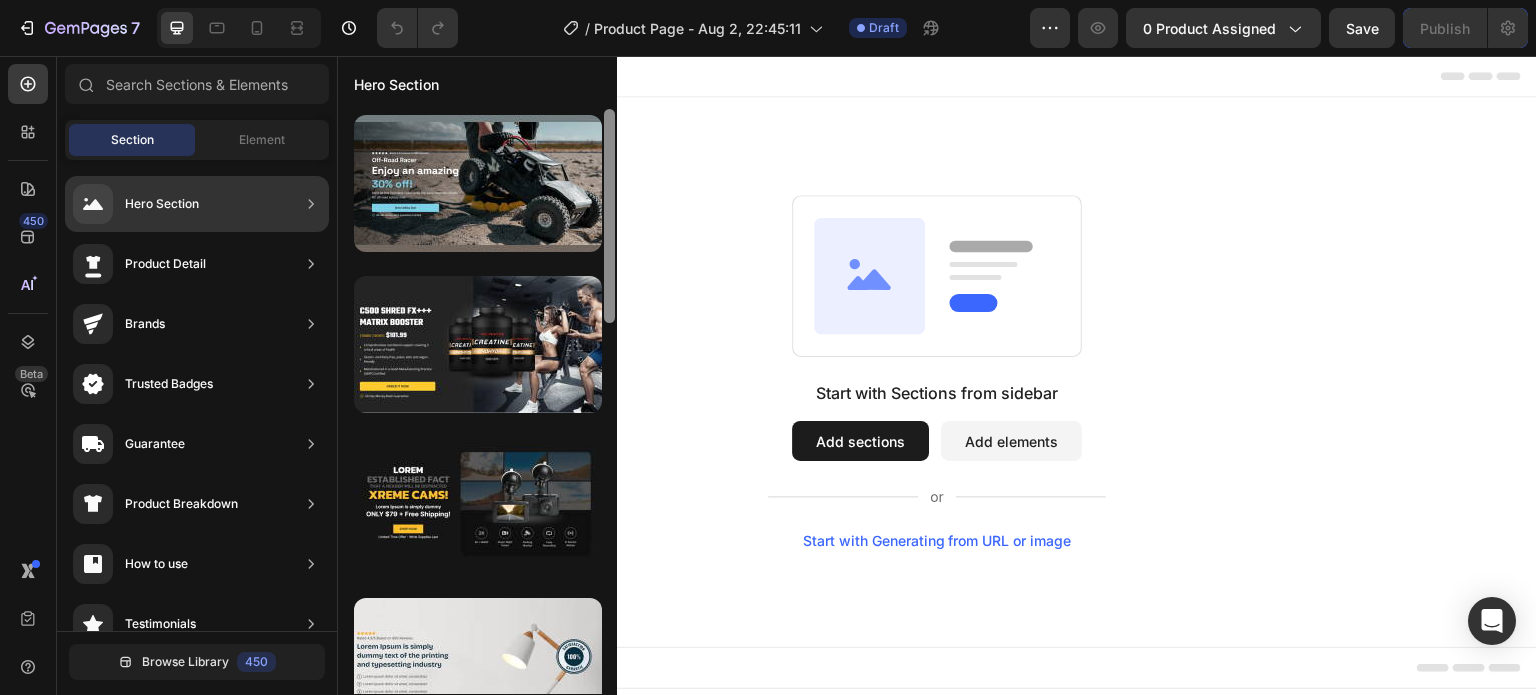 scroll, scrollTop: 584, scrollLeft: 0, axis: vertical 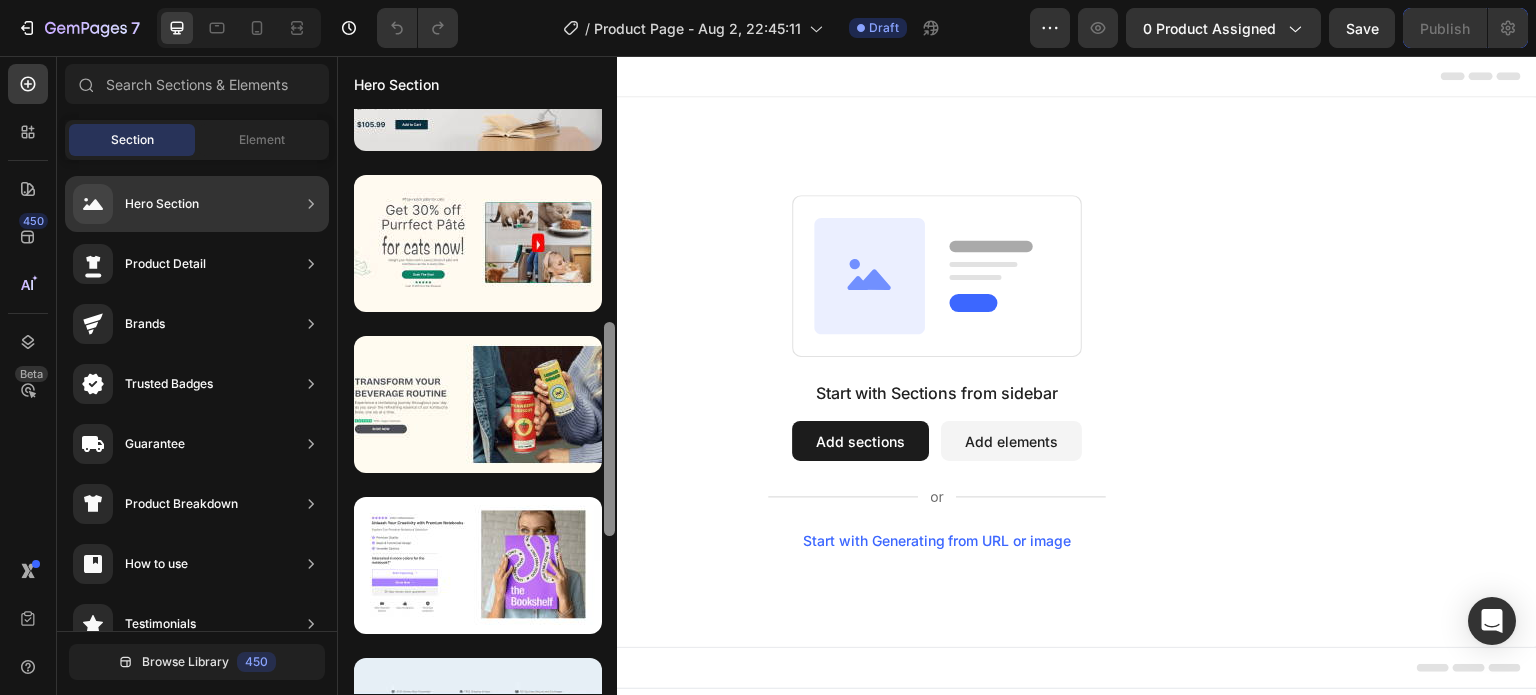 drag, startPoint x: 602, startPoint y: 303, endPoint x: 608, endPoint y: 343, distance: 40.4475 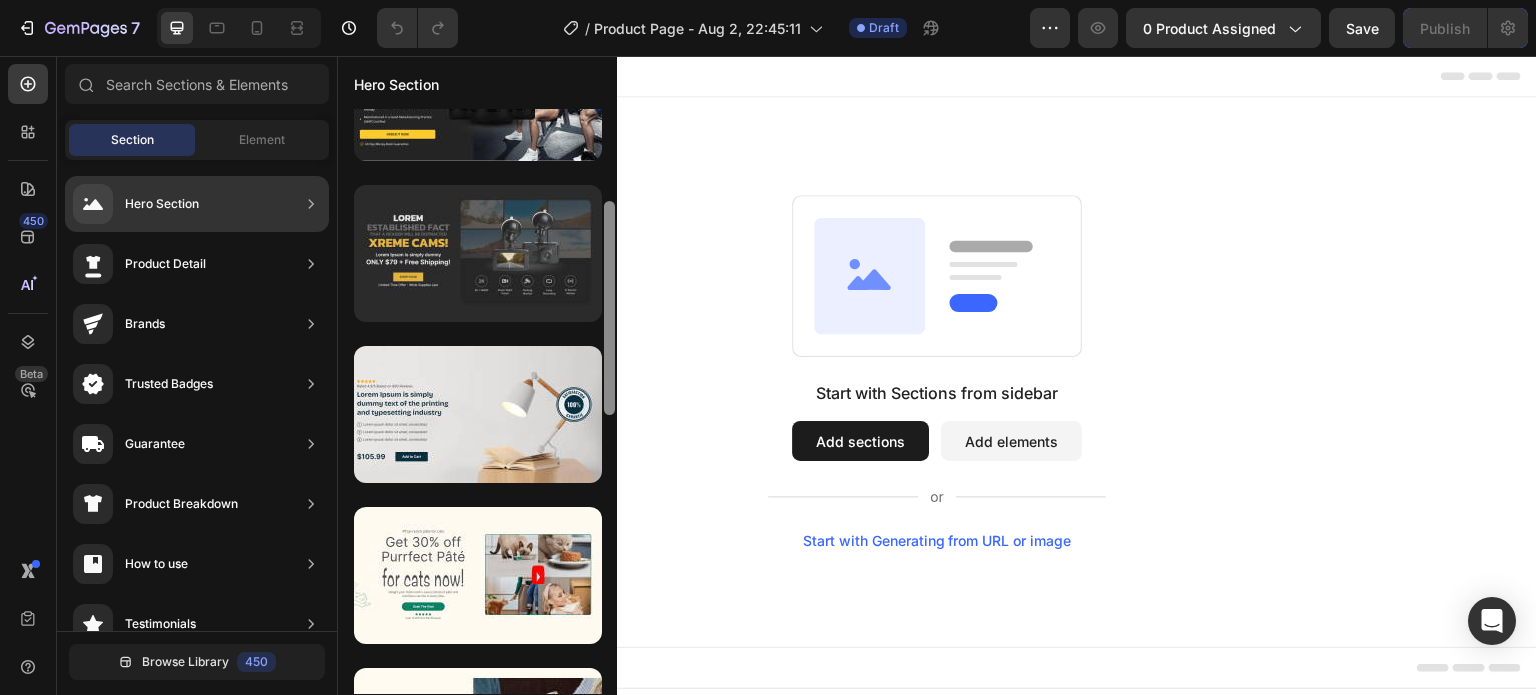 drag, startPoint x: 608, startPoint y: 343, endPoint x: 599, endPoint y: 221, distance: 122.33152 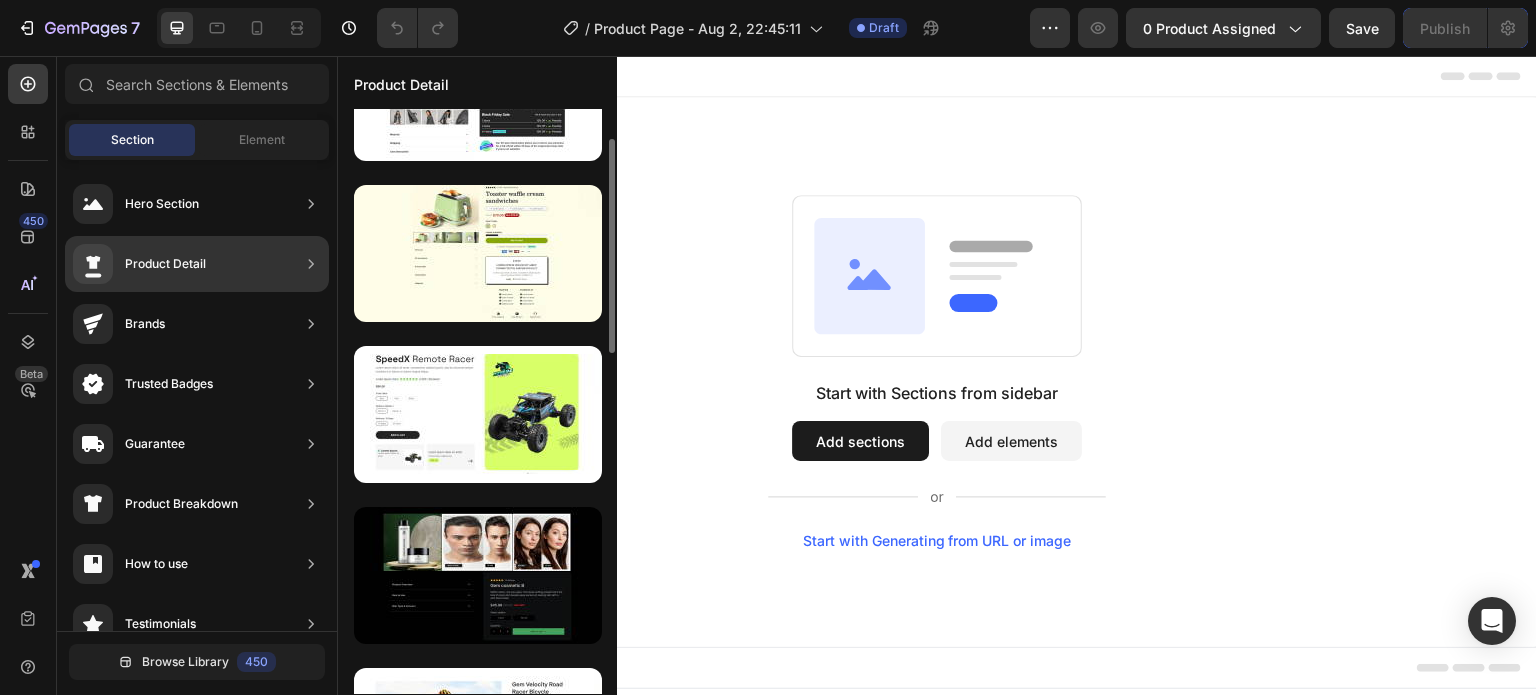 scroll, scrollTop: 207, scrollLeft: 0, axis: vertical 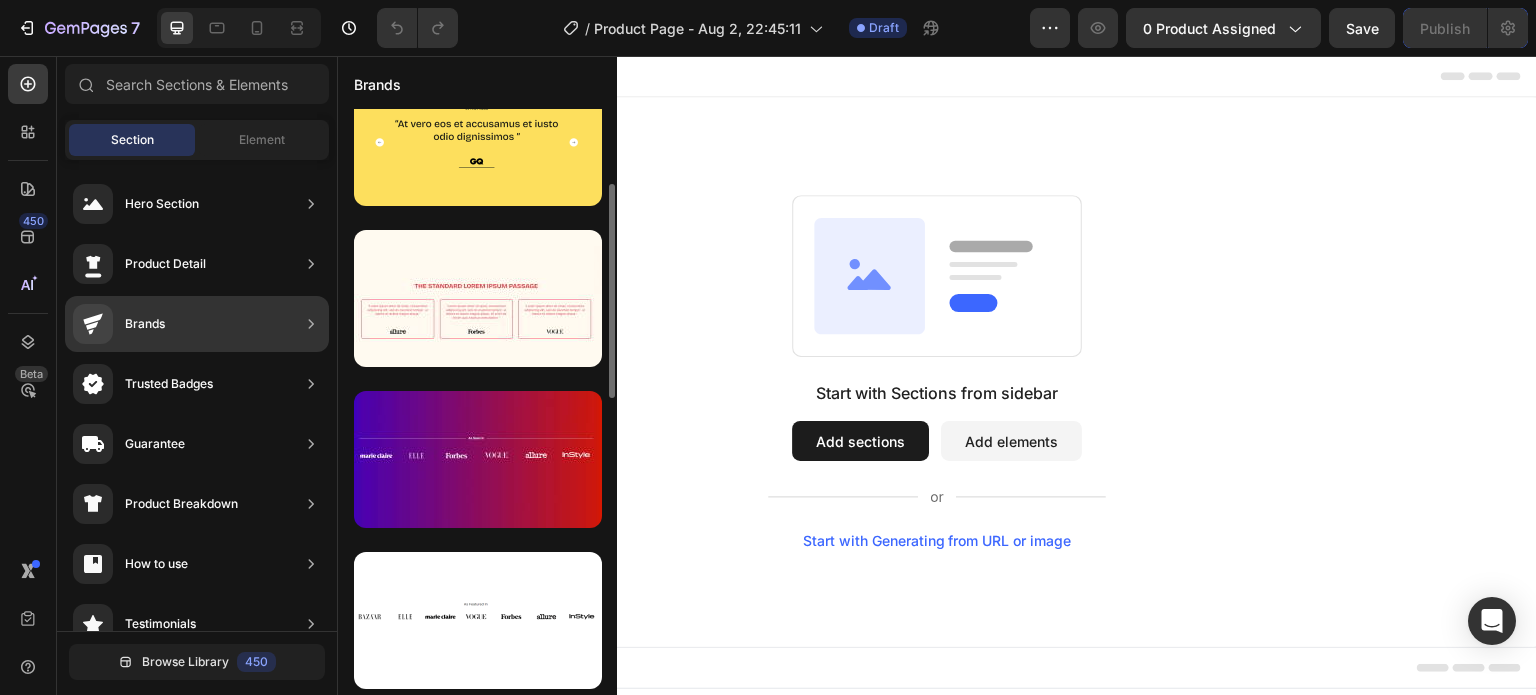 click on "Product Detail" 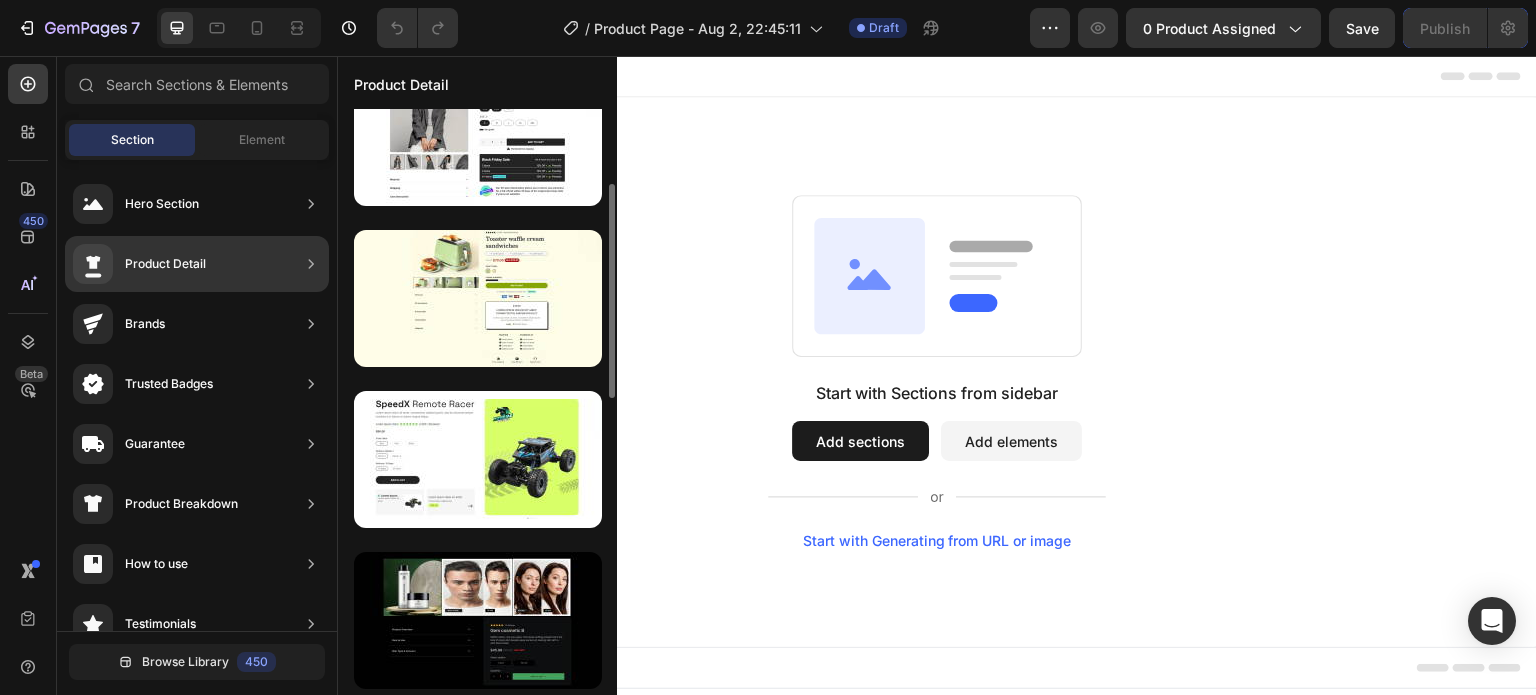 click 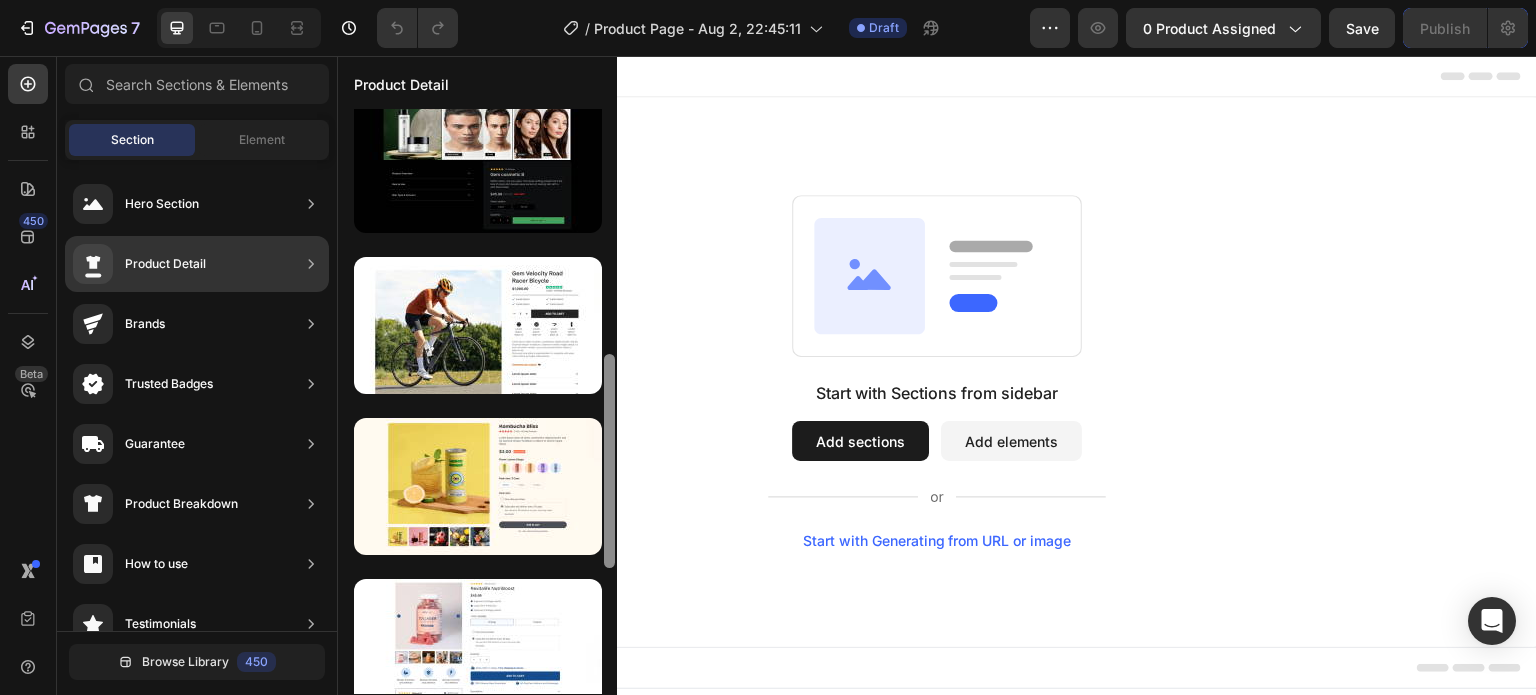 scroll, scrollTop: 665, scrollLeft: 0, axis: vertical 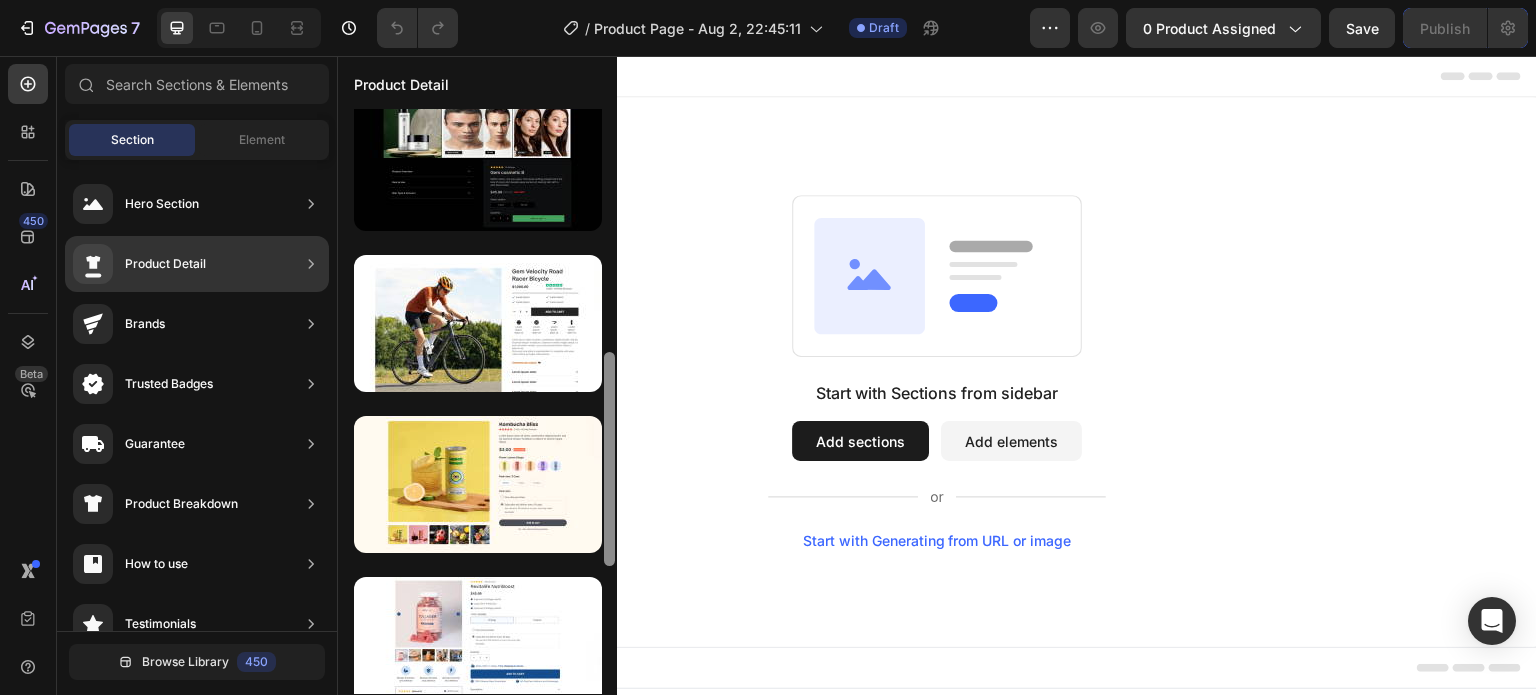 drag, startPoint x: 605, startPoint y: 303, endPoint x: 604, endPoint y: 471, distance: 168.00298 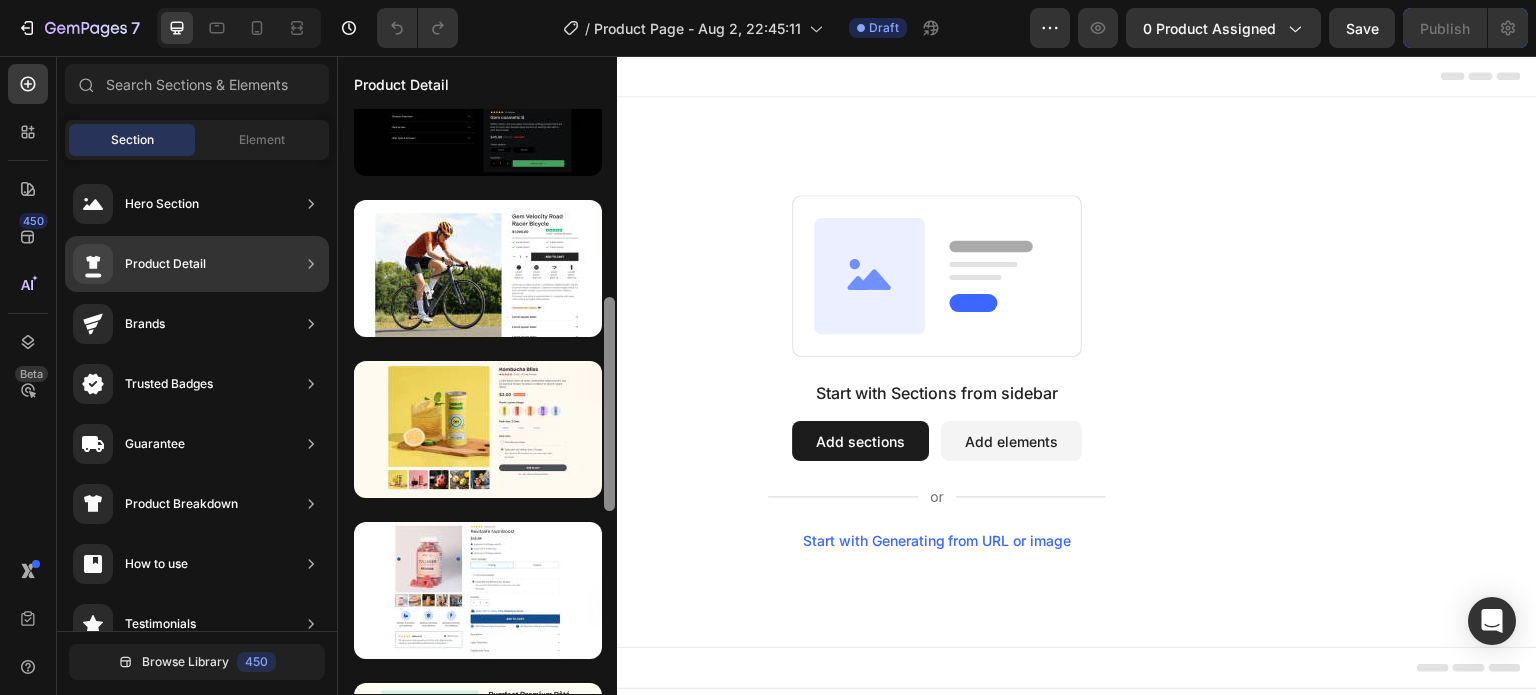 scroll, scrollTop: 0, scrollLeft: 0, axis: both 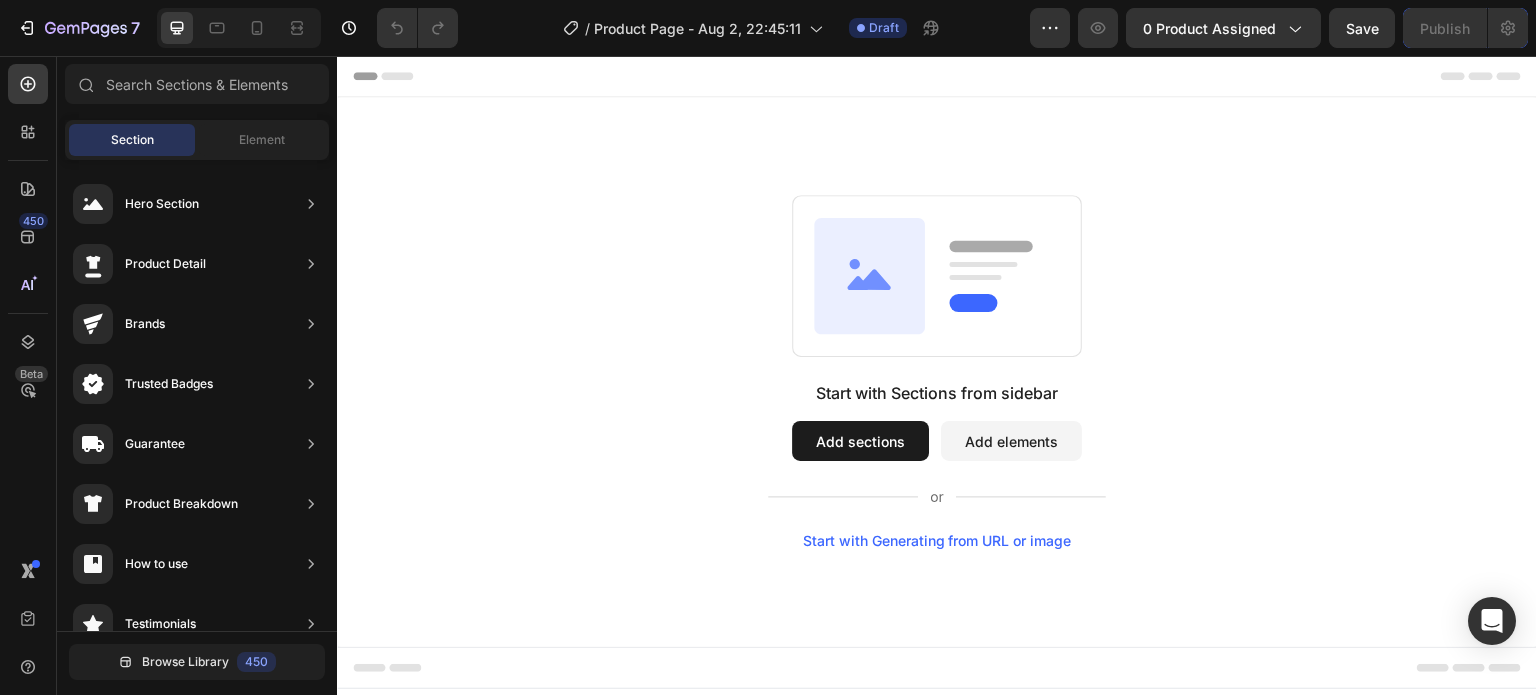 drag, startPoint x: 941, startPoint y: 527, endPoint x: 635, endPoint y: 548, distance: 306.71973 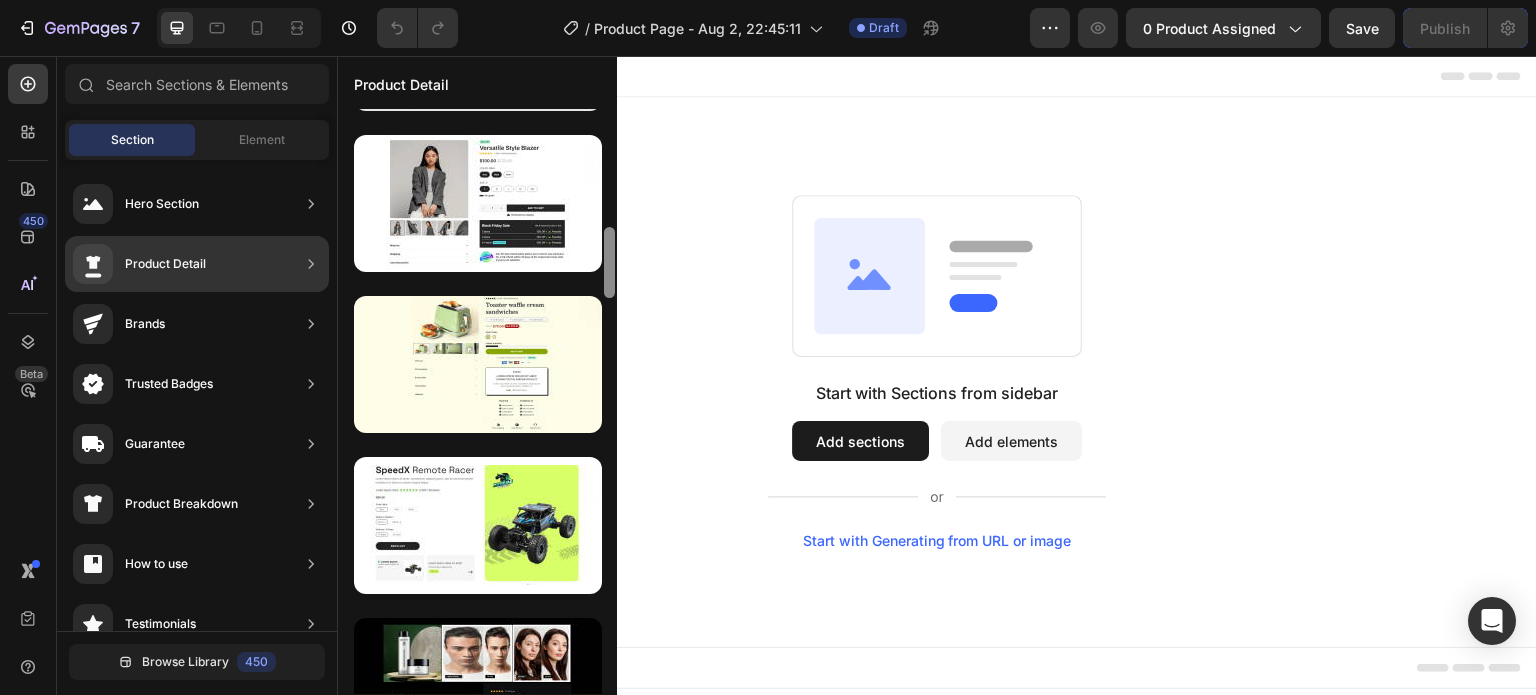 scroll, scrollTop: 0, scrollLeft: 0, axis: both 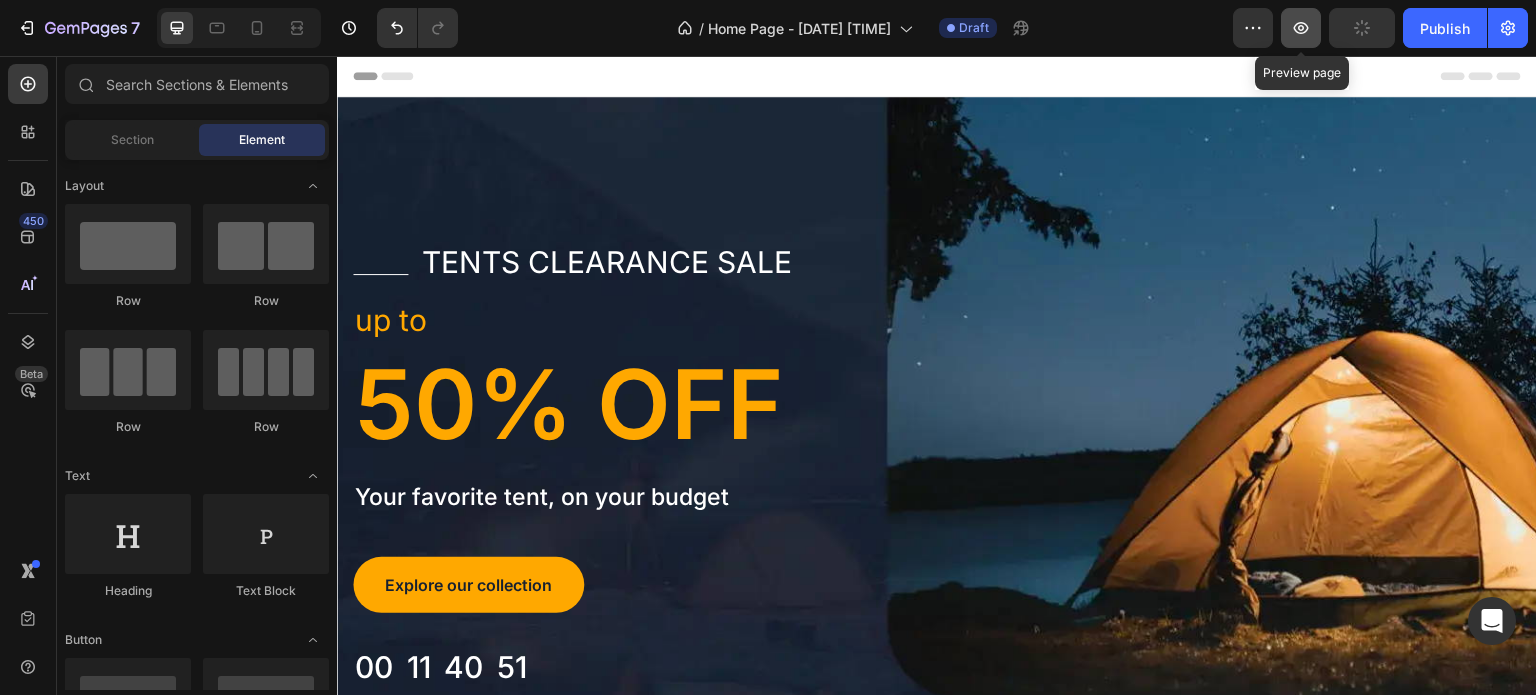 click 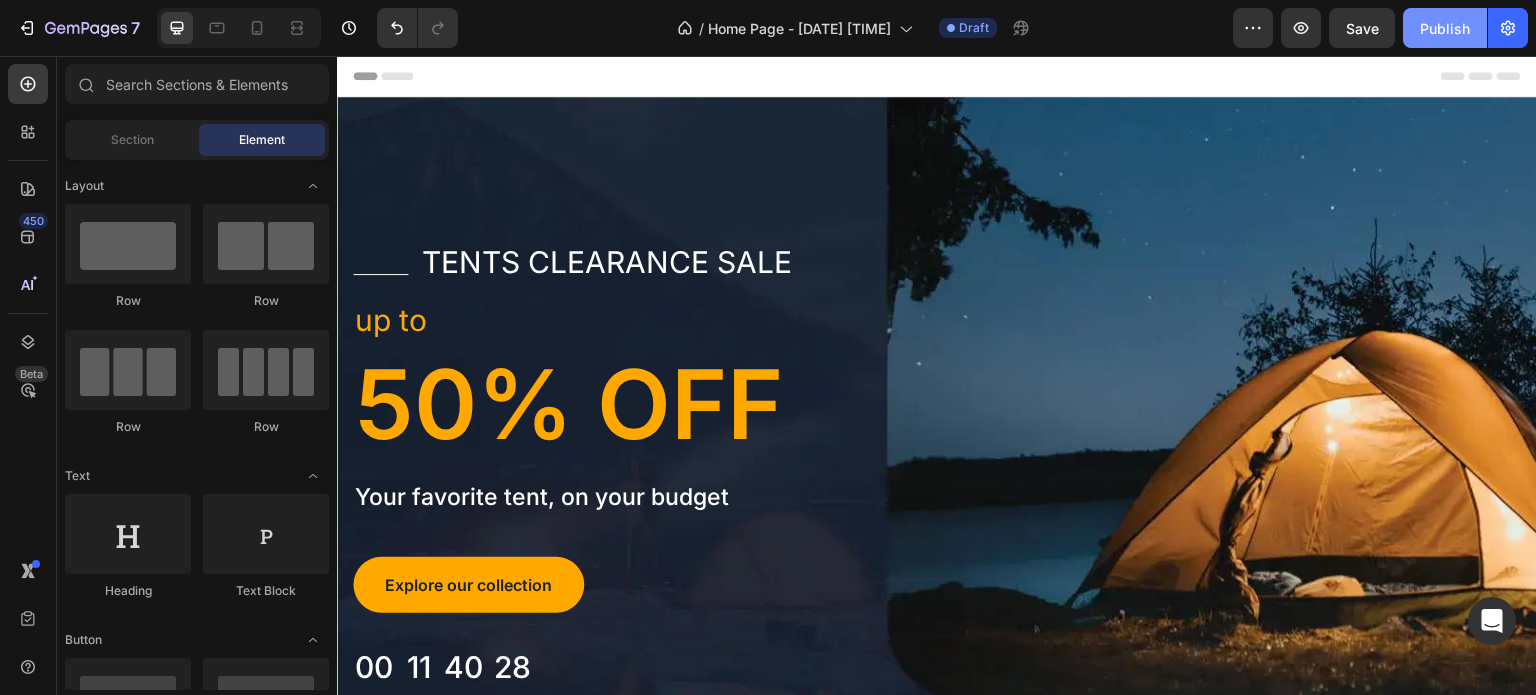click on "Publish" at bounding box center [1445, 28] 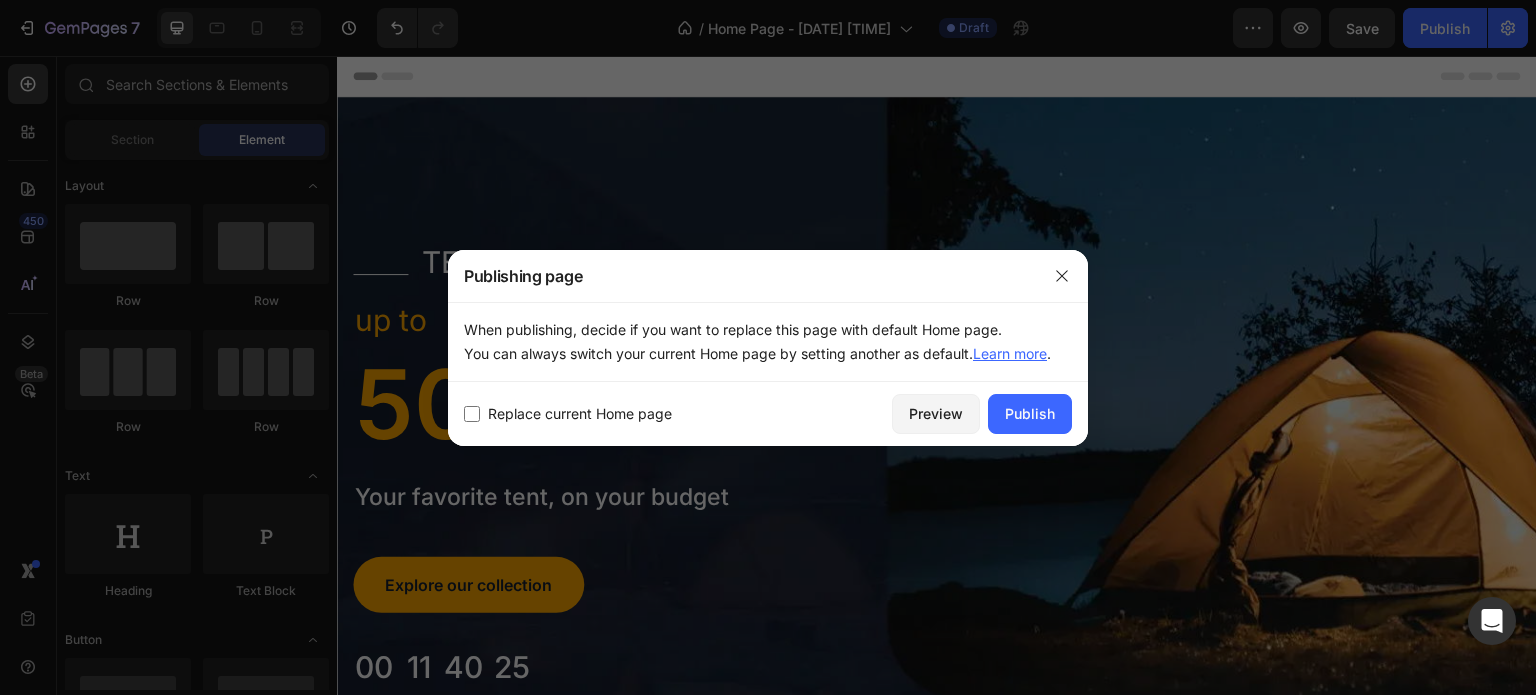 click on "Replace current Home page" at bounding box center (580, 414) 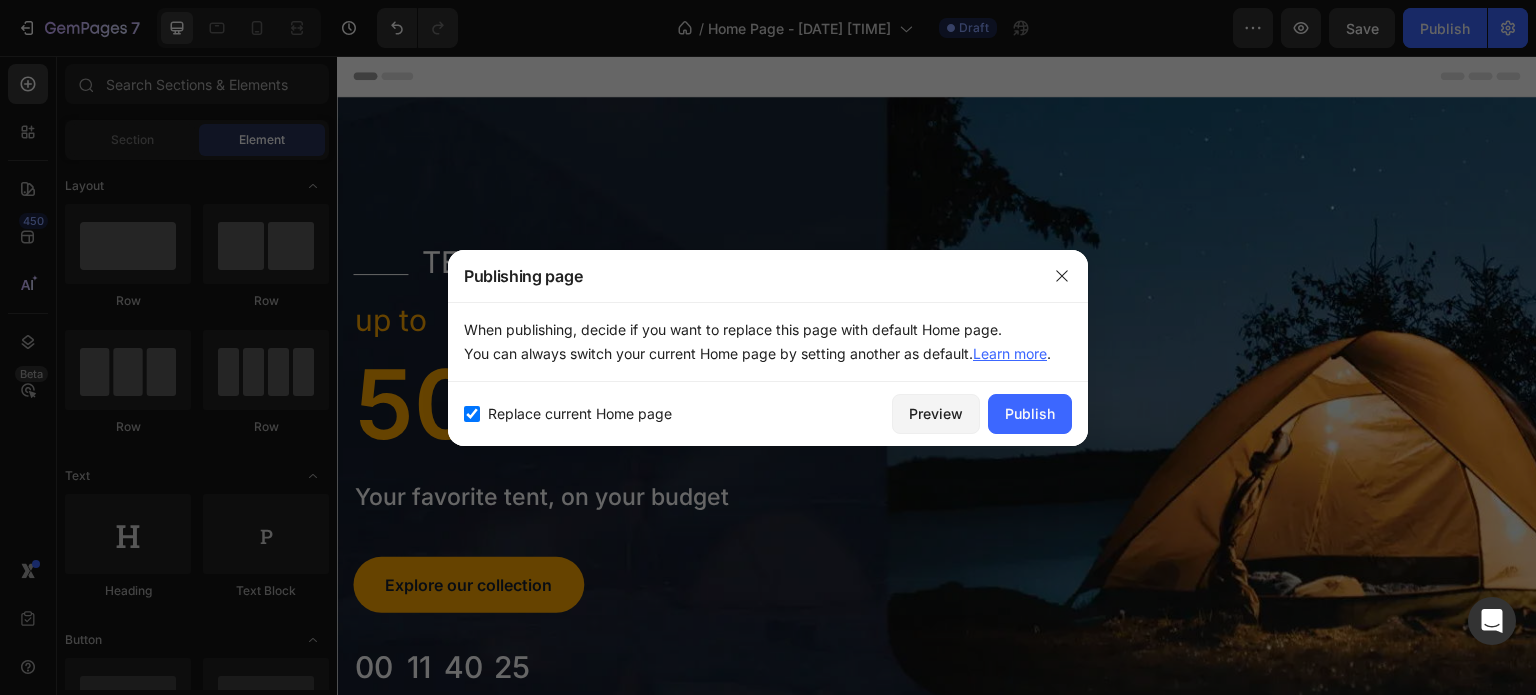 checkbox on "true" 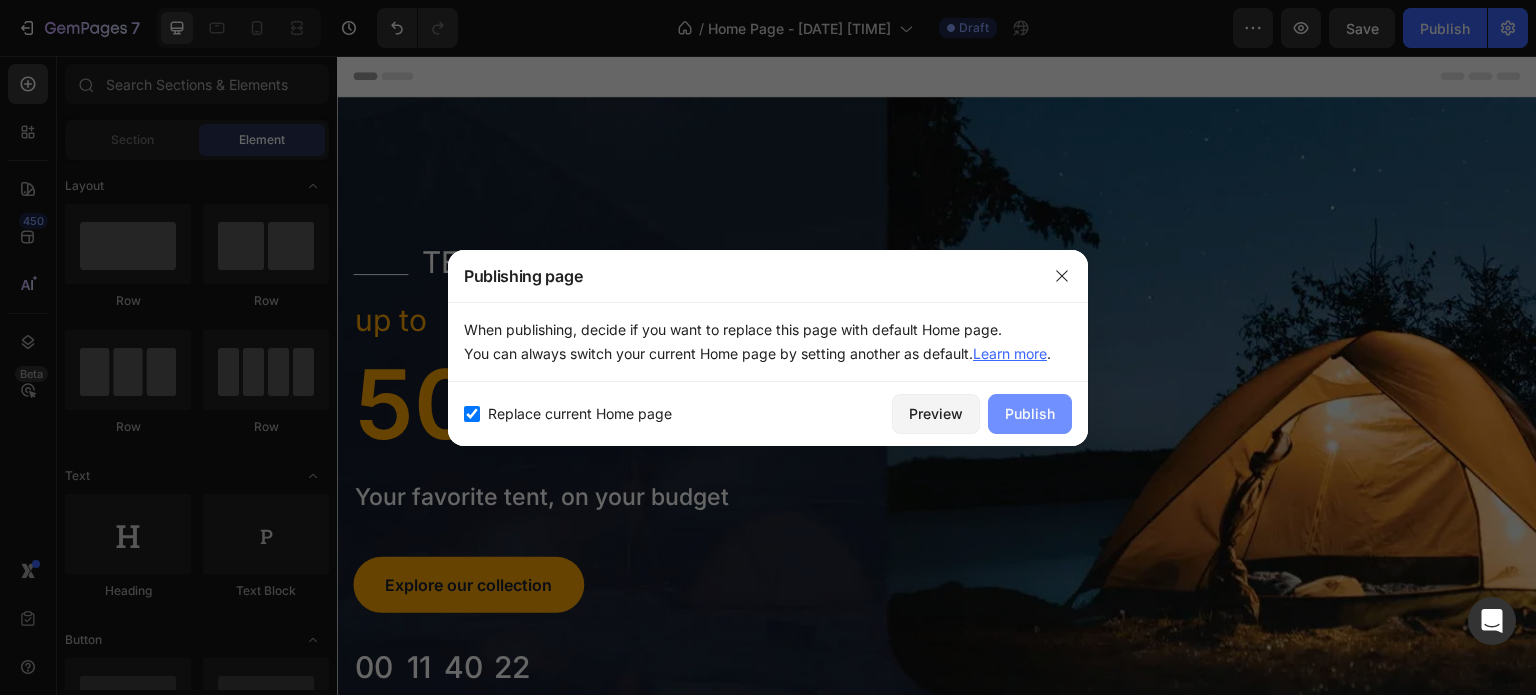 click on "Publish" at bounding box center [1030, 413] 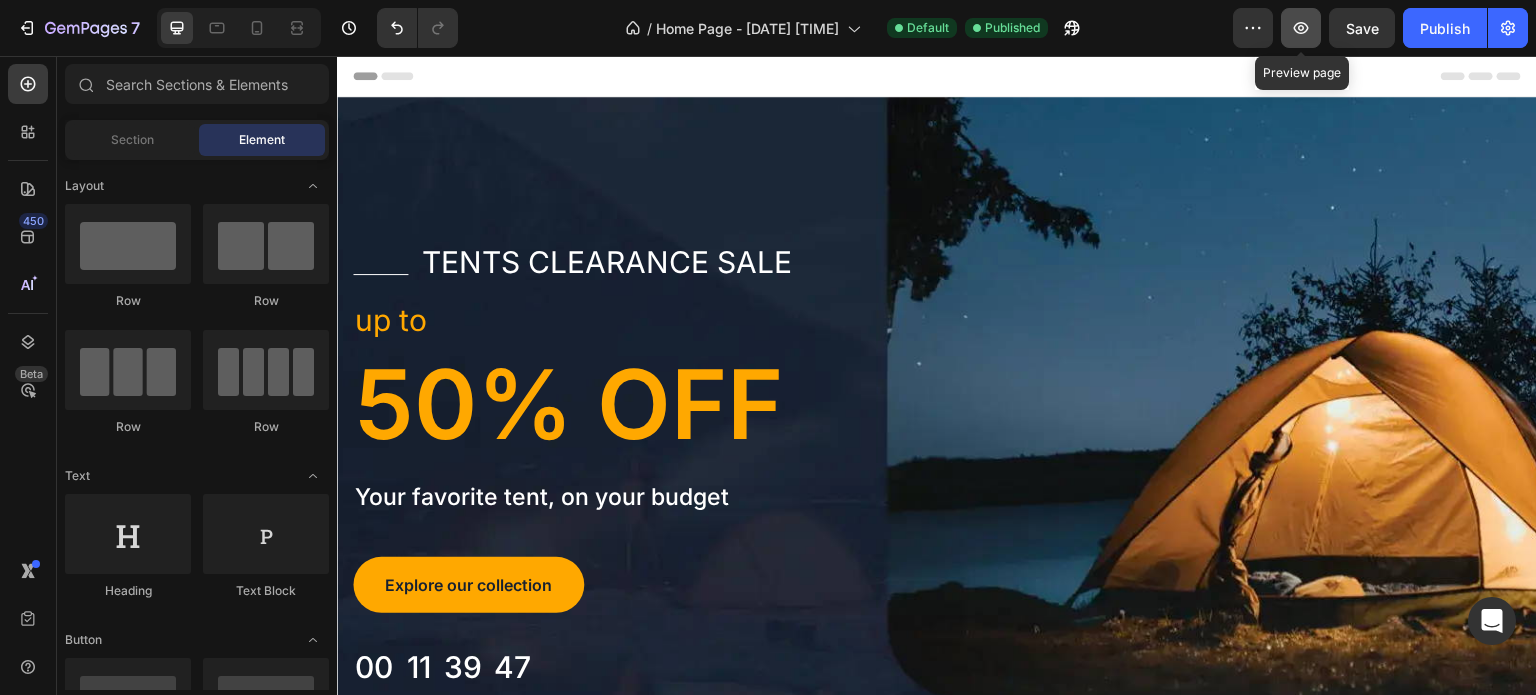 click 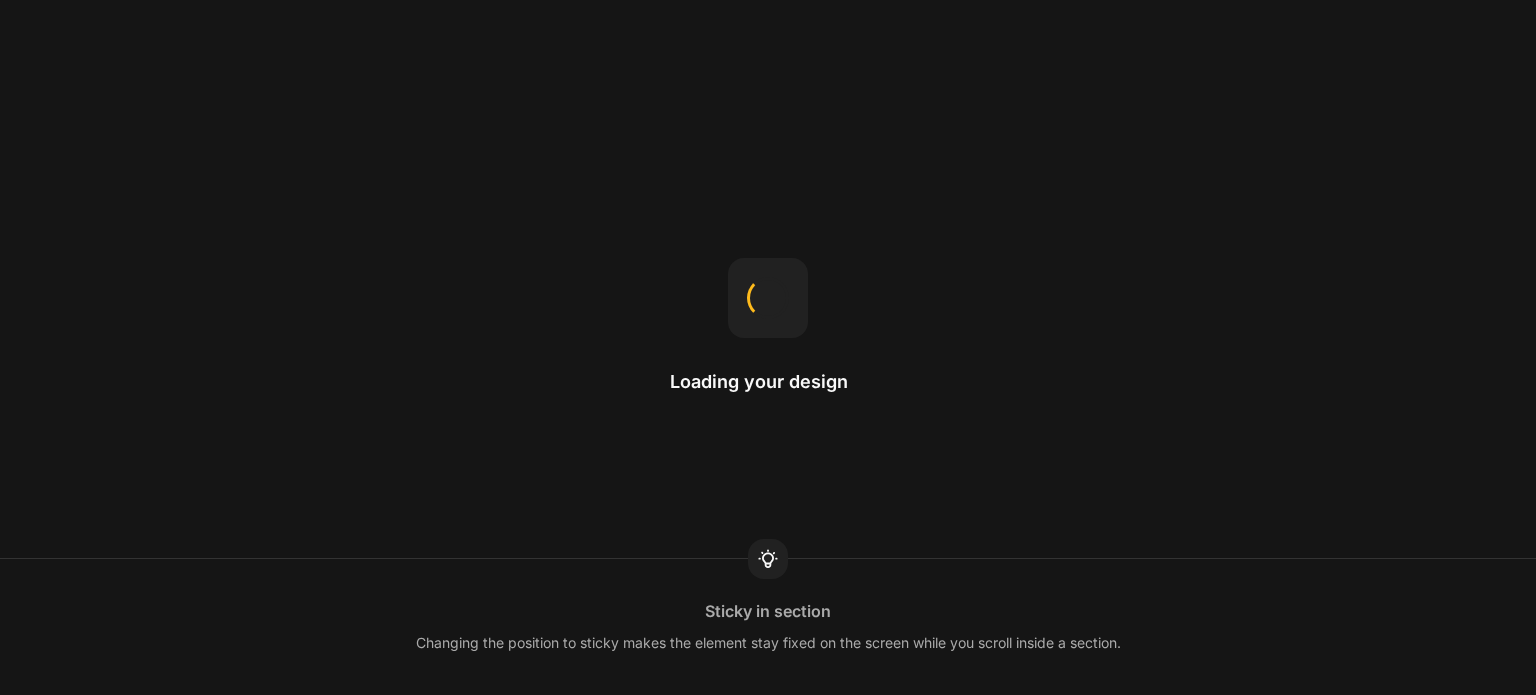 scroll, scrollTop: 0, scrollLeft: 0, axis: both 